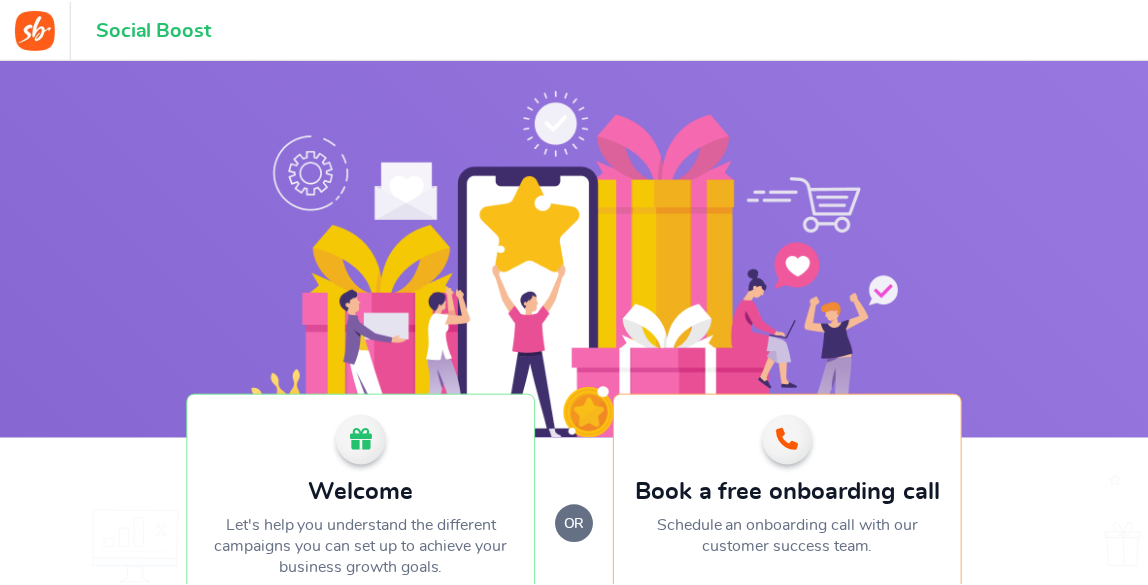 scroll, scrollTop: 0, scrollLeft: 0, axis: both 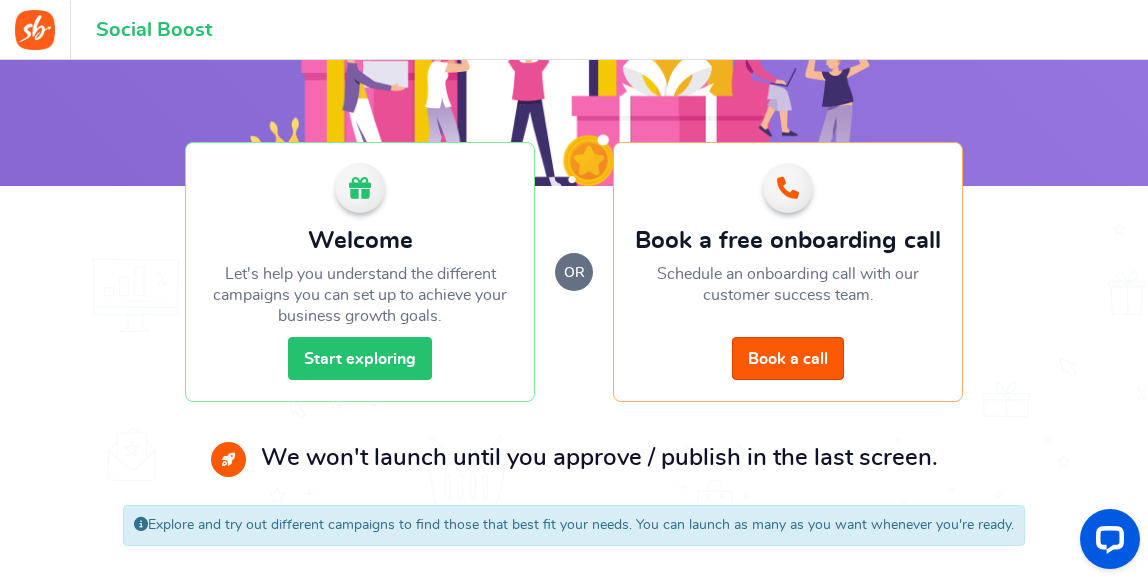 click on "Start exploring" at bounding box center (360, 358) 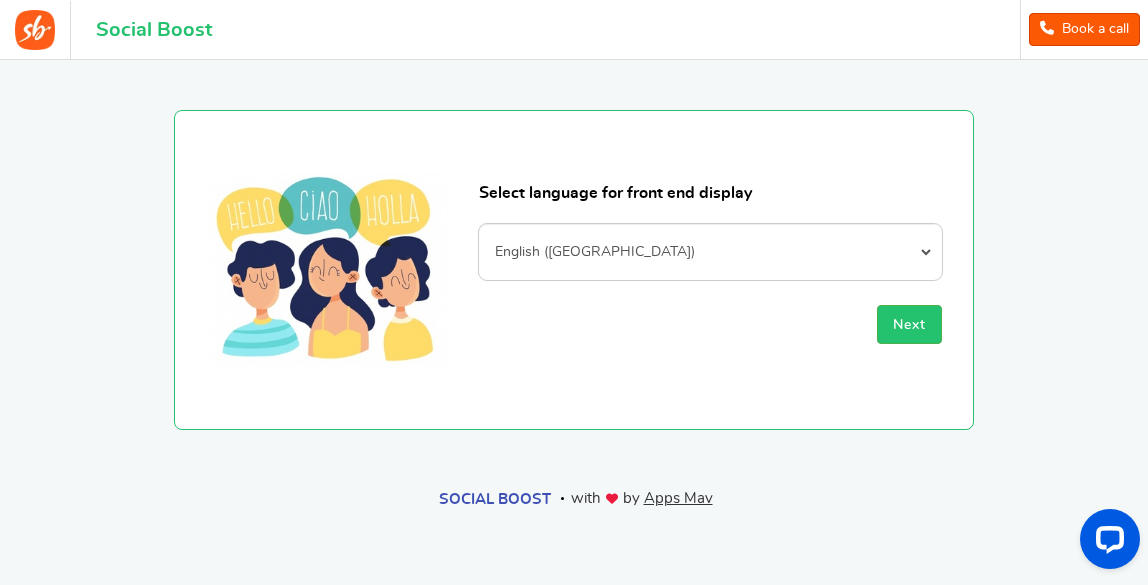 scroll, scrollTop: 0, scrollLeft: 0, axis: both 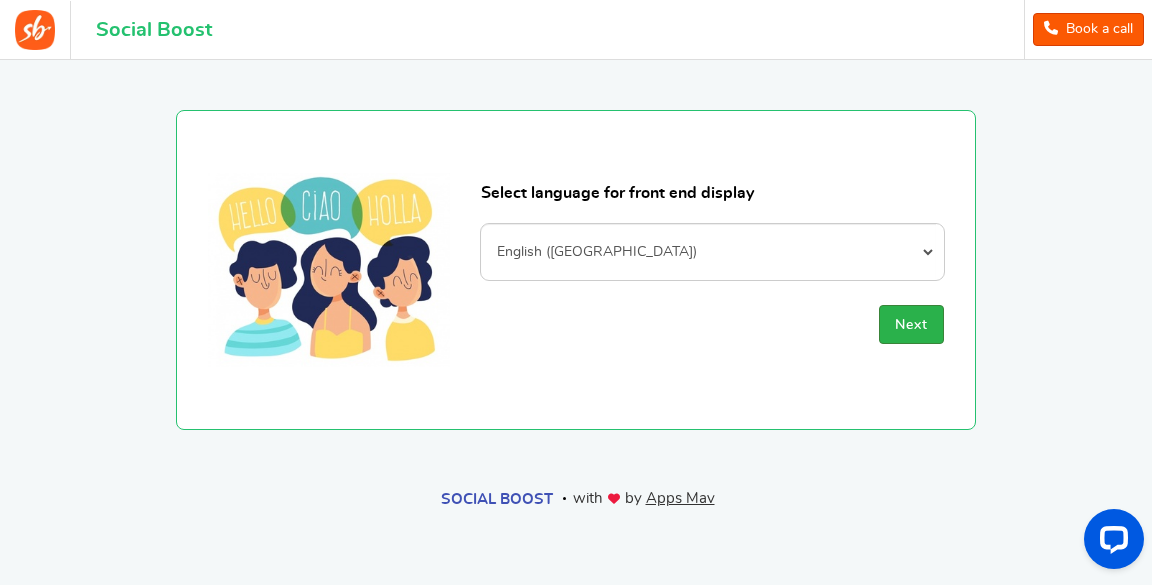 click on "Next" at bounding box center [911, 324] 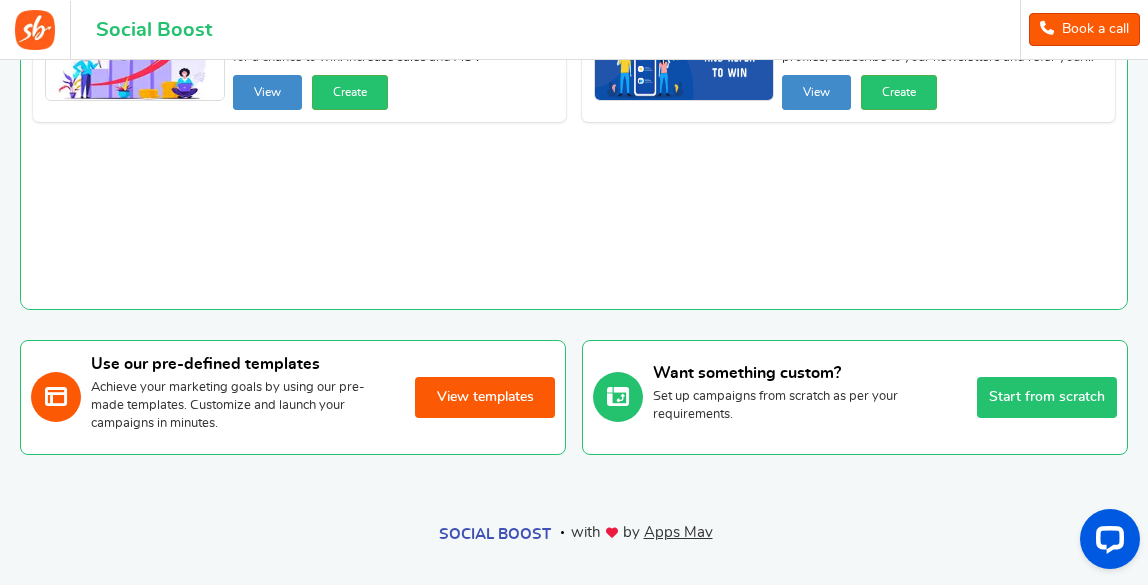 scroll, scrollTop: 212, scrollLeft: 0, axis: vertical 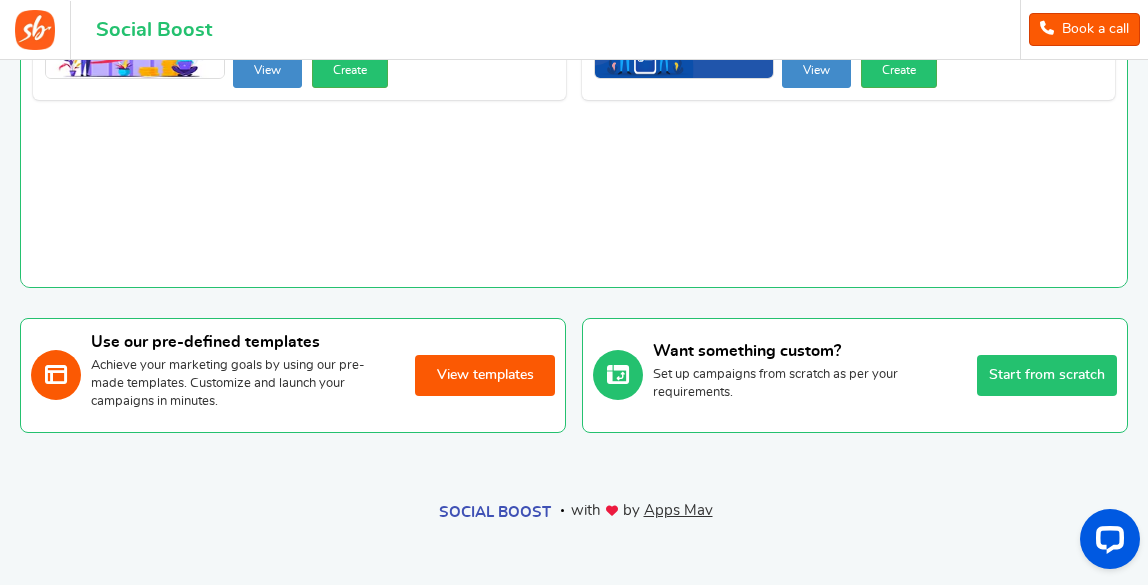 click on "View templates" at bounding box center (485, 375) 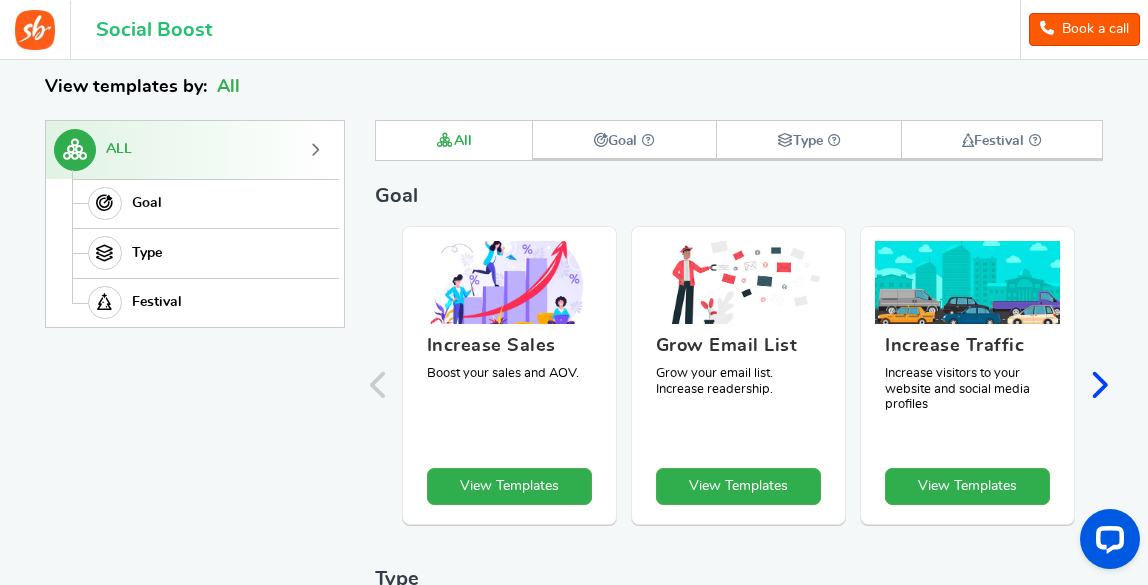 scroll, scrollTop: 275, scrollLeft: 0, axis: vertical 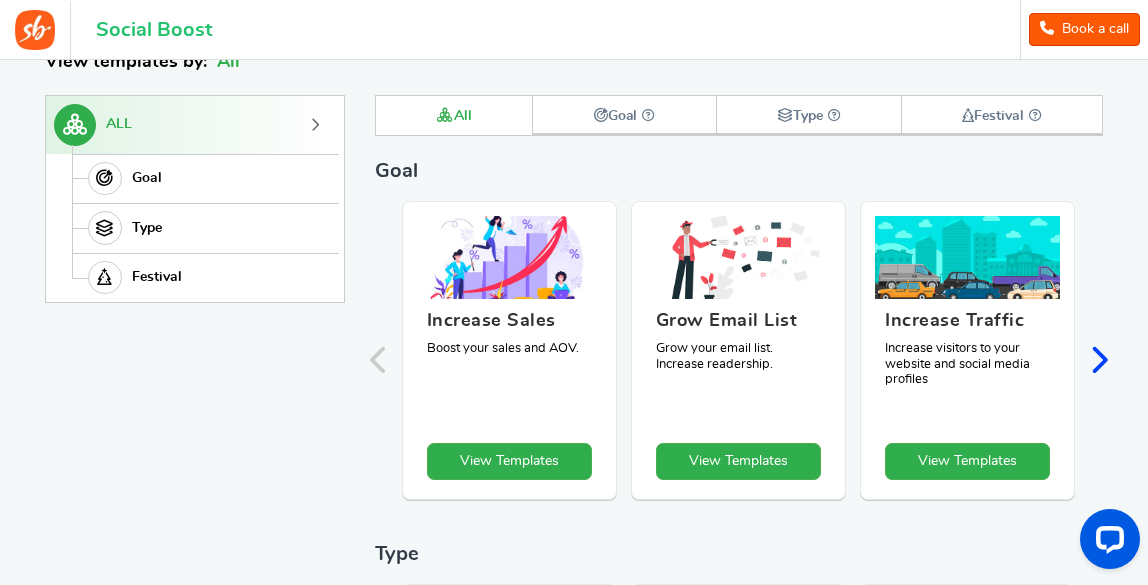 click at bounding box center (1098, 360) 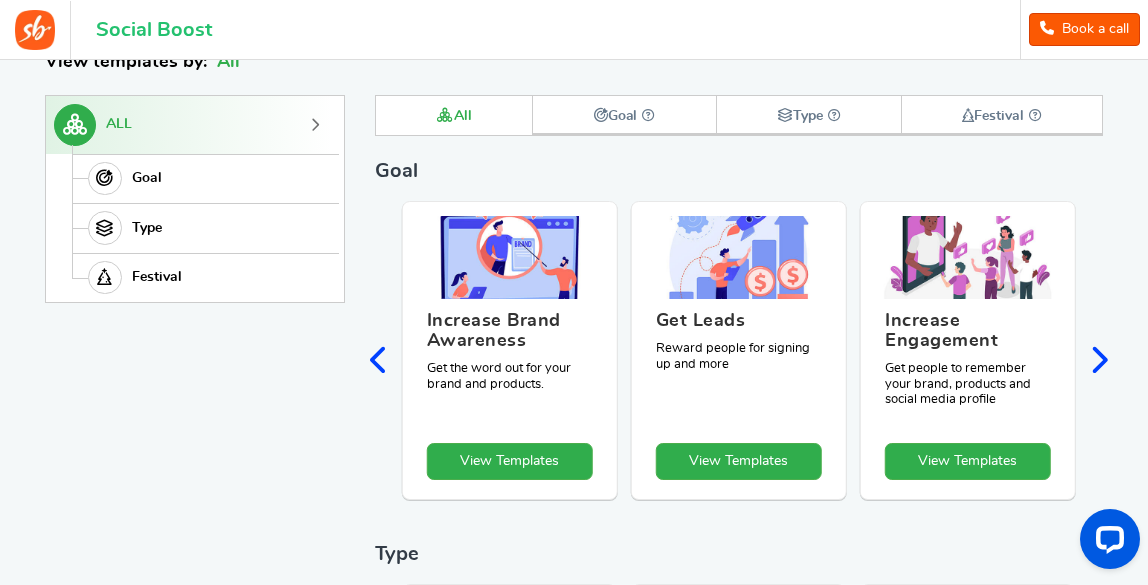 click at bounding box center (1098, 360) 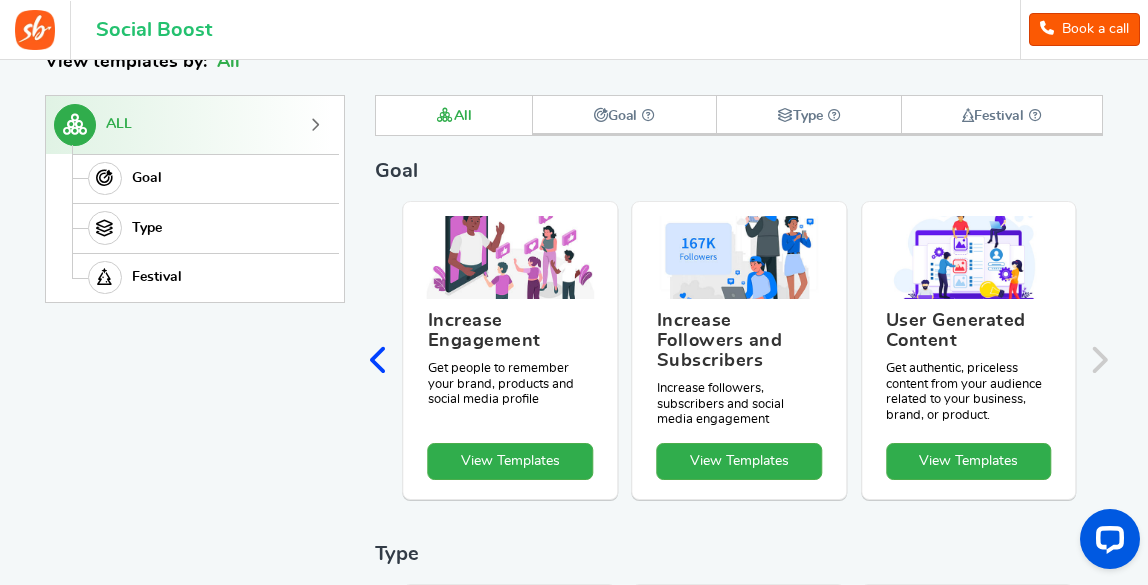click on "Increase Sales
Boost your sales and AOV.
View Templates
Grow Email List
Grow your email list. Increase readership.
View Templates
Increase Traffic
Increase visitors to your website and social media profiles
View Templates
Increase Brand Awareness
Get the word out for your brand and products.
View Templates
Get Leads
Reward people for signing up and more
View Templates
Increase Engagement
View Templates" at bounding box center (739, 362) 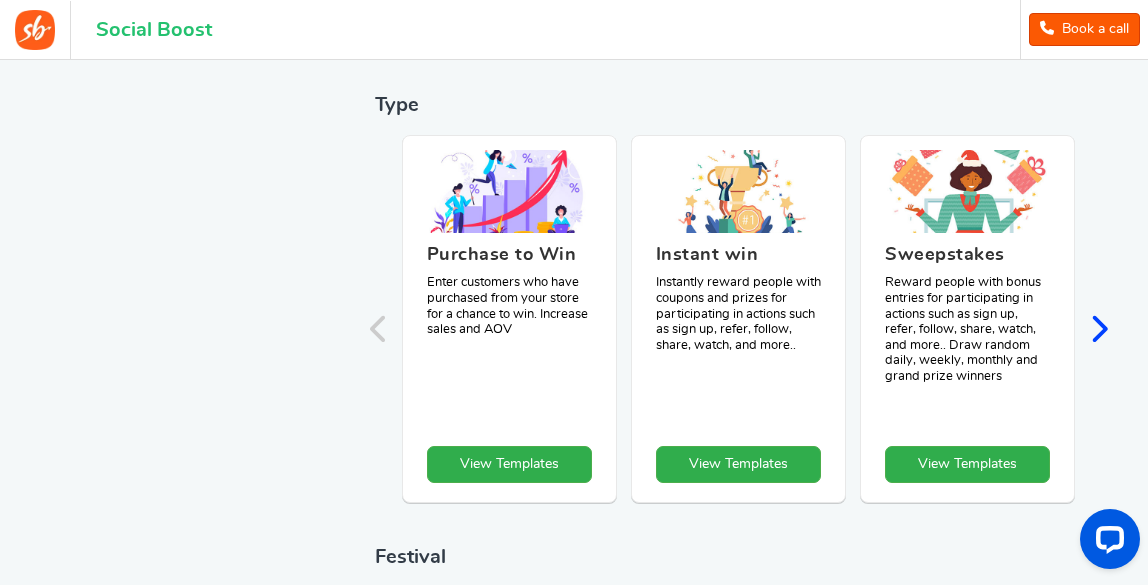 scroll, scrollTop: 748, scrollLeft: 0, axis: vertical 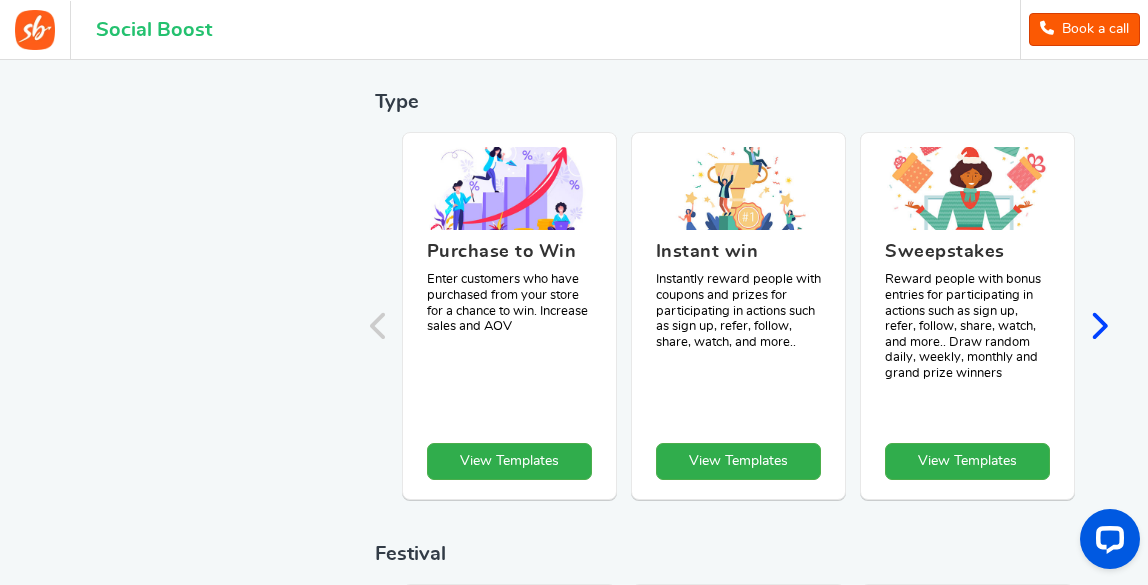 click at bounding box center (1098, 326) 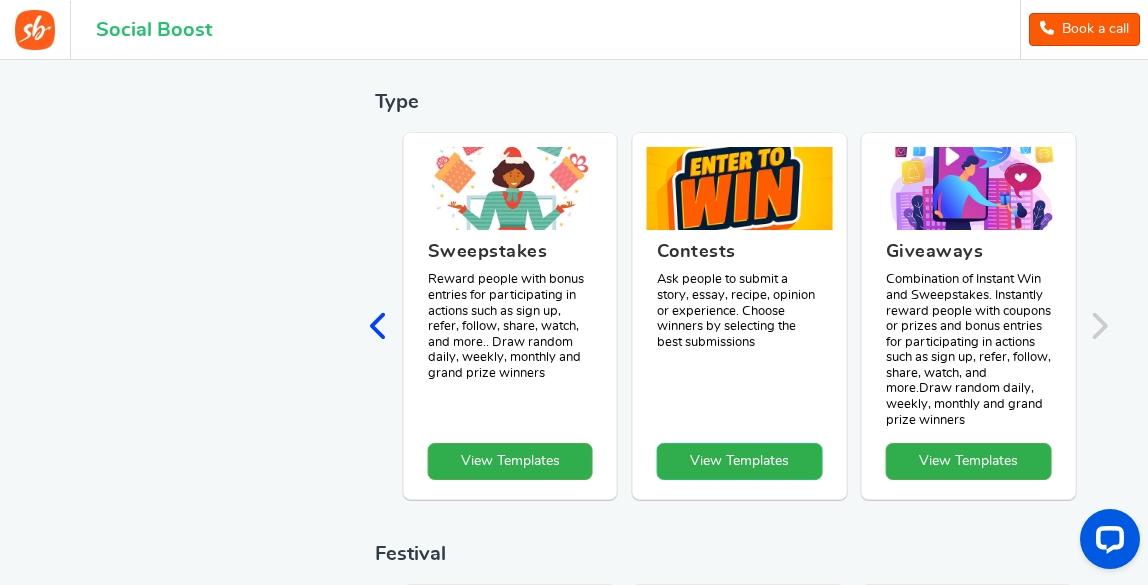 click on "View Templates" at bounding box center [51, 461] 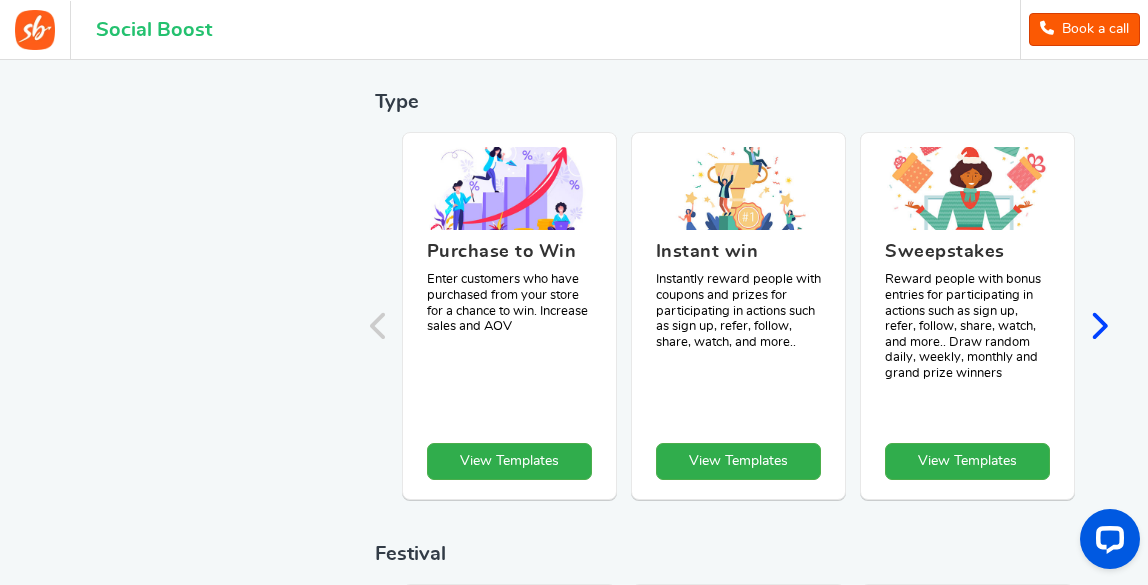 click at bounding box center [1098, 326] 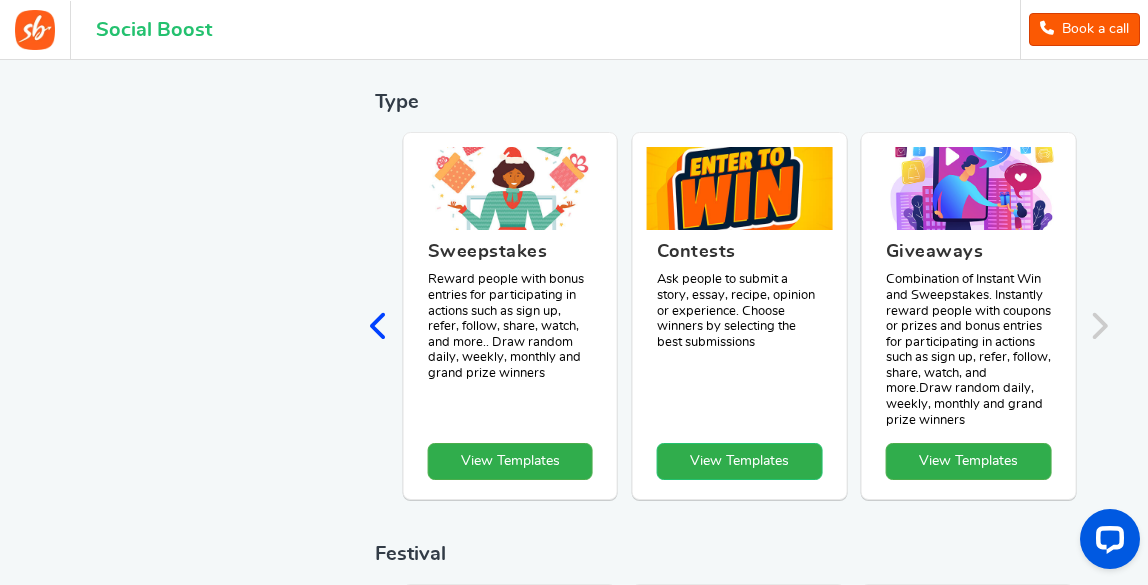 click on "View Templates" at bounding box center (51, 461) 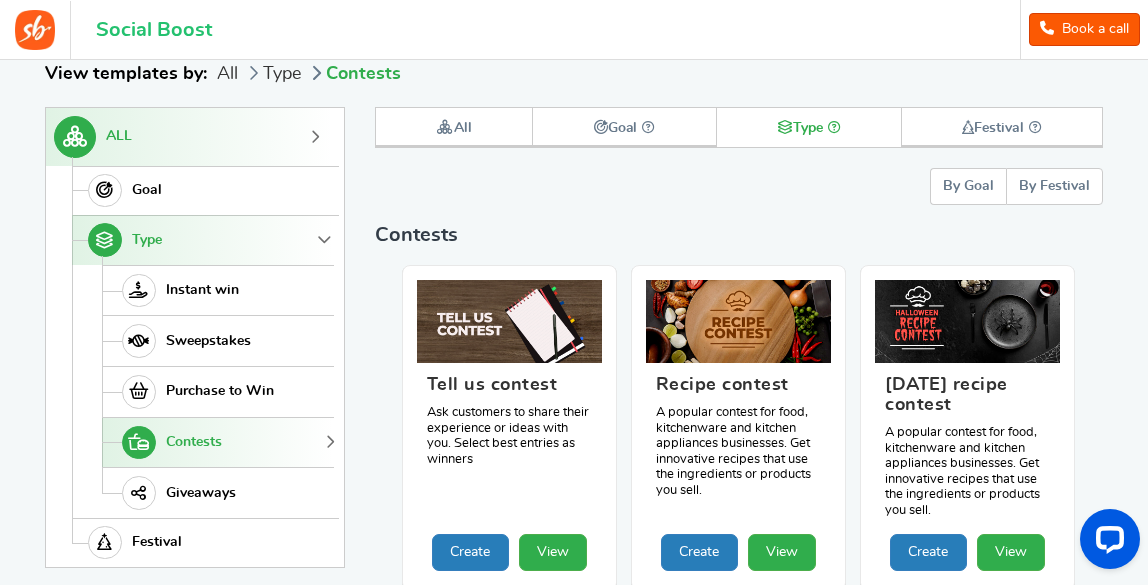 scroll, scrollTop: 275, scrollLeft: 0, axis: vertical 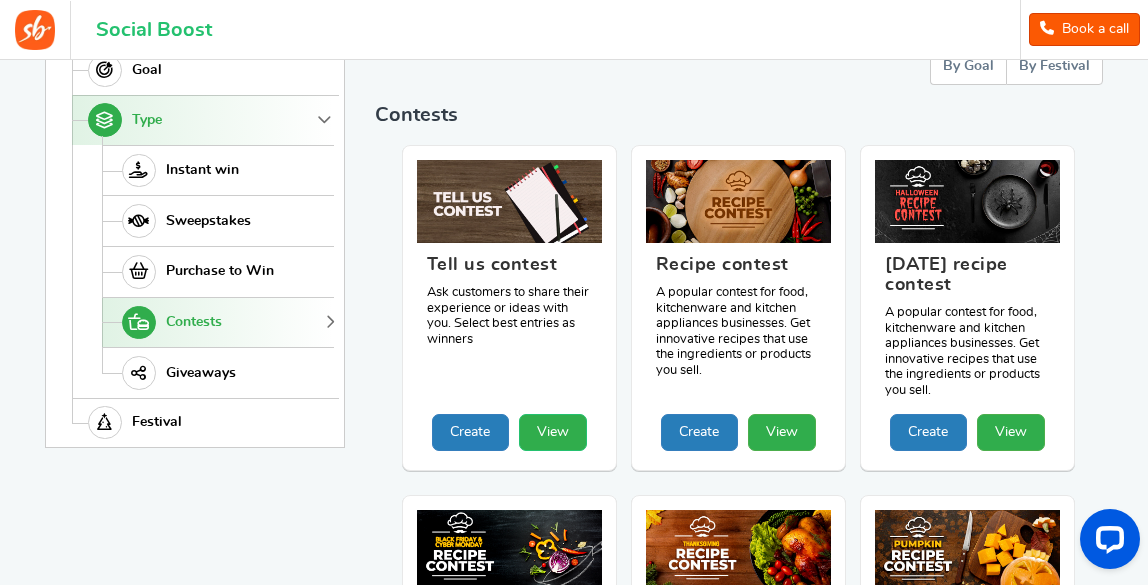 click on "View" at bounding box center (553, 432) 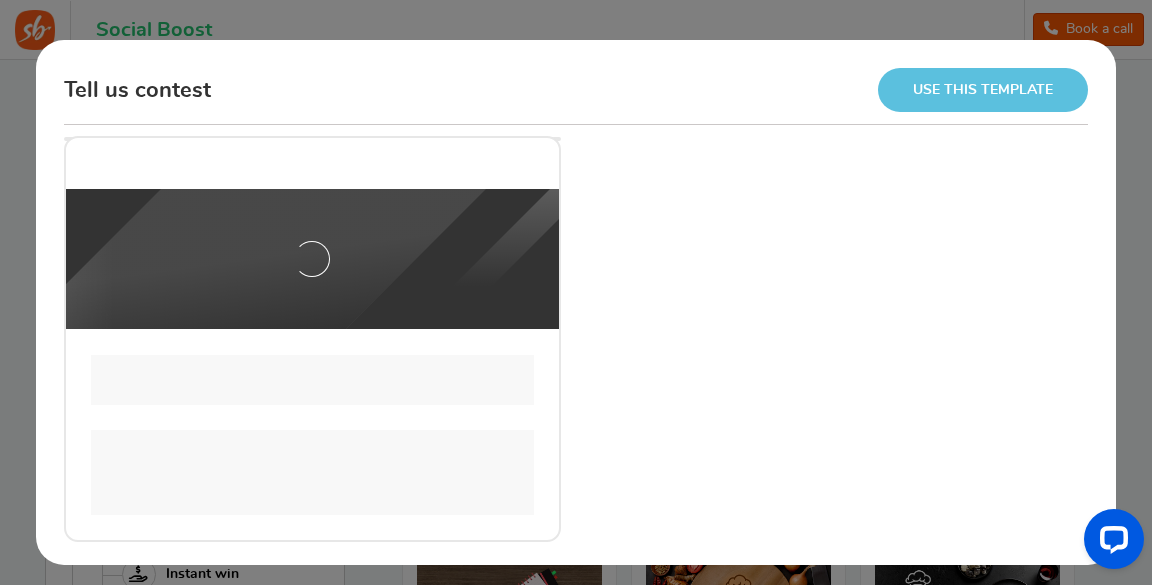 scroll, scrollTop: 0, scrollLeft: 0, axis: both 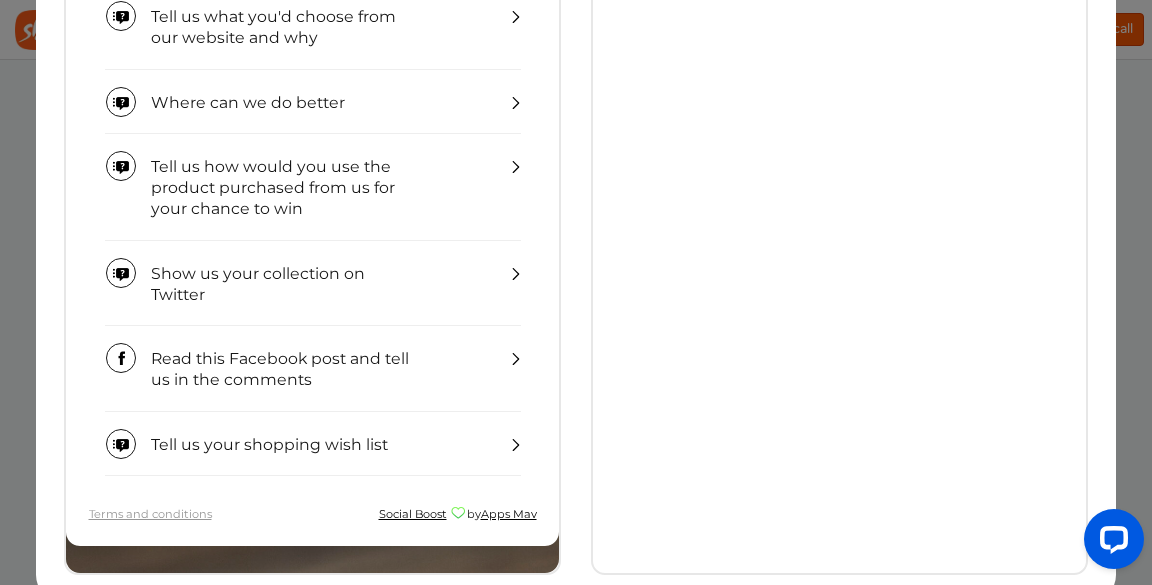 drag, startPoint x: 1140, startPoint y: 308, endPoint x: 1148, endPoint y: 224, distance: 84.38009 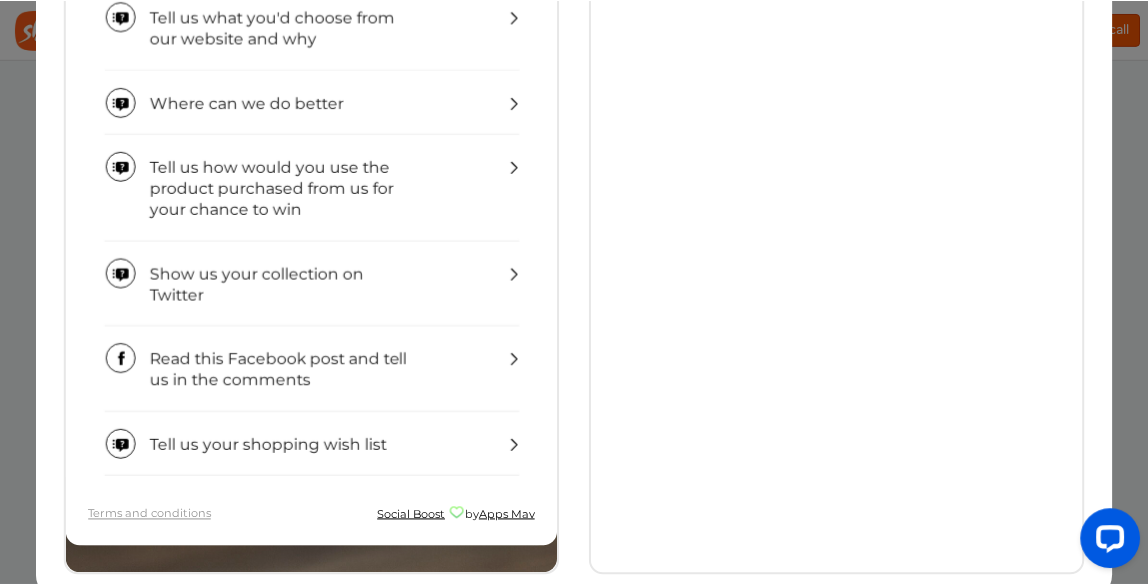 scroll, scrollTop: 0, scrollLeft: 0, axis: both 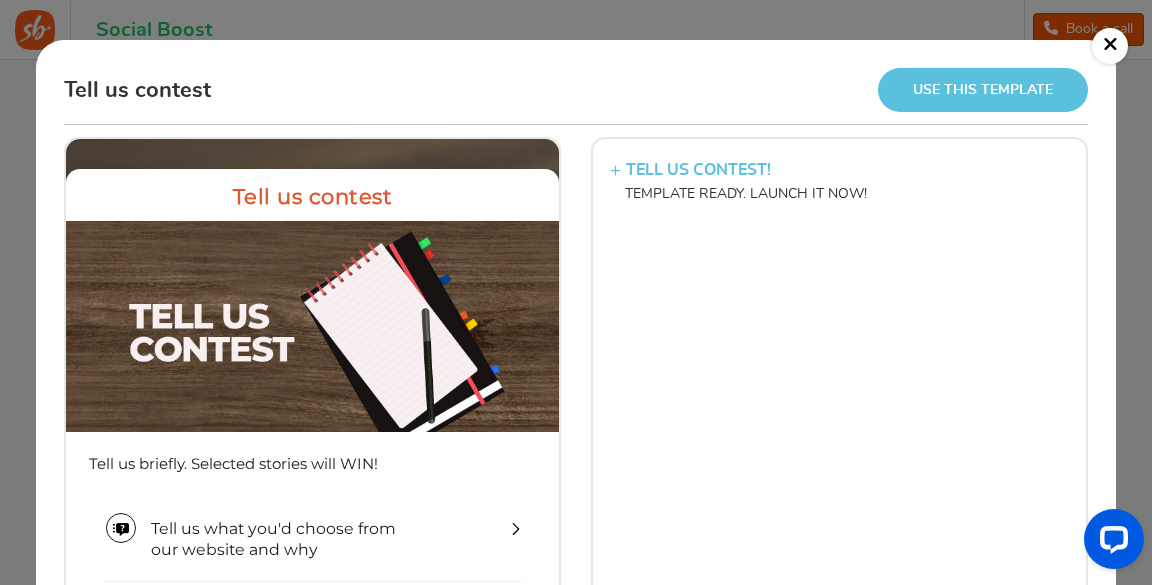 click on "TELL US CONTEST!" at bounding box center (839, 170) 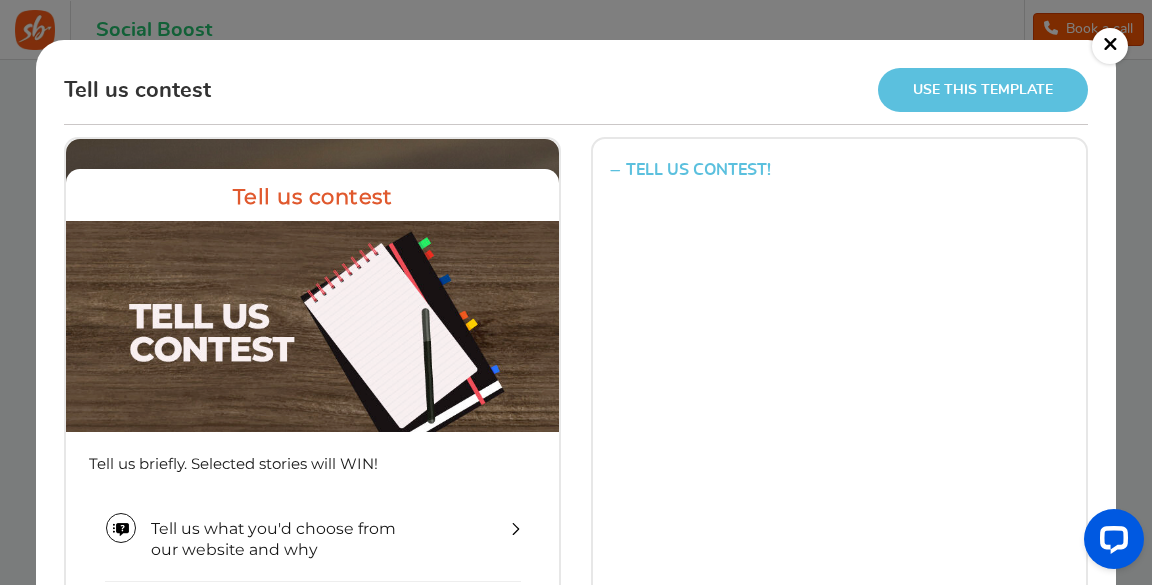 click on "TELL US CONTEST!" at bounding box center (839, 170) 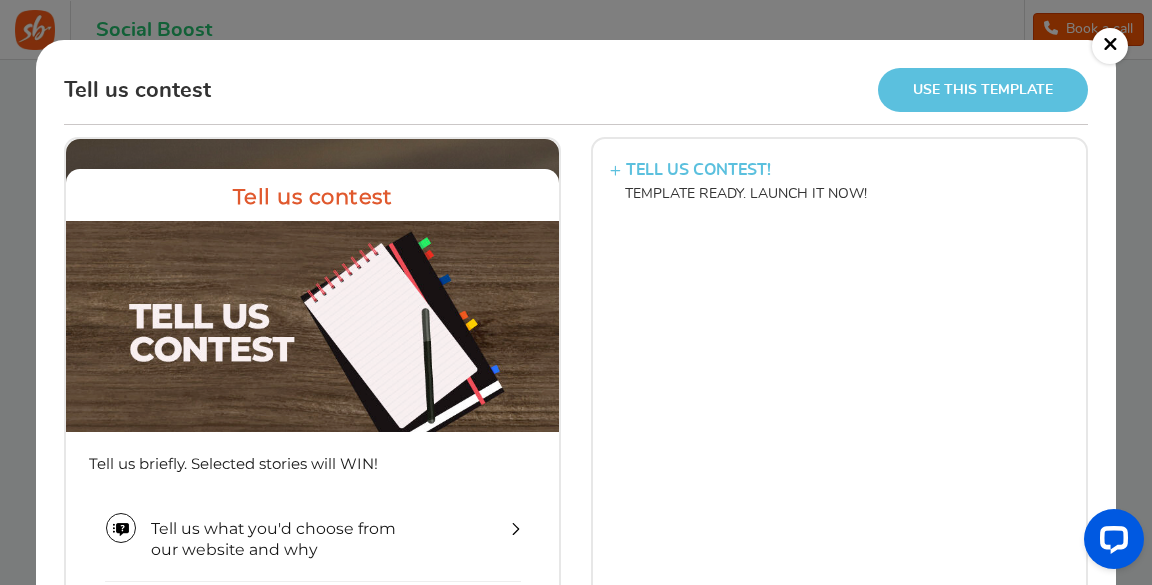 click on "Use this template" at bounding box center [983, 89] 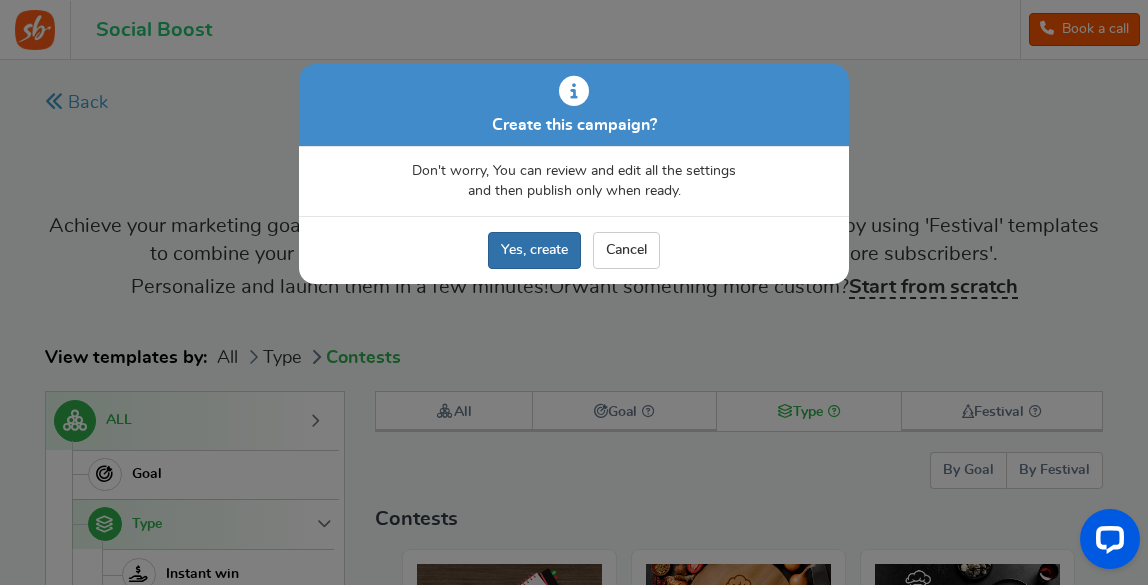 click on "Yes, create" at bounding box center (534, 250) 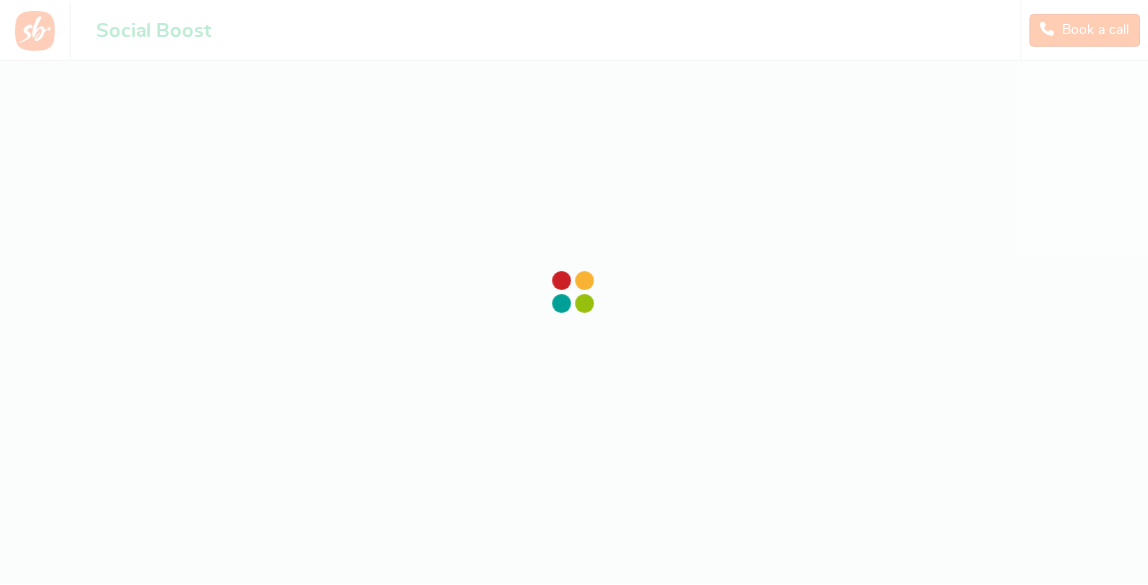 scroll, scrollTop: 0, scrollLeft: 0, axis: both 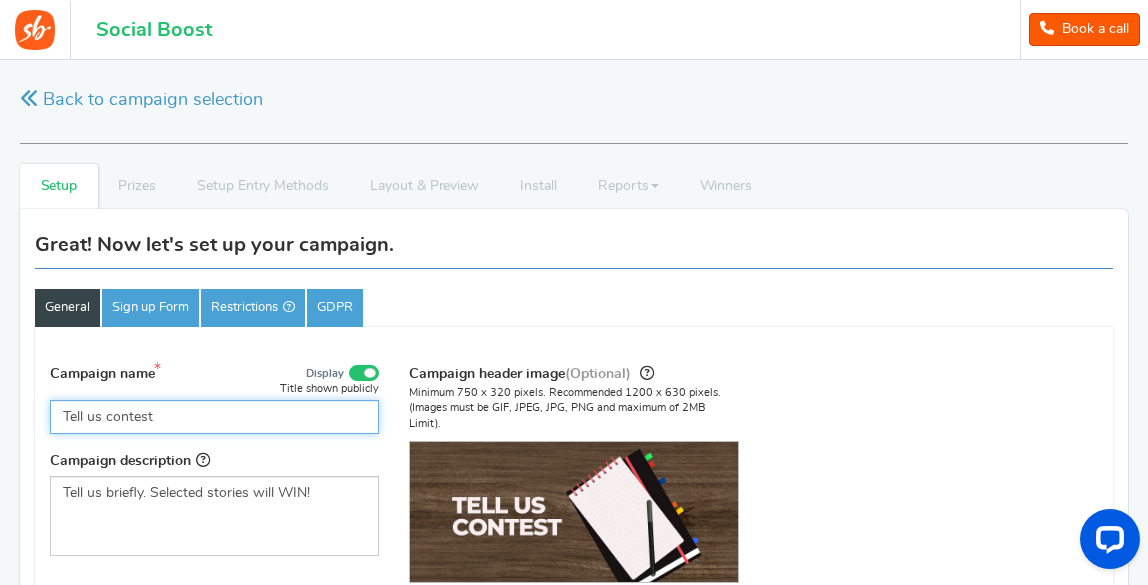 drag, startPoint x: 57, startPoint y: 410, endPoint x: -72, endPoint y: 402, distance: 129.24782 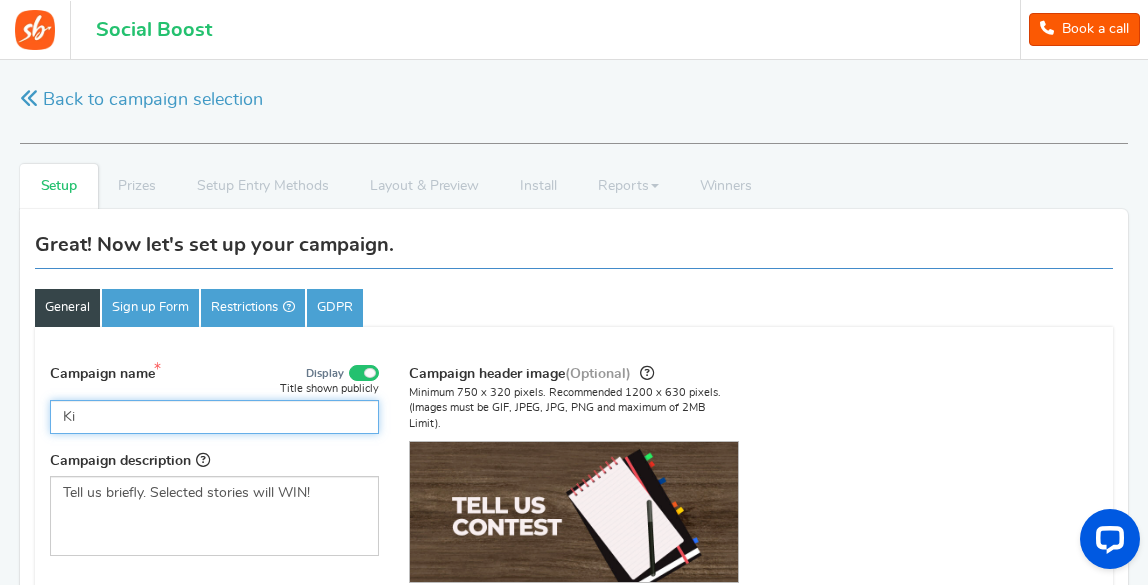 type on "K" 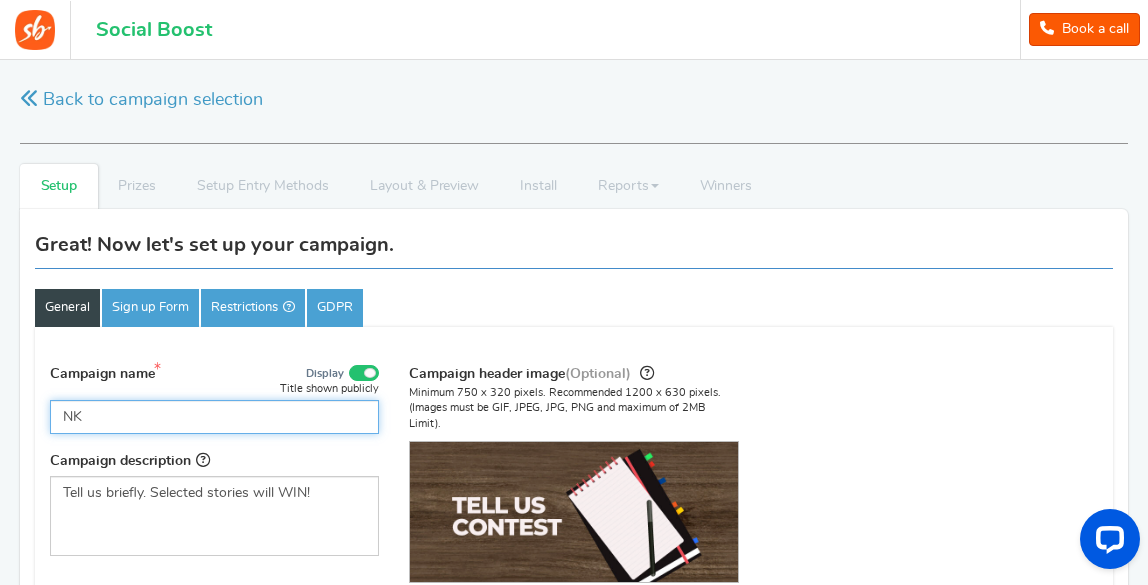 type on "N" 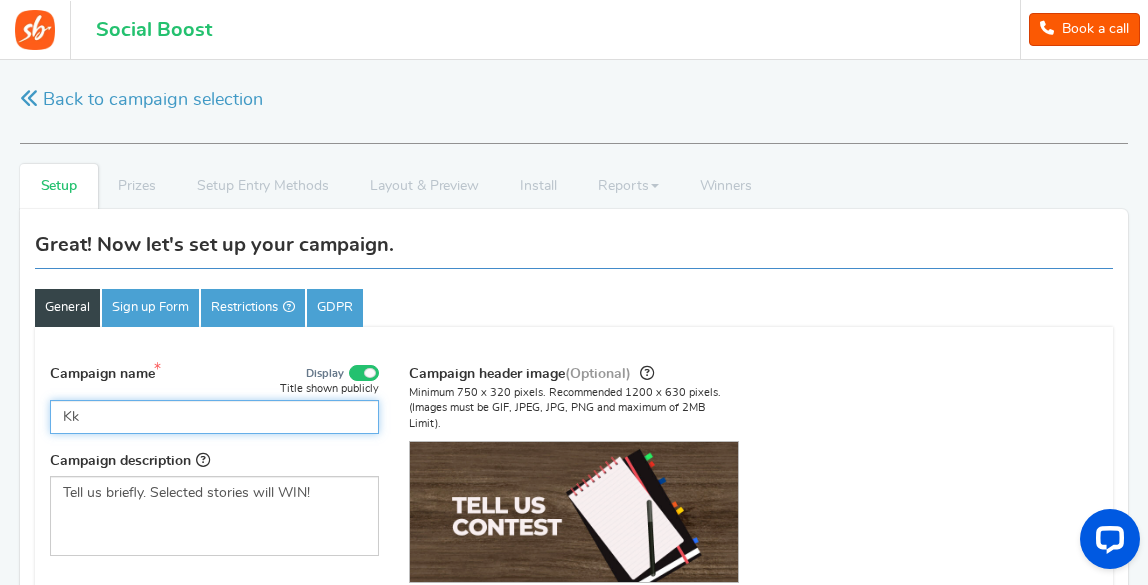 type on "K" 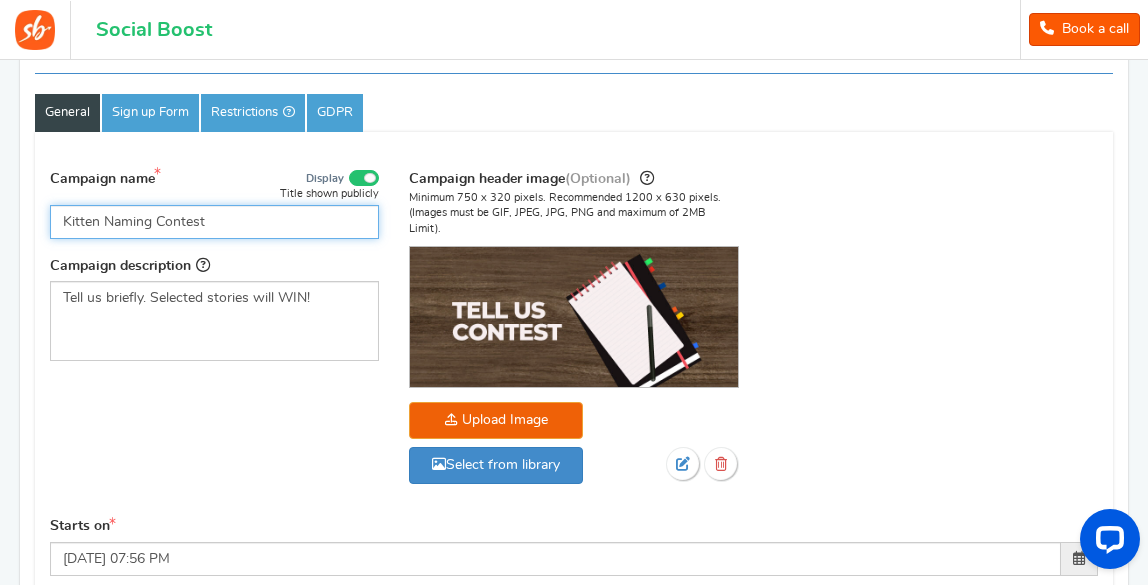 scroll, scrollTop: 200, scrollLeft: 0, axis: vertical 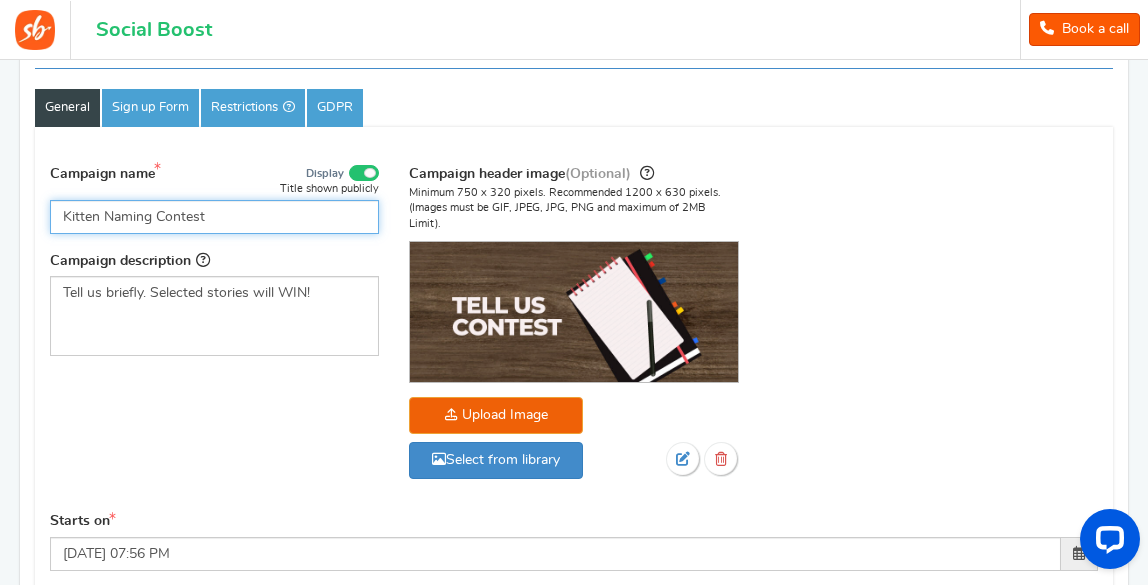 type on "Kitten Naming Contest" 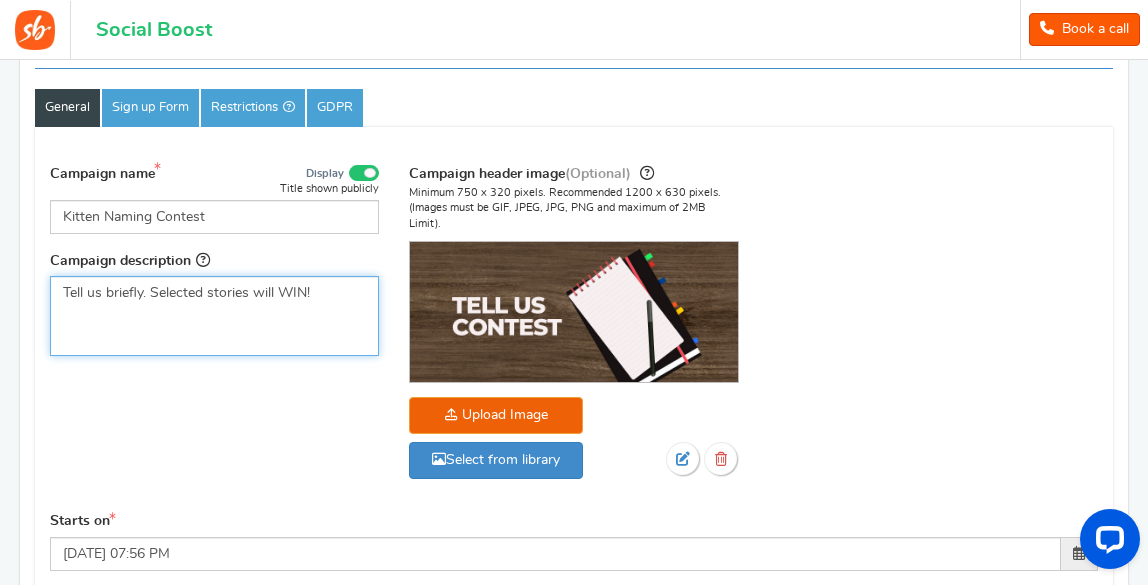 click on "Tell us briefly. Selected stories will WIN!" at bounding box center (214, 293) 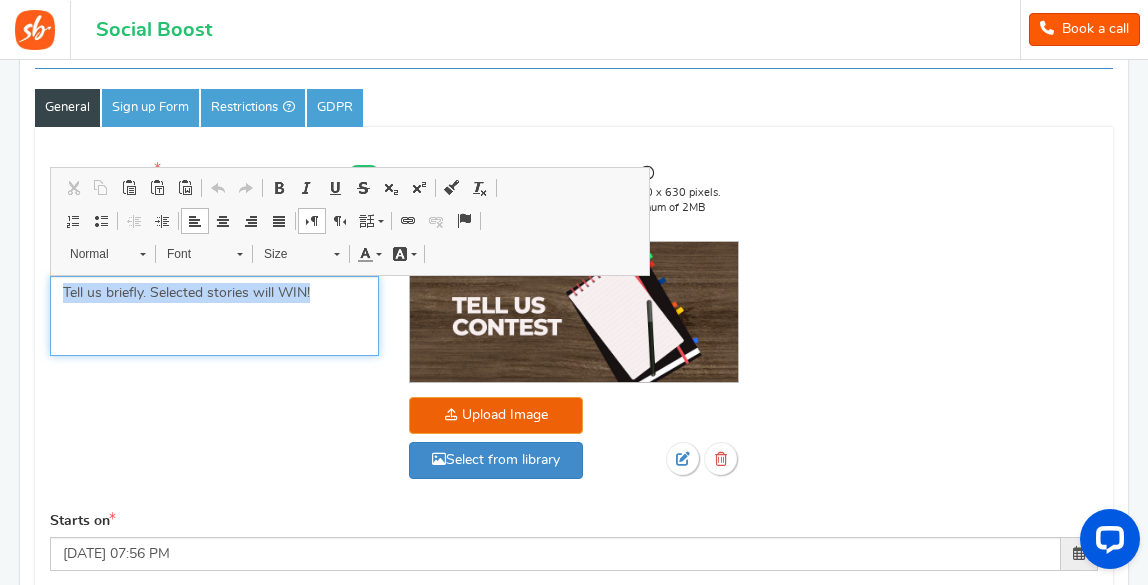 drag, startPoint x: 249, startPoint y: 290, endPoint x: -40, endPoint y: 290, distance: 289 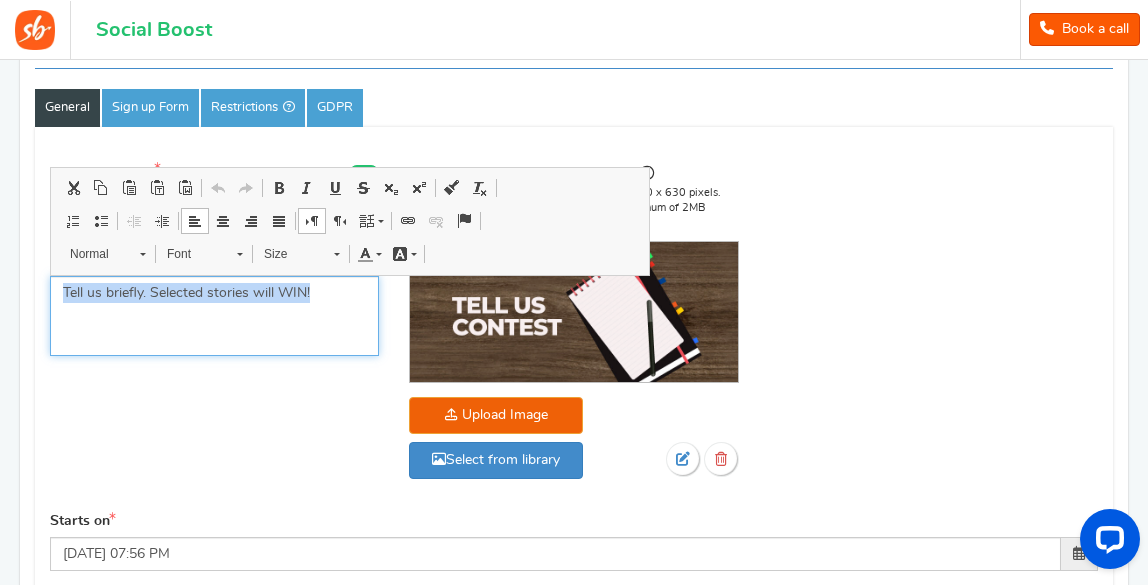 type 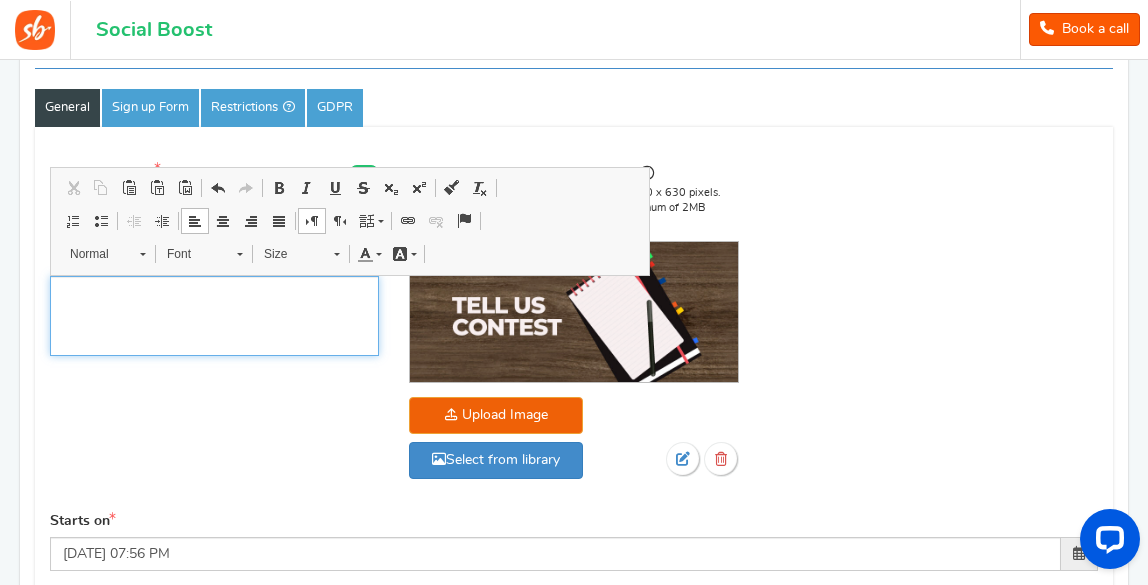 click at bounding box center (214, 293) 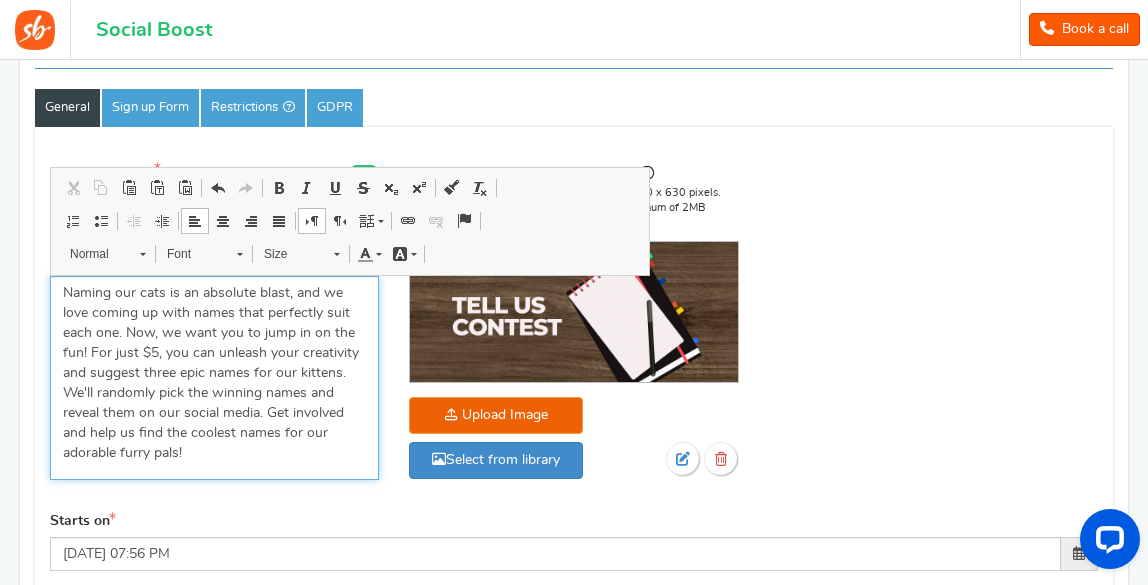 click on "Naming our cats is an absolute blast, and we love coming up with names that perfectly suit each one. Now, we want you to jump in on the fun! For just $5, you can unleash your creativity and suggest three epic names for our kittens. We'll randomly pick the winning names and reveal them on our social media. Get involved and help us find the coolest names for our adorable furry pals!" at bounding box center (214, 373) 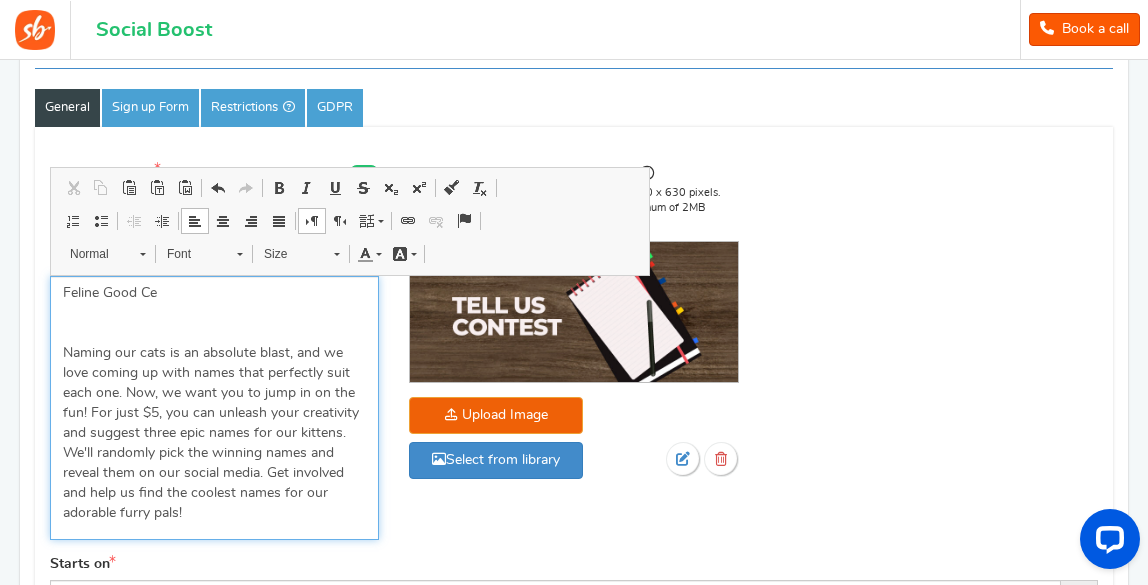 click on "Feline Good Ce" at bounding box center [214, 293] 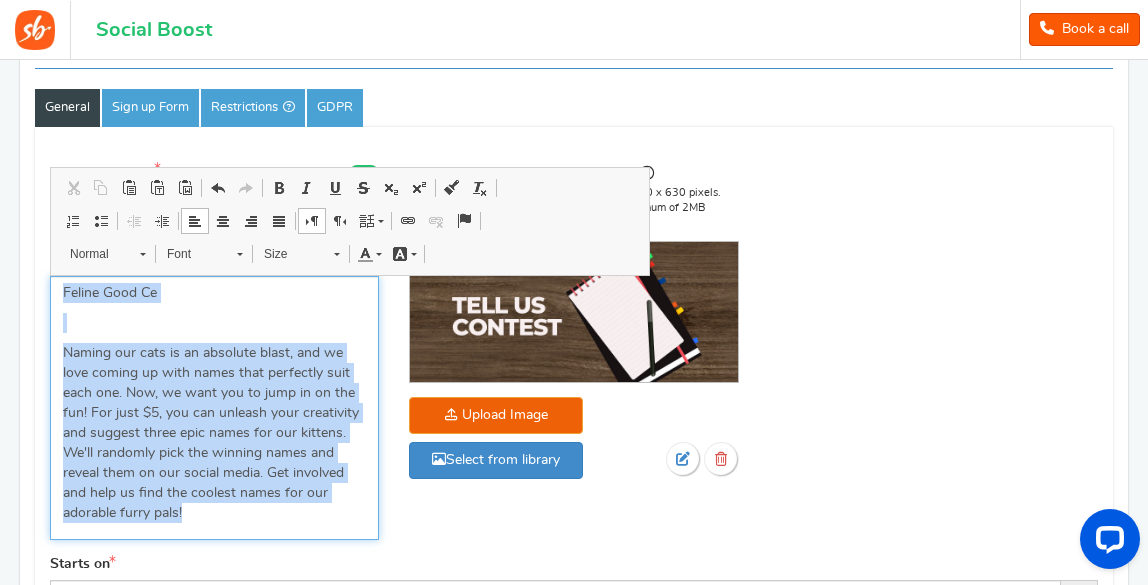 drag, startPoint x: 211, startPoint y: 515, endPoint x: 56, endPoint y: 288, distance: 274.87088 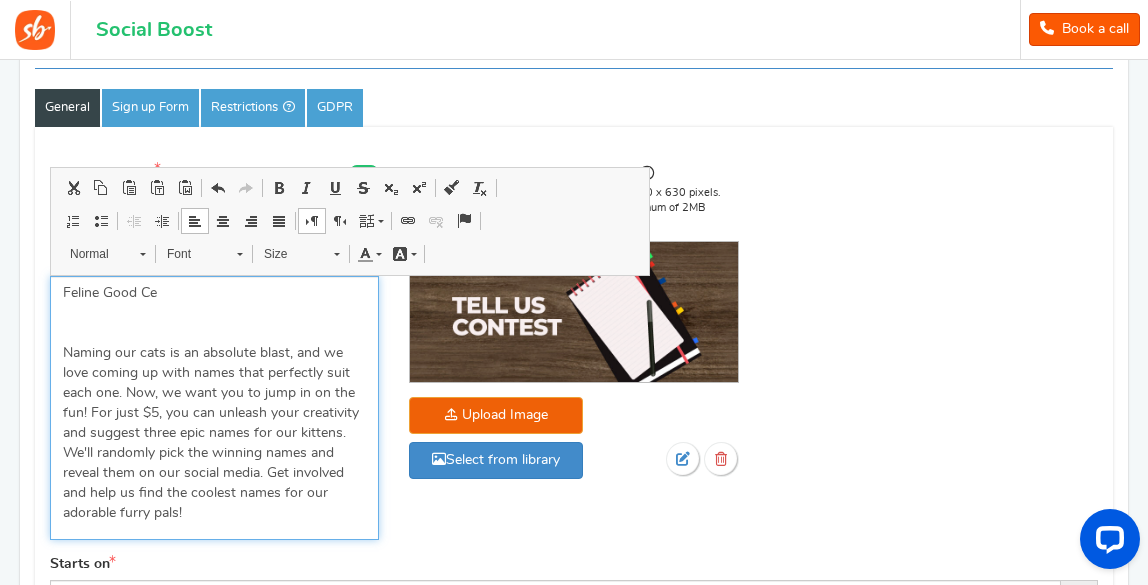 scroll, scrollTop: 213, scrollLeft: 0, axis: vertical 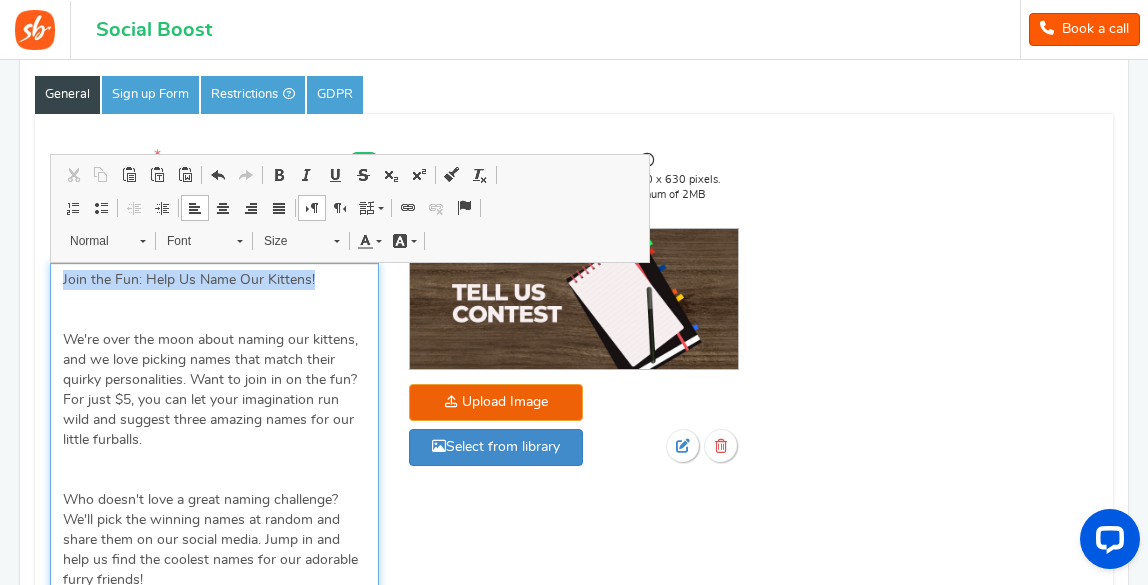 drag, startPoint x: 336, startPoint y: 279, endPoint x: -48, endPoint y: 265, distance: 384.25513 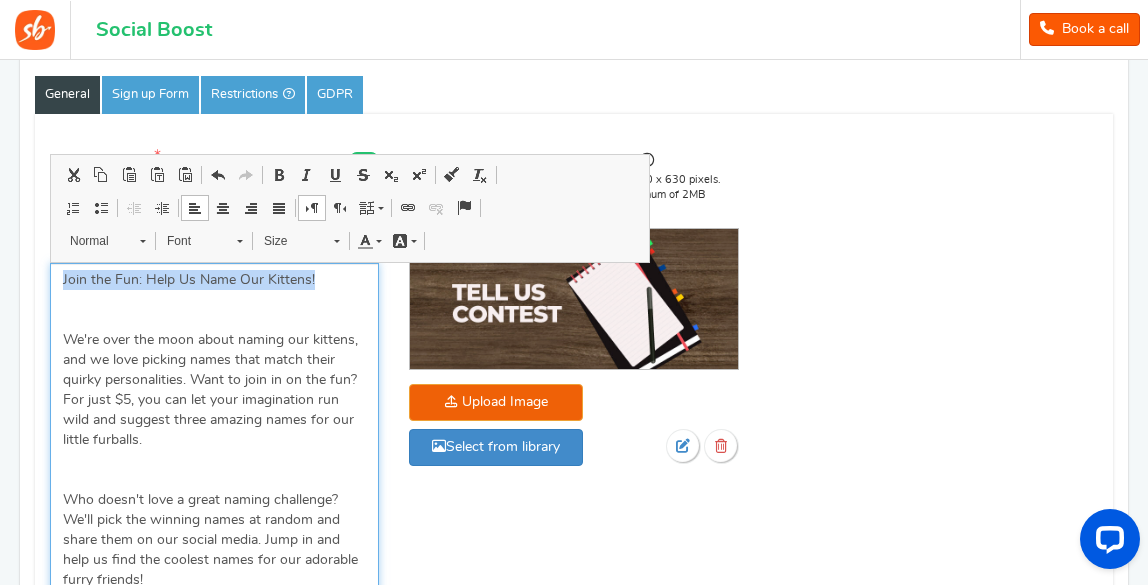 drag, startPoint x: 282, startPoint y: 175, endPoint x: 244, endPoint y: 186, distance: 39.56008 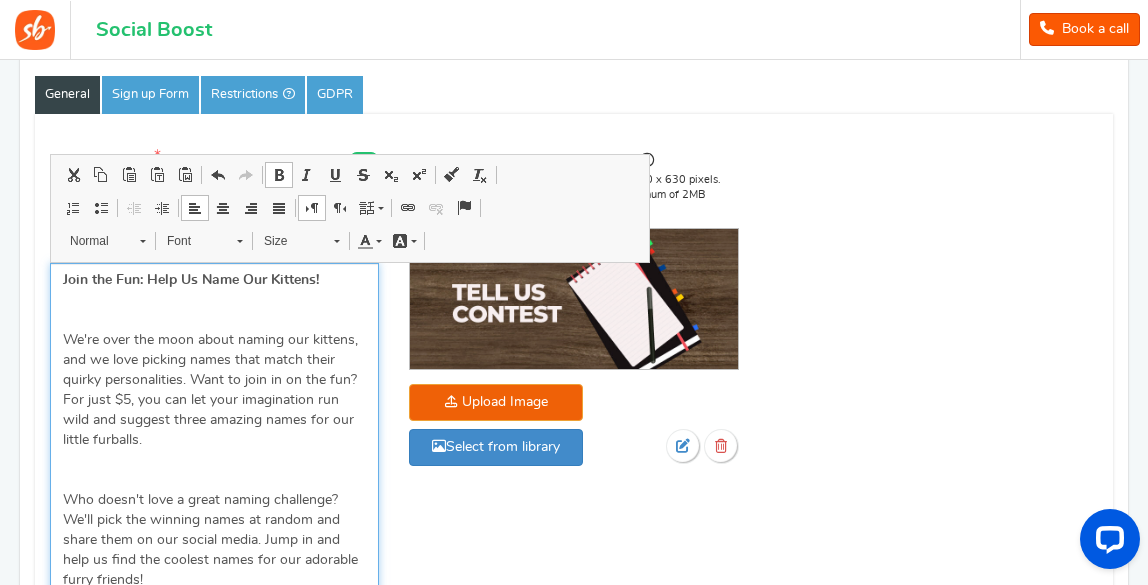 click at bounding box center [214, 310] 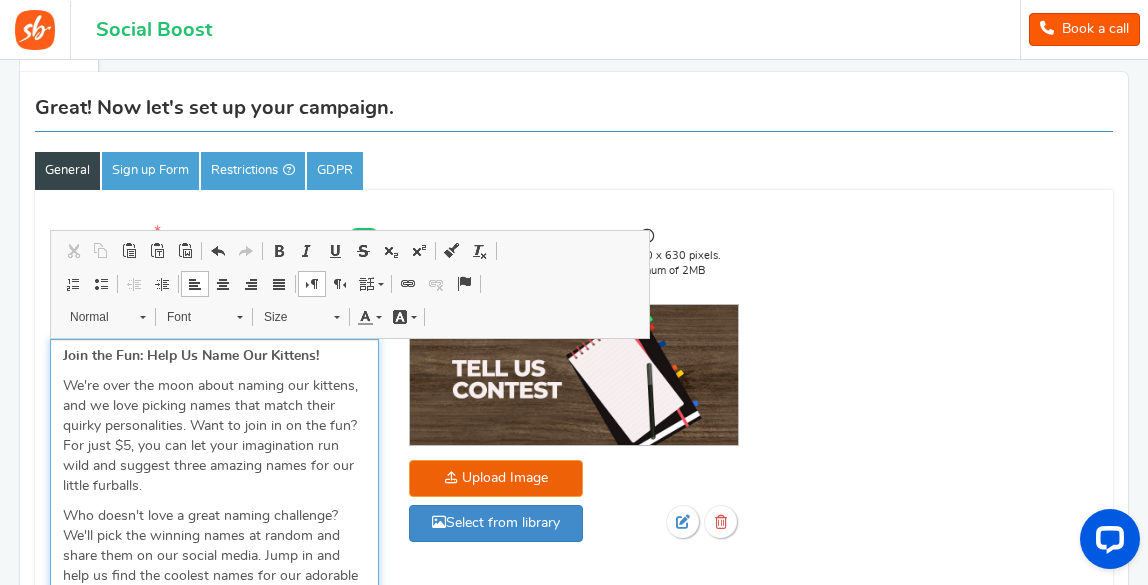 scroll, scrollTop: 133, scrollLeft: 0, axis: vertical 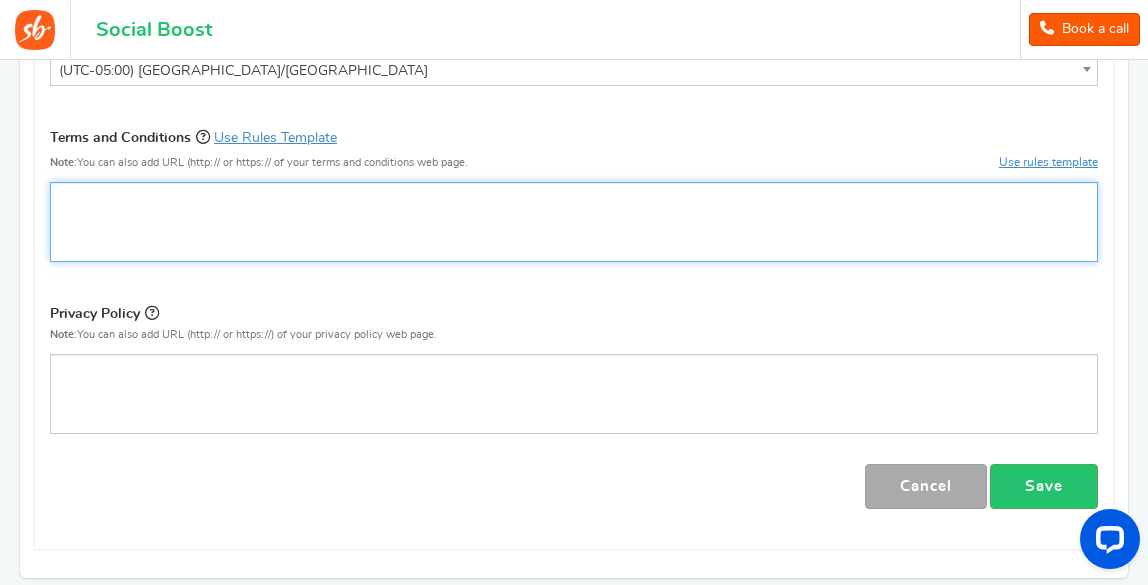 click at bounding box center [574, 199] 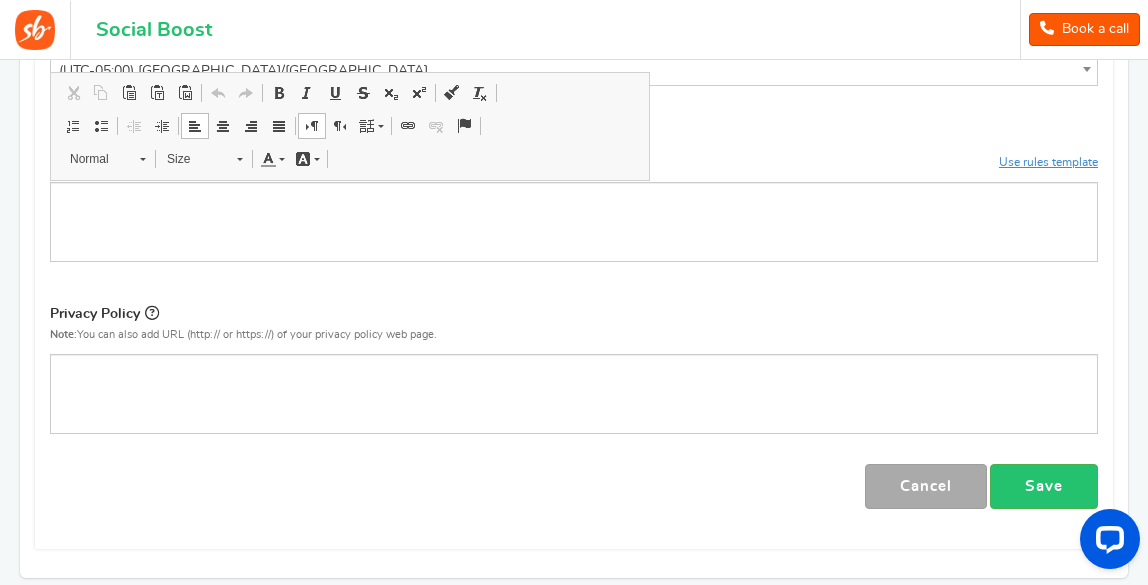 drag, startPoint x: 790, startPoint y: 96, endPoint x: 769, endPoint y: 105, distance: 22.847319 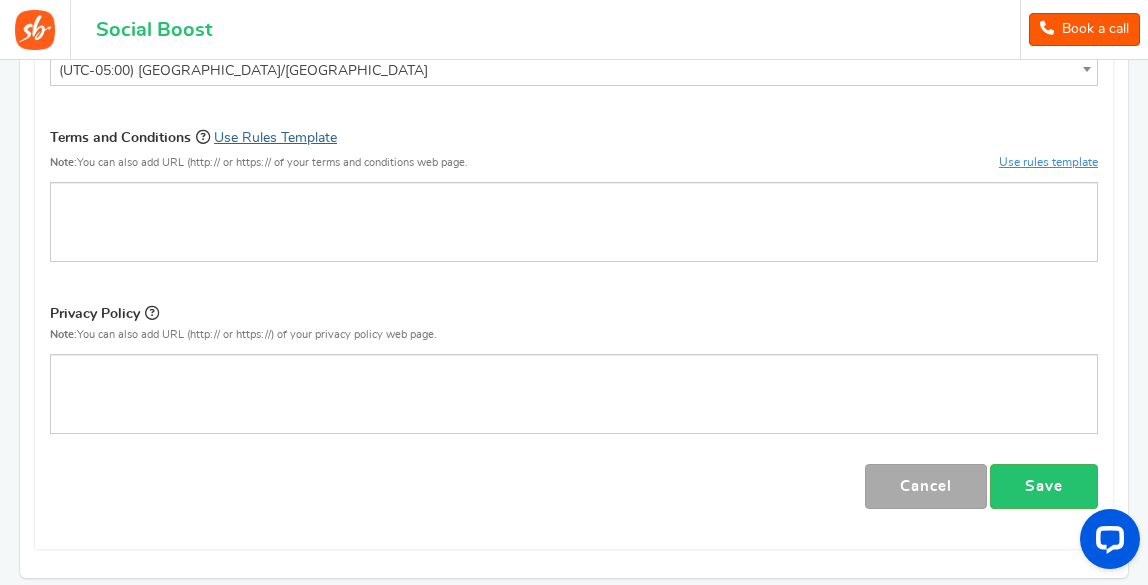 click on "Use Rules Template" at bounding box center (275, 138) 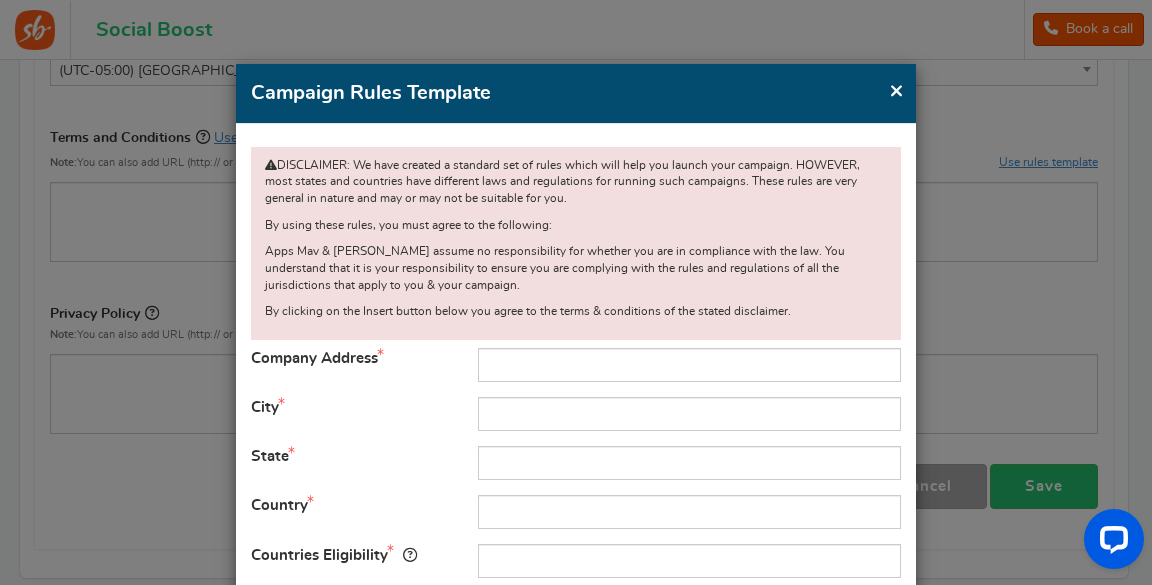 scroll, scrollTop: 244, scrollLeft: 0, axis: vertical 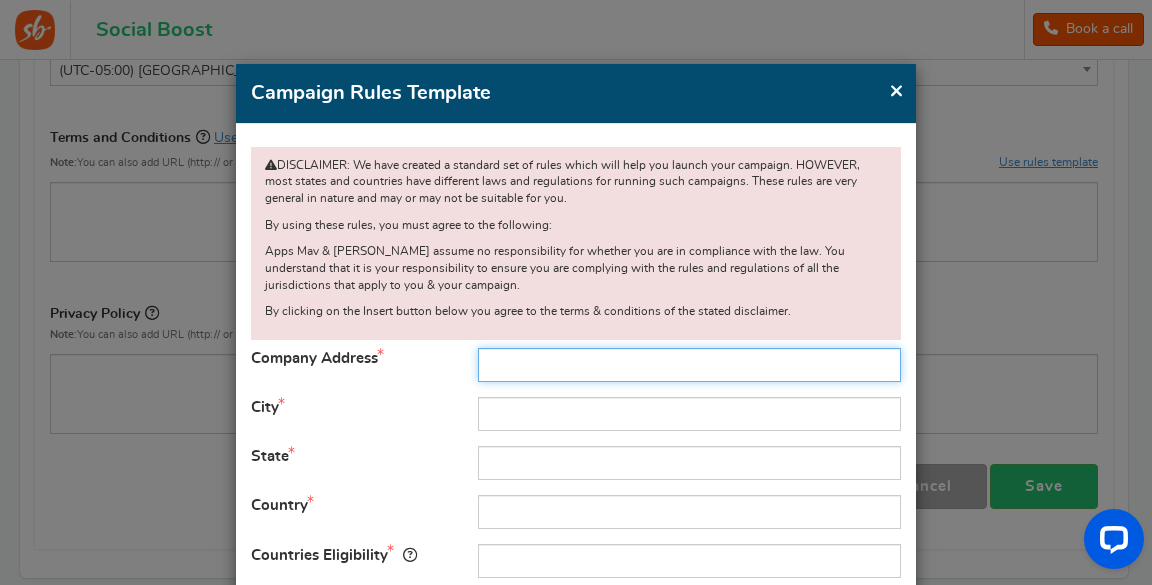 click at bounding box center [689, 365] 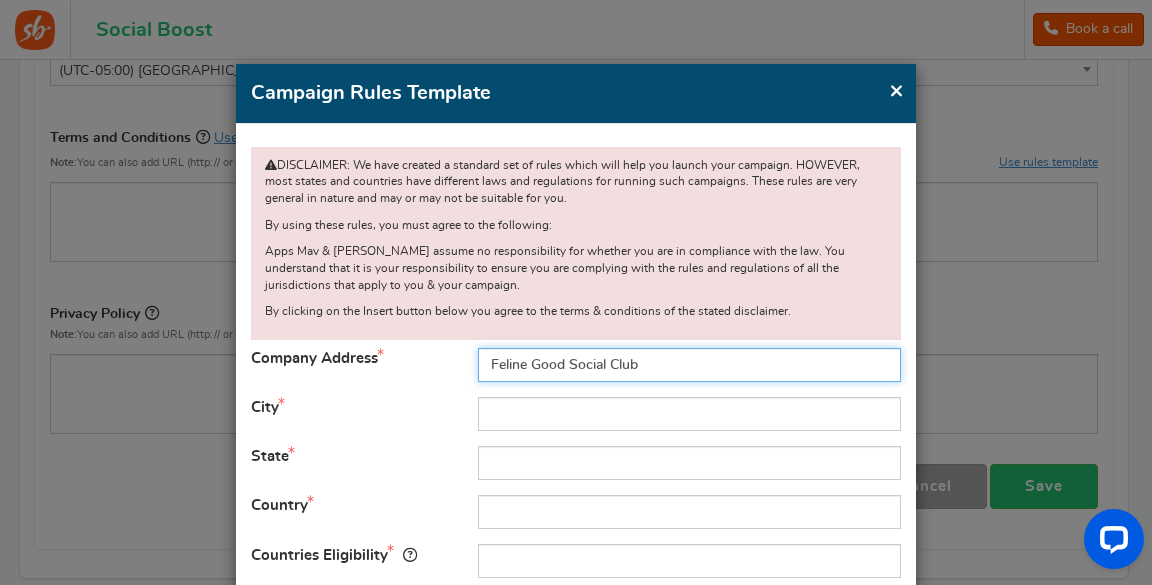 type on "[GEOGRAPHIC_DATA]" 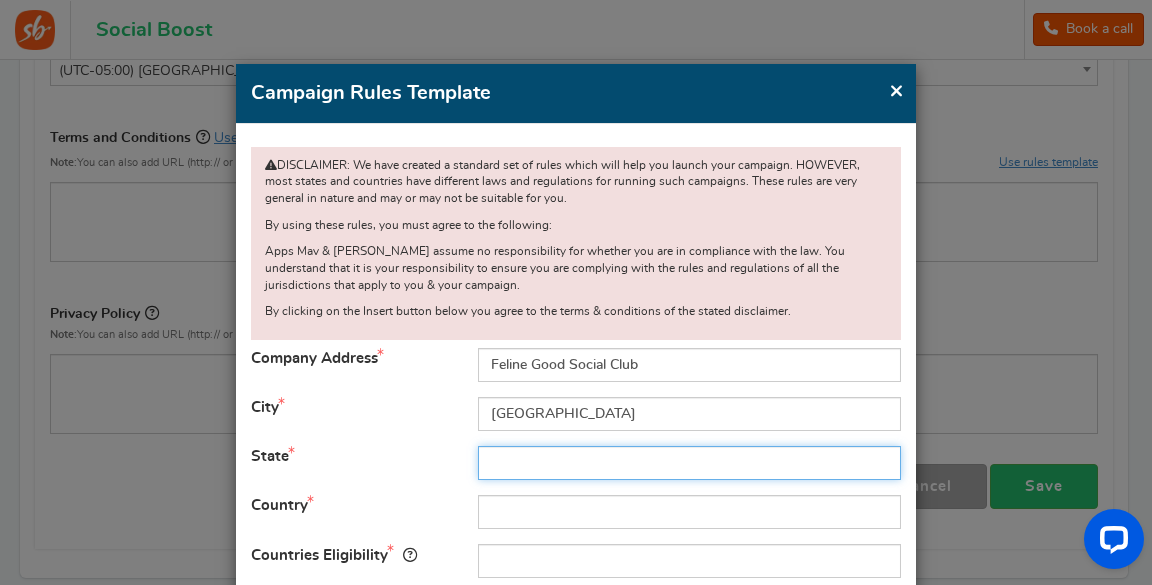 type on "[US_STATE]" 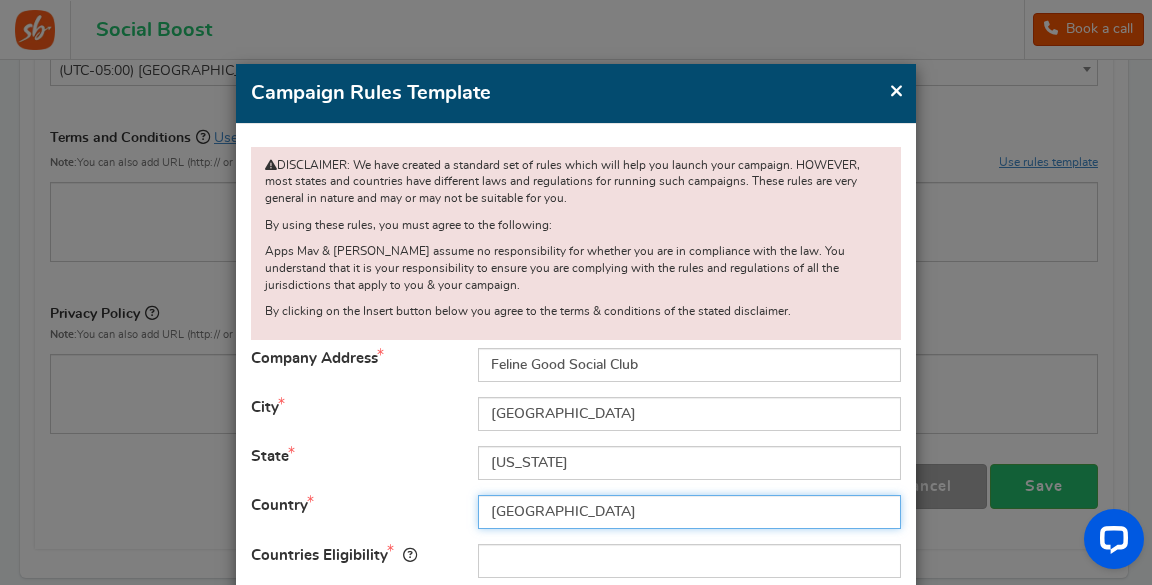 type on "[GEOGRAPHIC_DATA]" 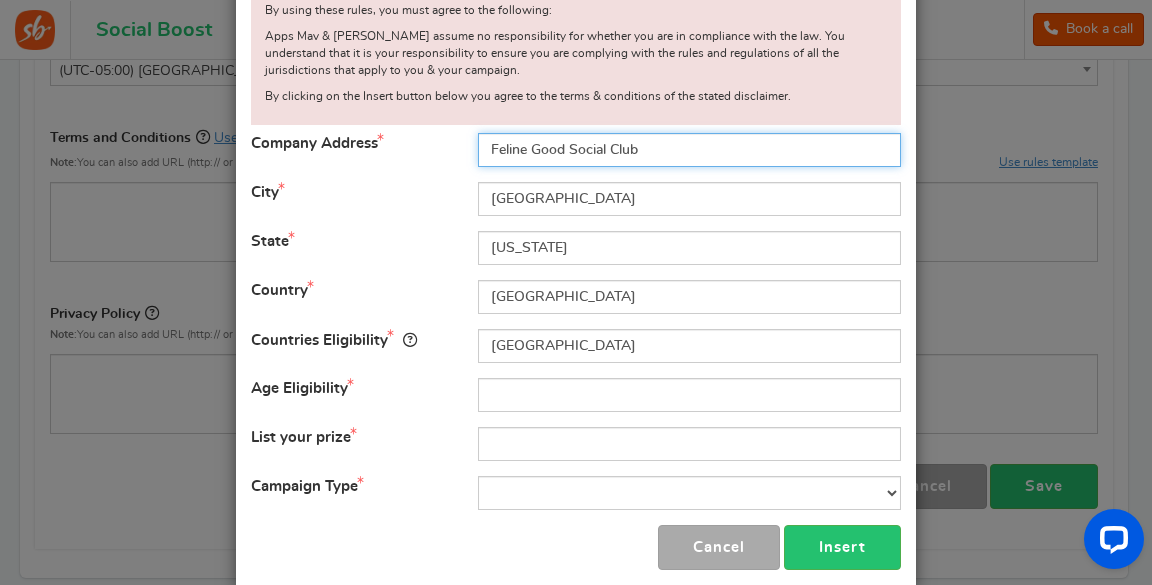 scroll, scrollTop: 244, scrollLeft: 0, axis: vertical 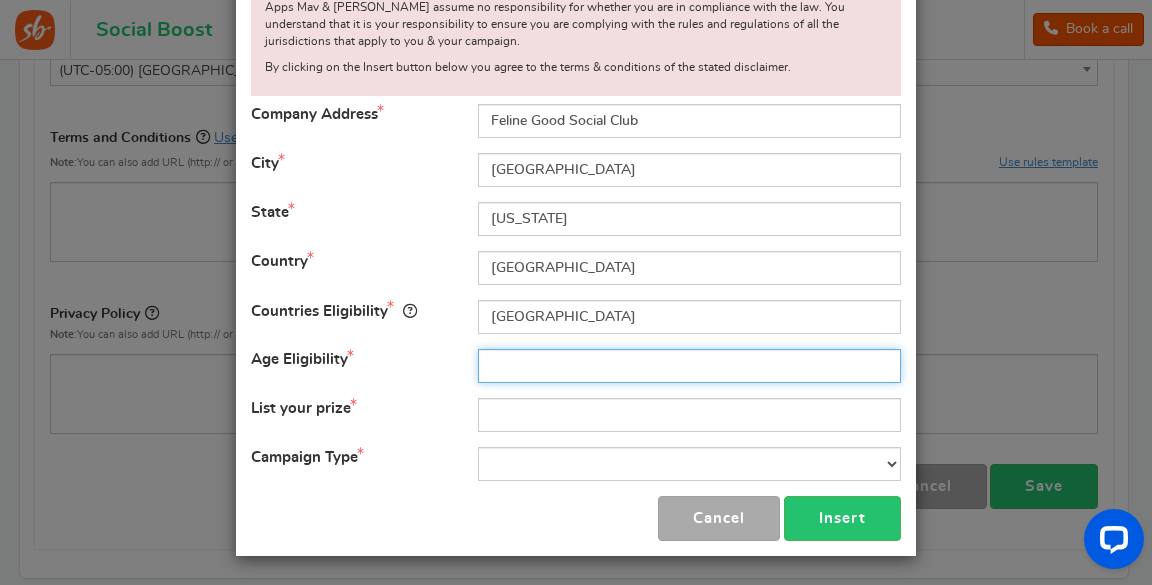 click at bounding box center [689, 366] 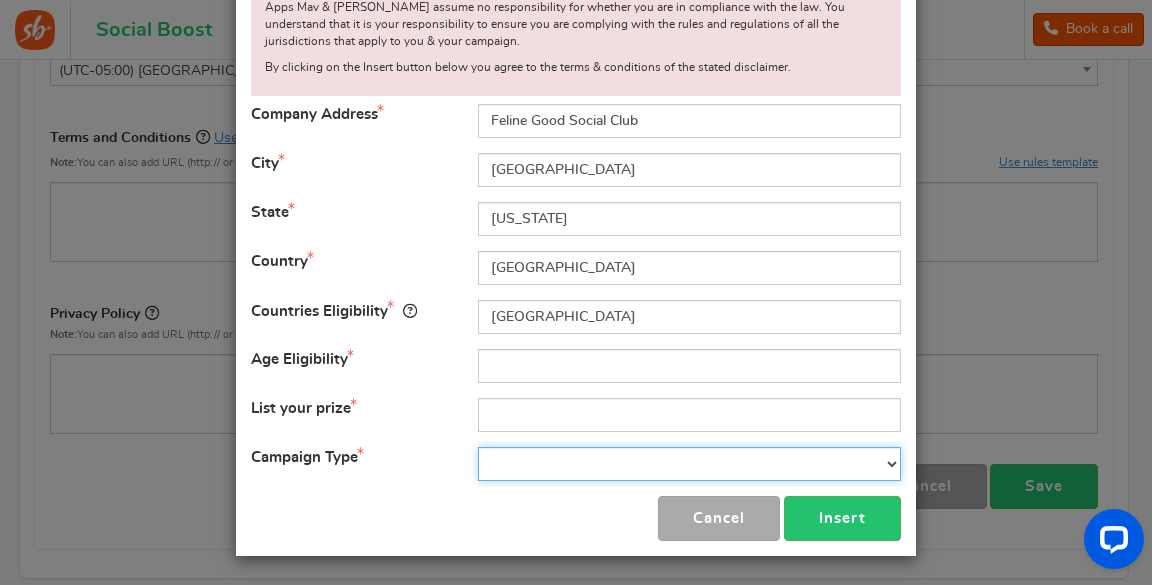 click on "Contest
Giveaway
Lottery
Offer
Raffle
Sweepstakes
Other" at bounding box center (689, 464) 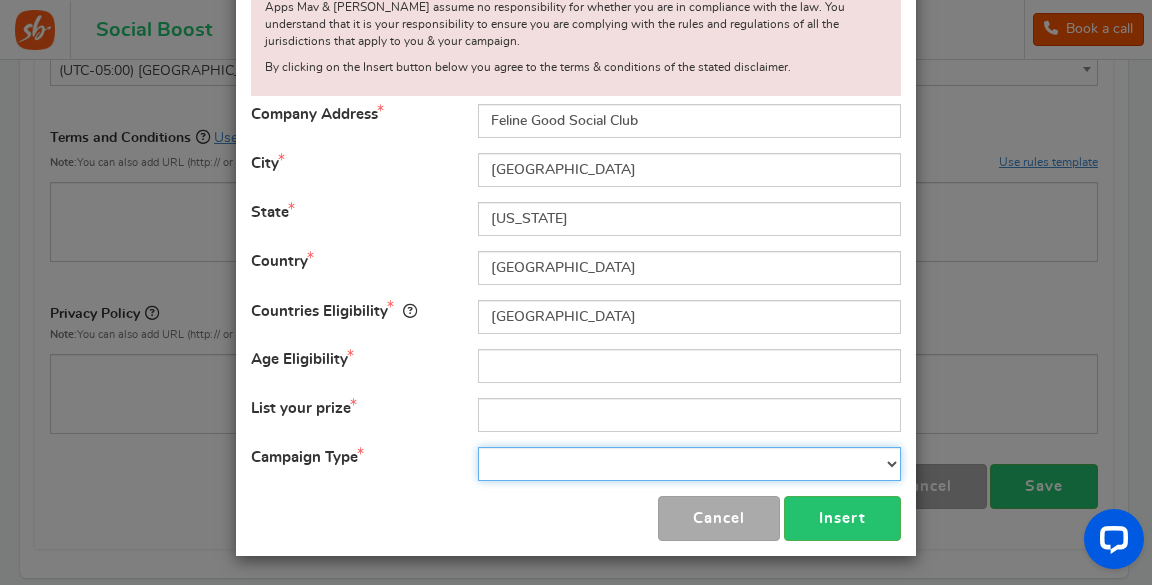select on "Contest" 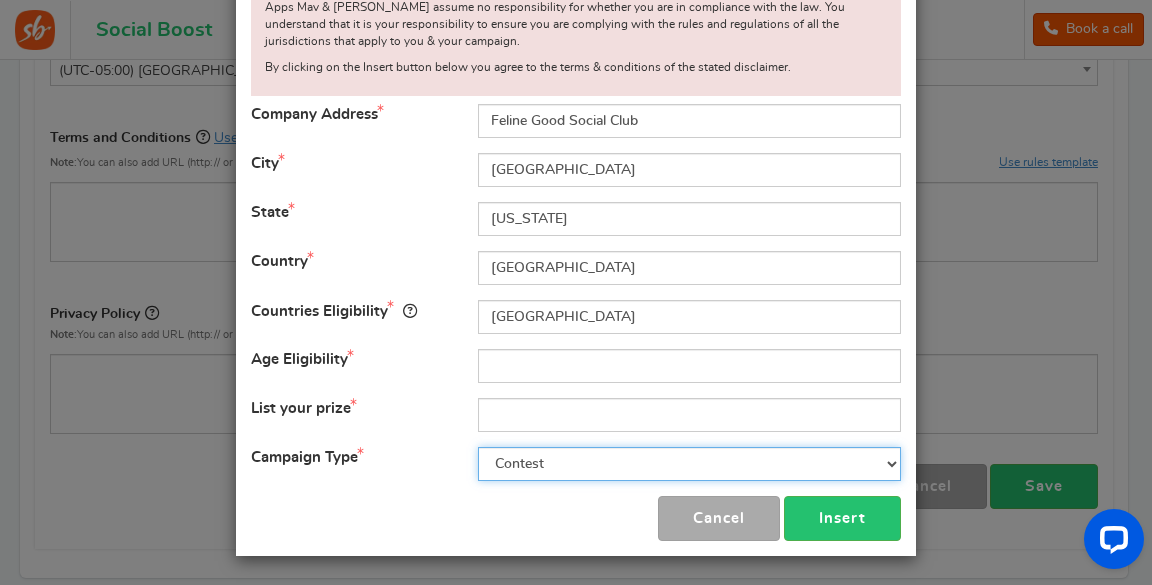 click on "Contest
Giveaway
Lottery
Offer
Raffle
Sweepstakes
Other" at bounding box center (689, 464) 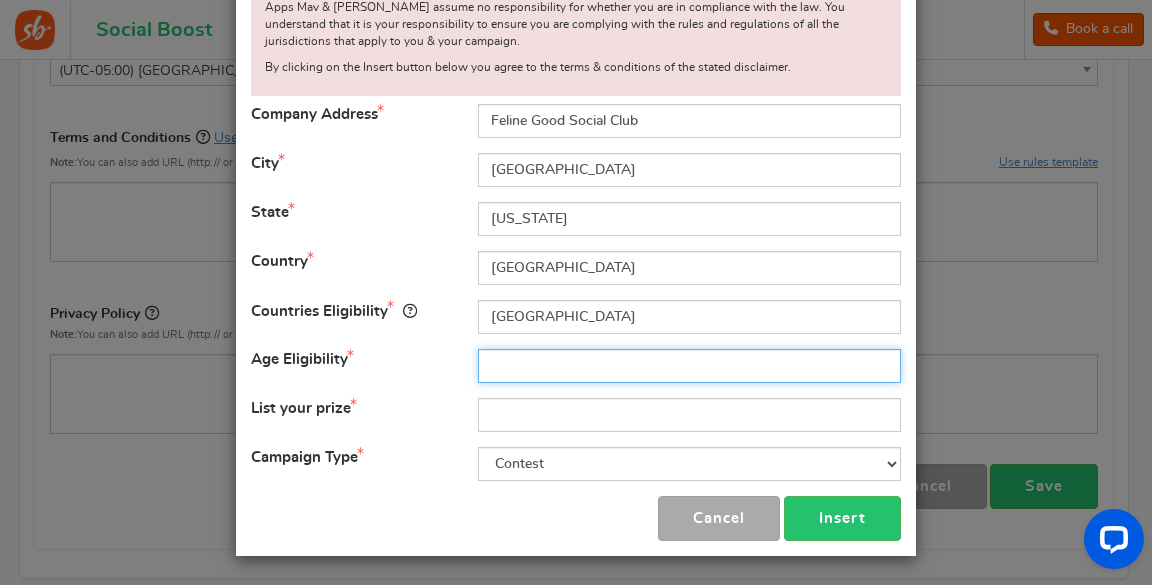 click at bounding box center [689, 366] 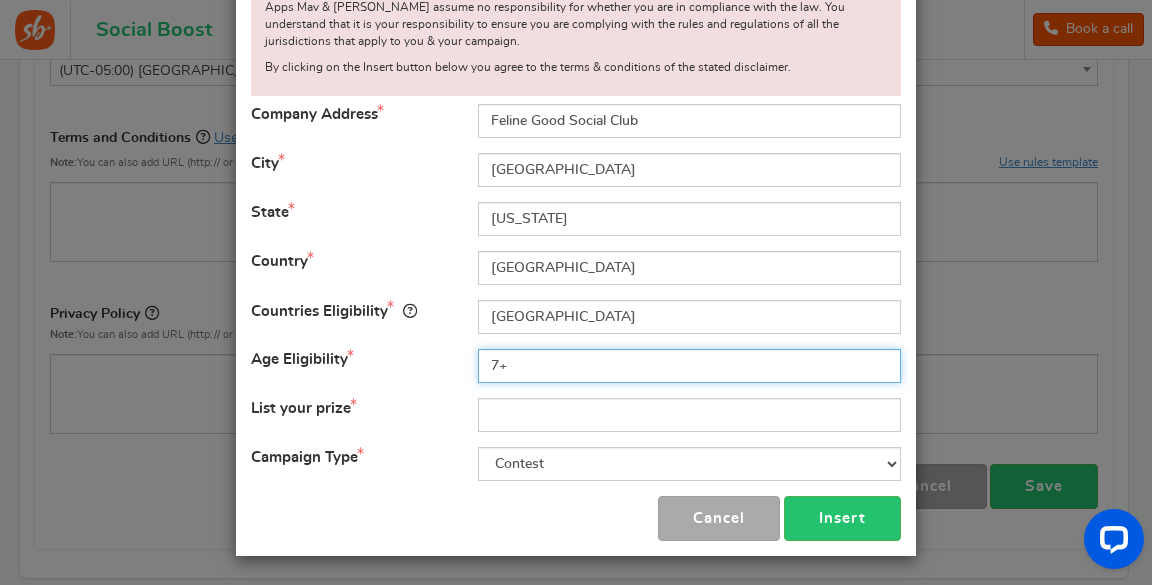type on "7+" 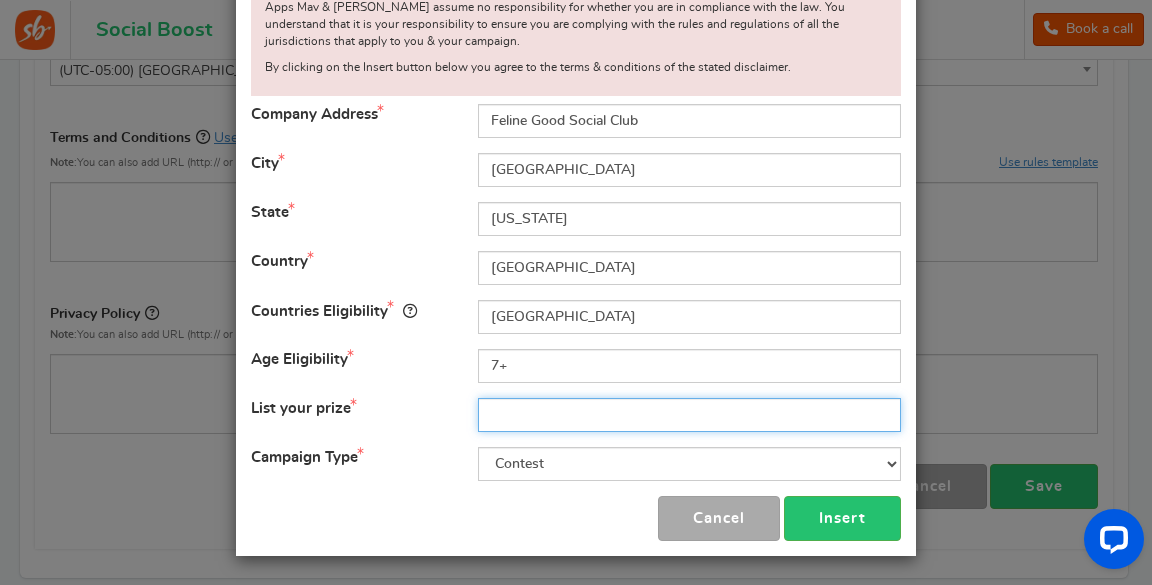 click at bounding box center [689, 415] 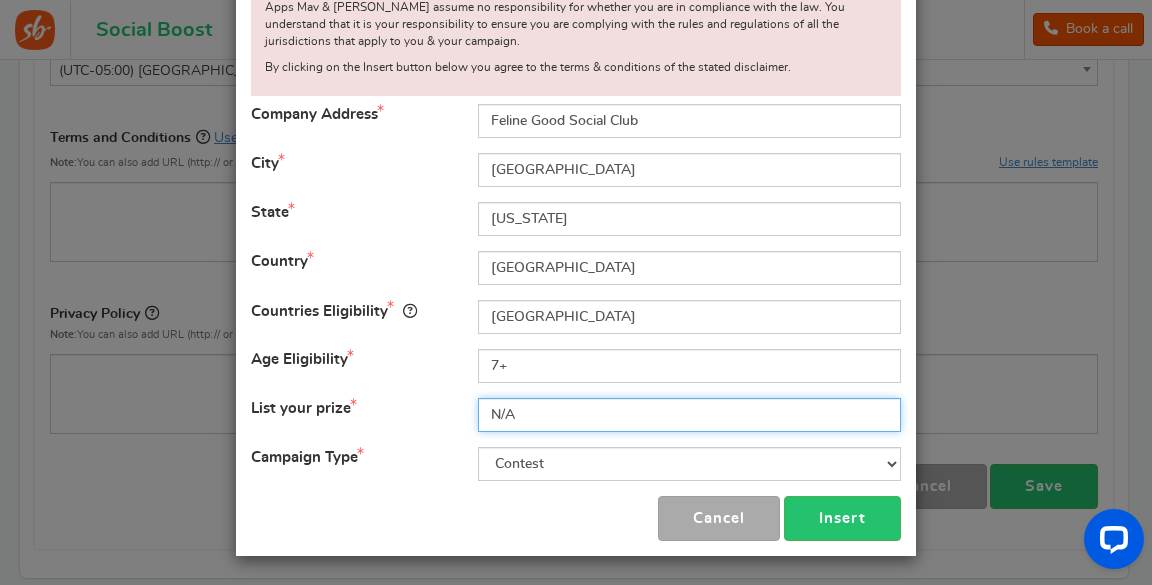 scroll, scrollTop: 0, scrollLeft: 0, axis: both 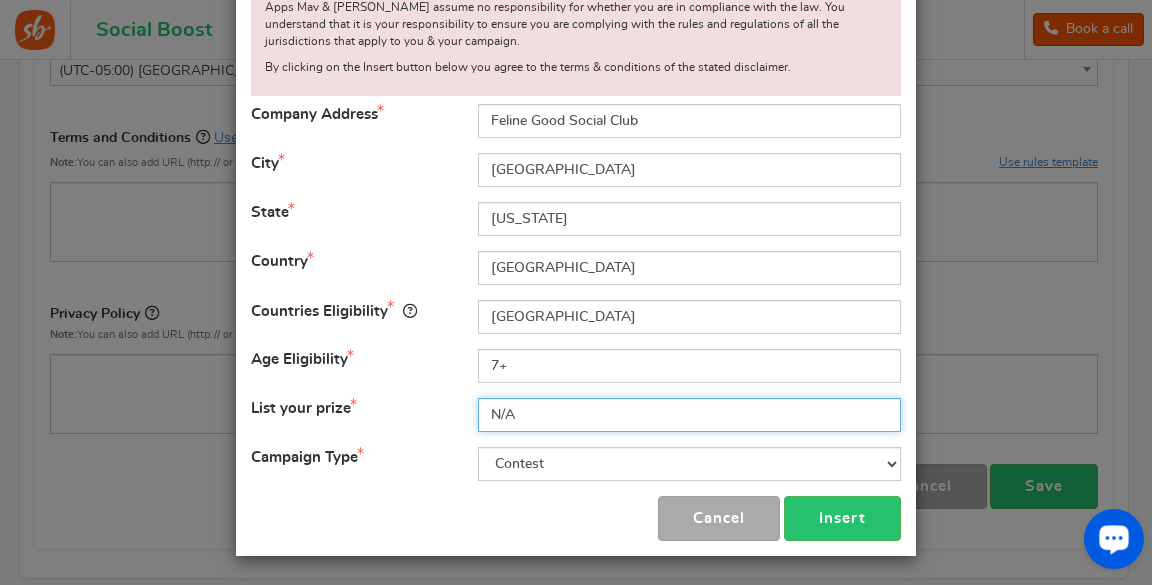 type on "N/A" 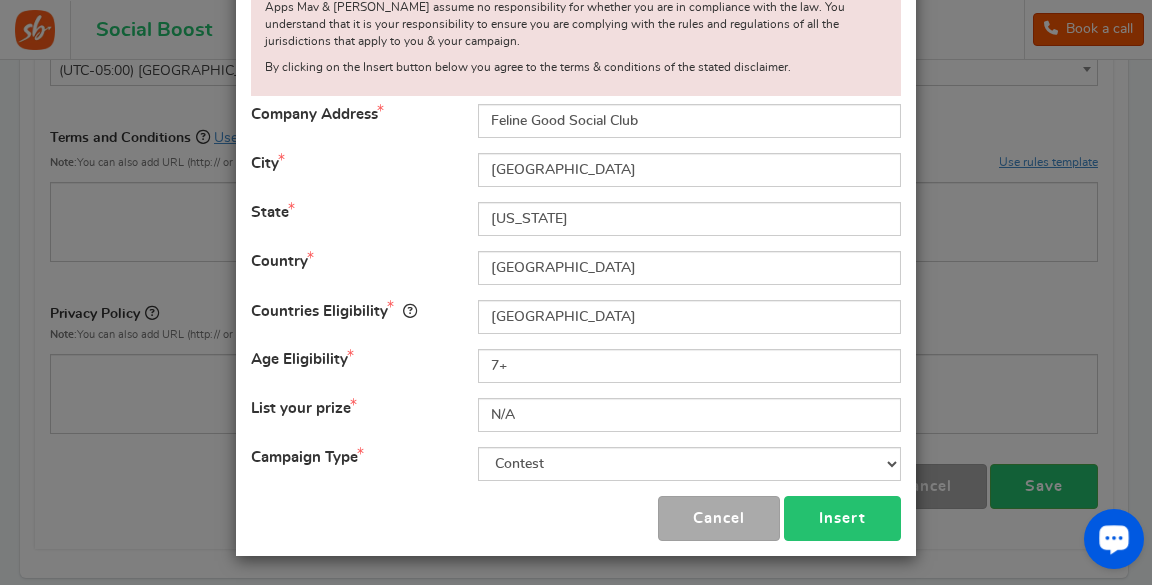 click on "Insert" at bounding box center [842, 518] 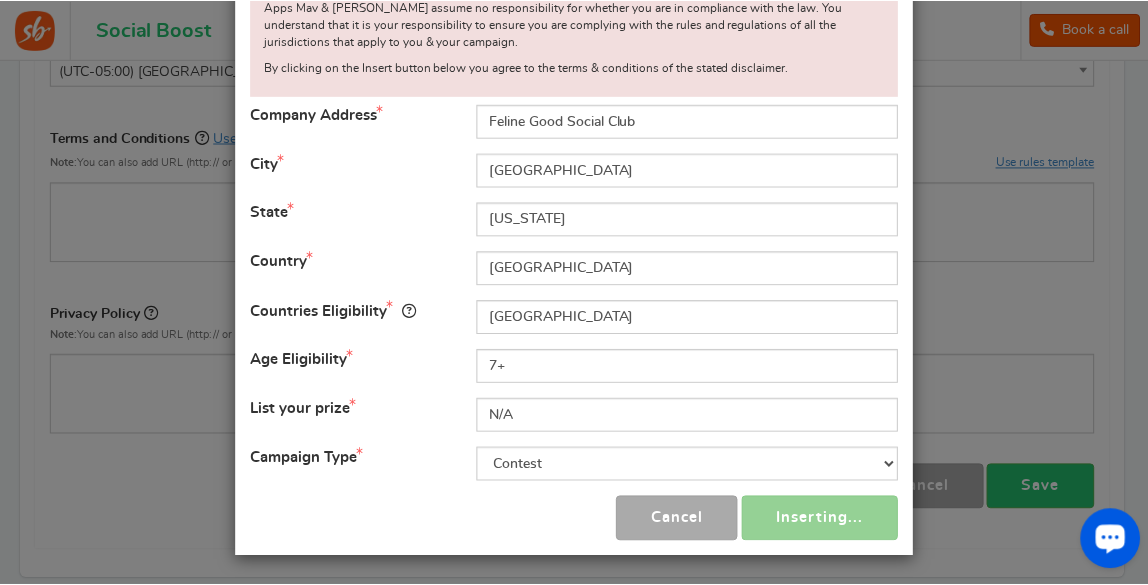 scroll, scrollTop: 210, scrollLeft: 0, axis: vertical 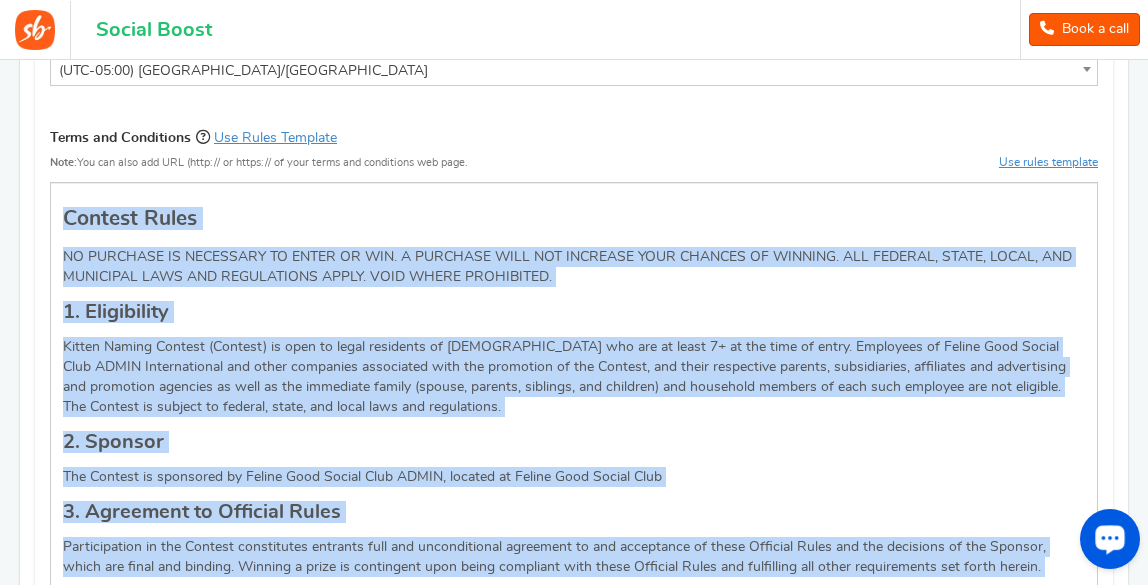 drag, startPoint x: 1145, startPoint y: 148, endPoint x: 1141, endPoint y: 183, distance: 35.22783 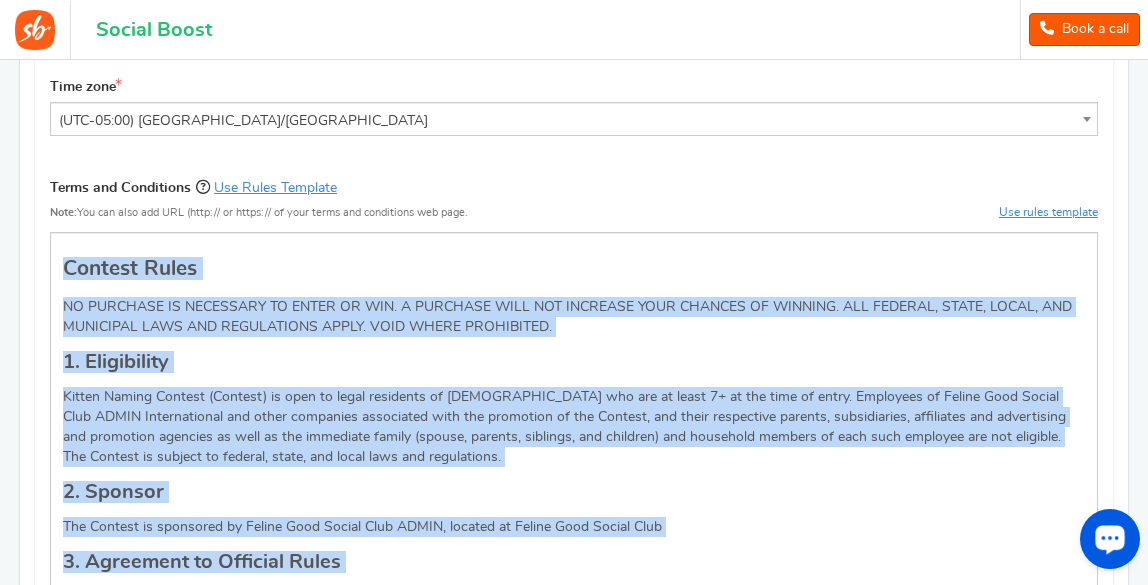 scroll, scrollTop: 956, scrollLeft: 0, axis: vertical 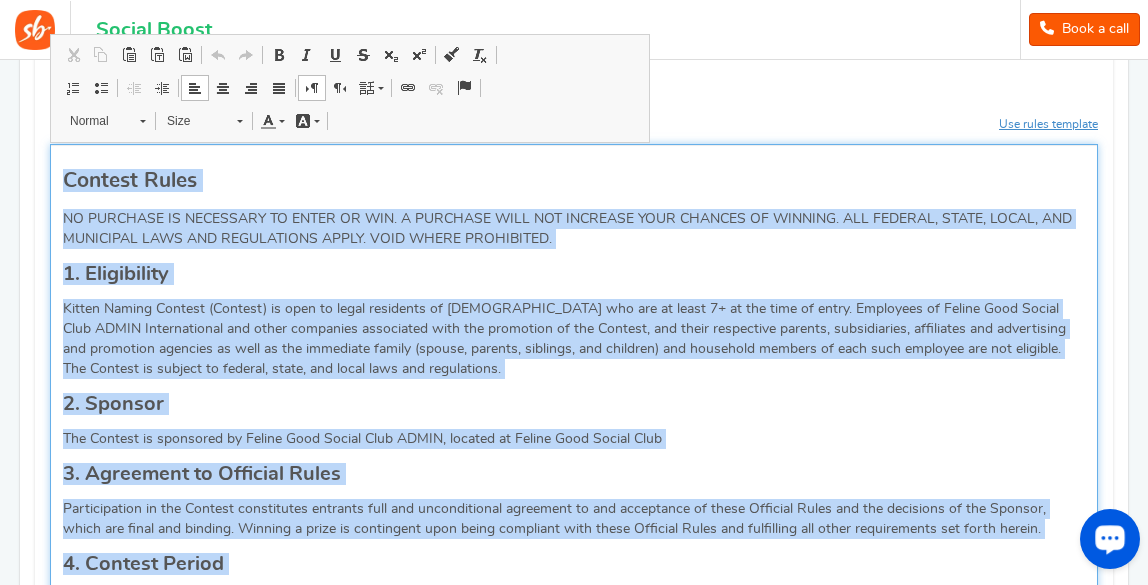 click on "1.	Eligibility" at bounding box center (574, 274) 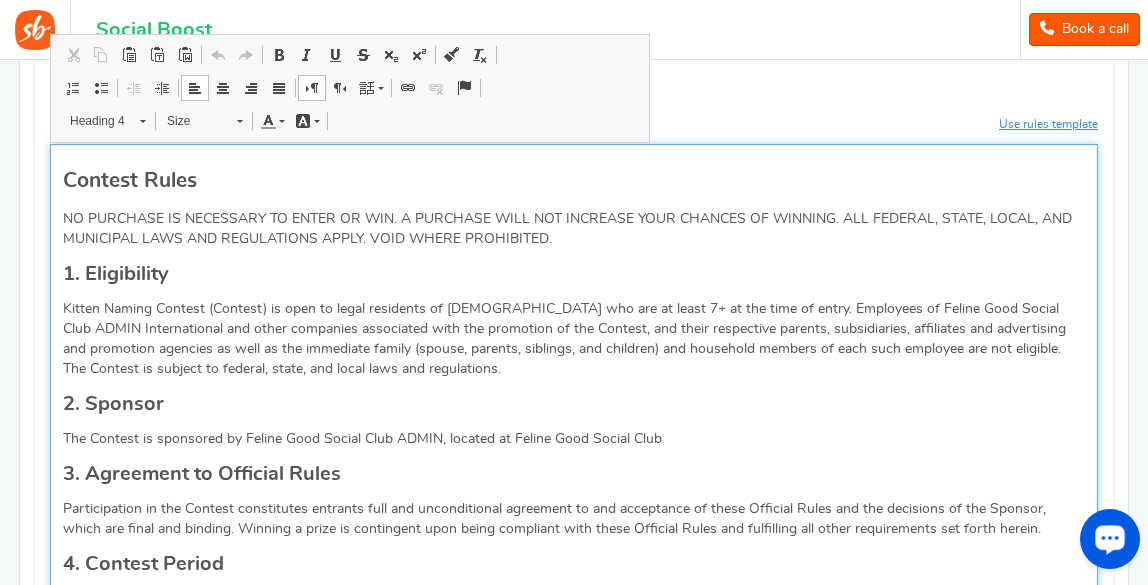 click on "Kitten Naming Contest (Contest) is open to legal residents of [DEMOGRAPHIC_DATA] who are at least
7+ at the time of entry. Employees of Feline Good Social Club ADMIN International and other
companies associated with the promotion of the Contest, and their respective parents, subsidiaries,
affiliates and advertising and promotion agencies as well as the immediate family (spouse, parents, siblings,
and children) and household members of each such employee are not eligible. The Contest is subject to
federal, state, and local laws and regulations." at bounding box center [574, 339] 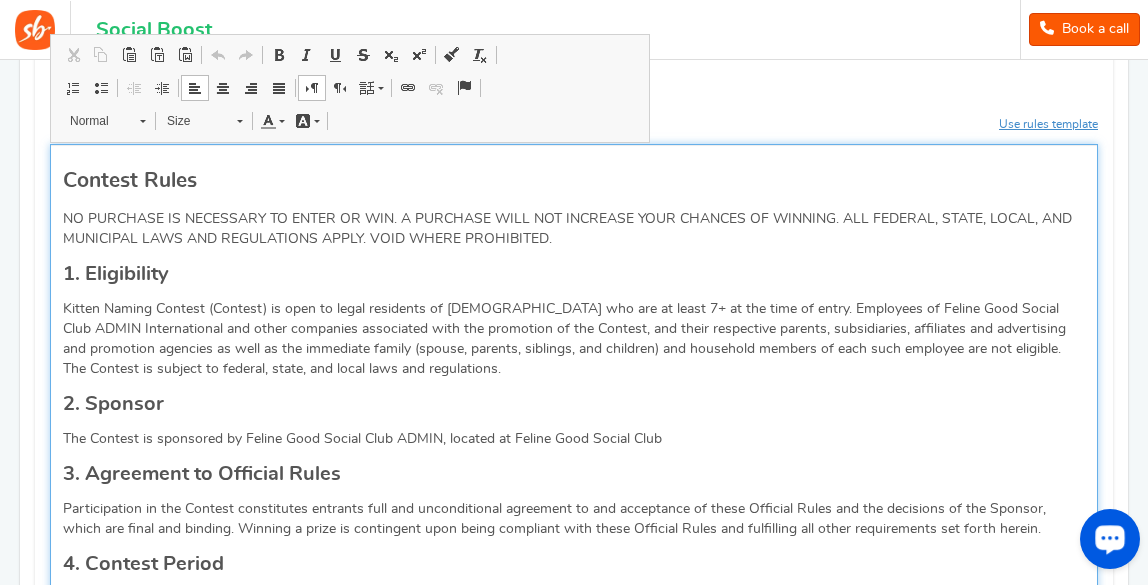 click on "Kitten Naming Contest (Contest) is open to legal residents of [DEMOGRAPHIC_DATA] who are at least
7+ at the time of entry. Employees of Feline Good Social Club ADMIN International and other
companies associated with the promotion of the Contest, and their respective parents, subsidiaries,
affiliates and advertising and promotion agencies as well as the immediate family (spouse, parents, siblings,
and children) and household members of each such employee are not eligible. The Contest is subject to
federal, state, and local laws and regulations." at bounding box center (574, 339) 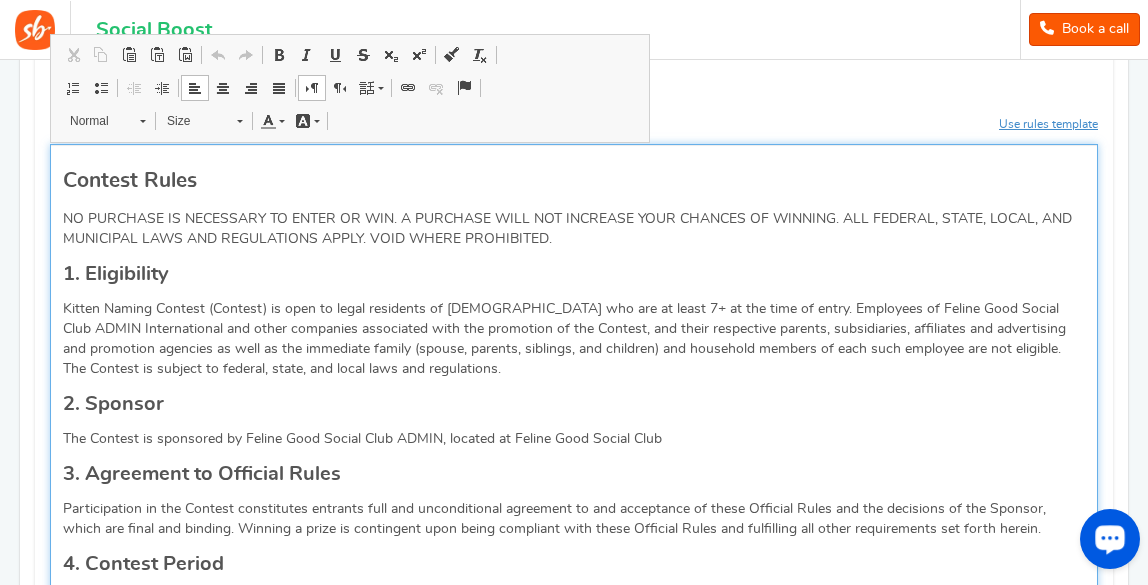 type 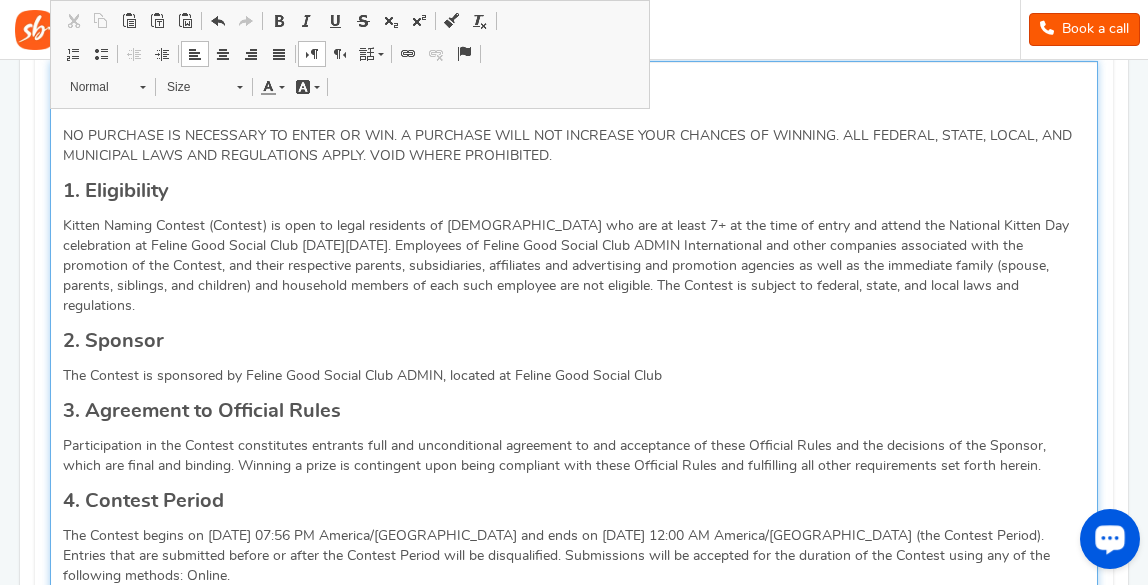 scroll, scrollTop: 1033, scrollLeft: 0, axis: vertical 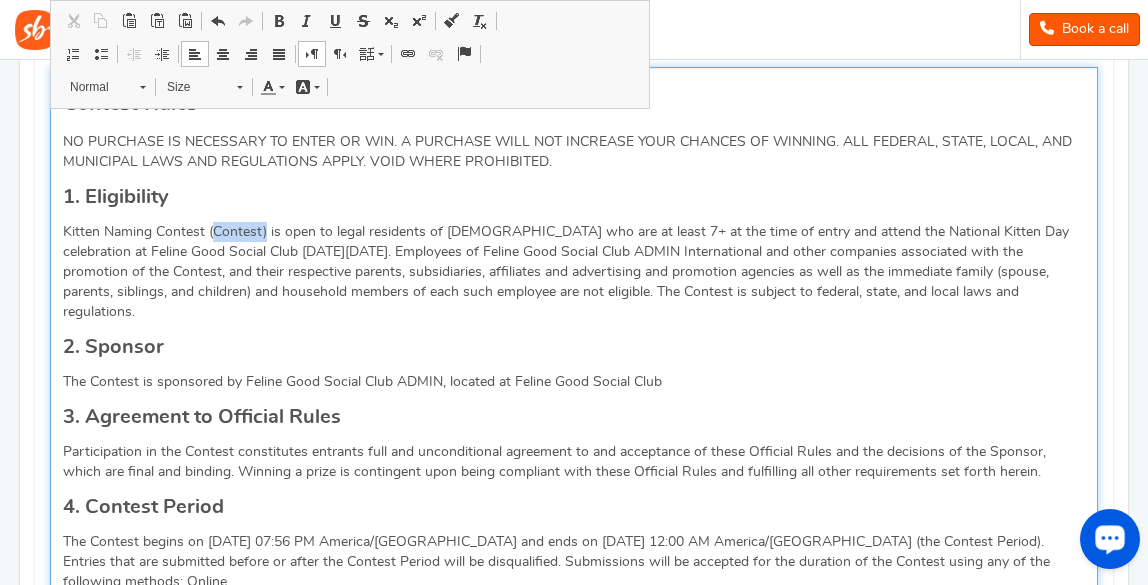drag, startPoint x: 265, startPoint y: 228, endPoint x: 210, endPoint y: 225, distance: 55.081757 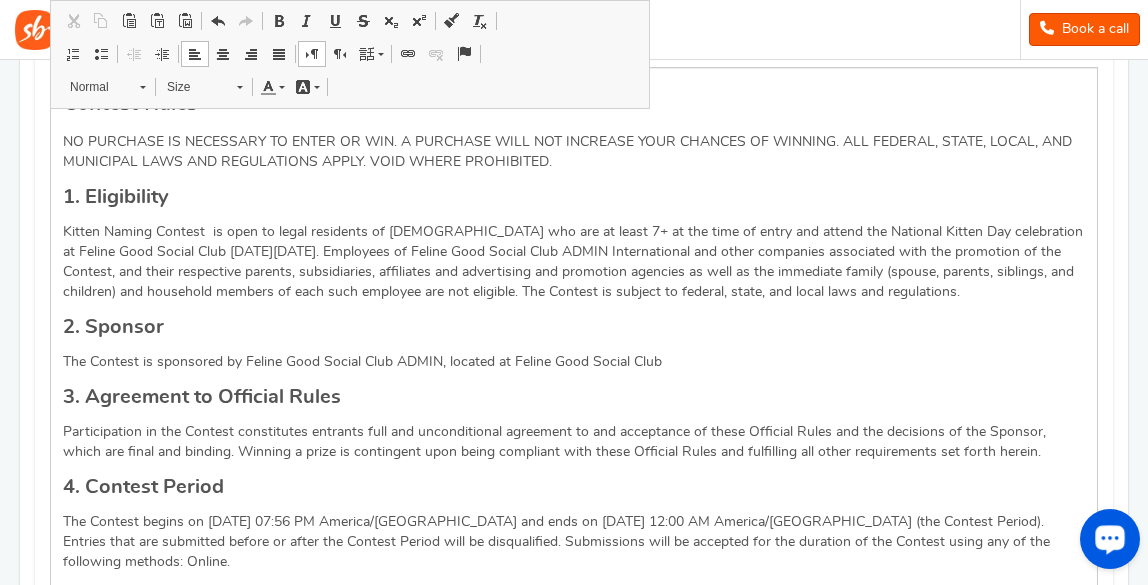 drag, startPoint x: 1149, startPoint y: 144, endPoint x: 1151, endPoint y: 96, distance: 48.04165 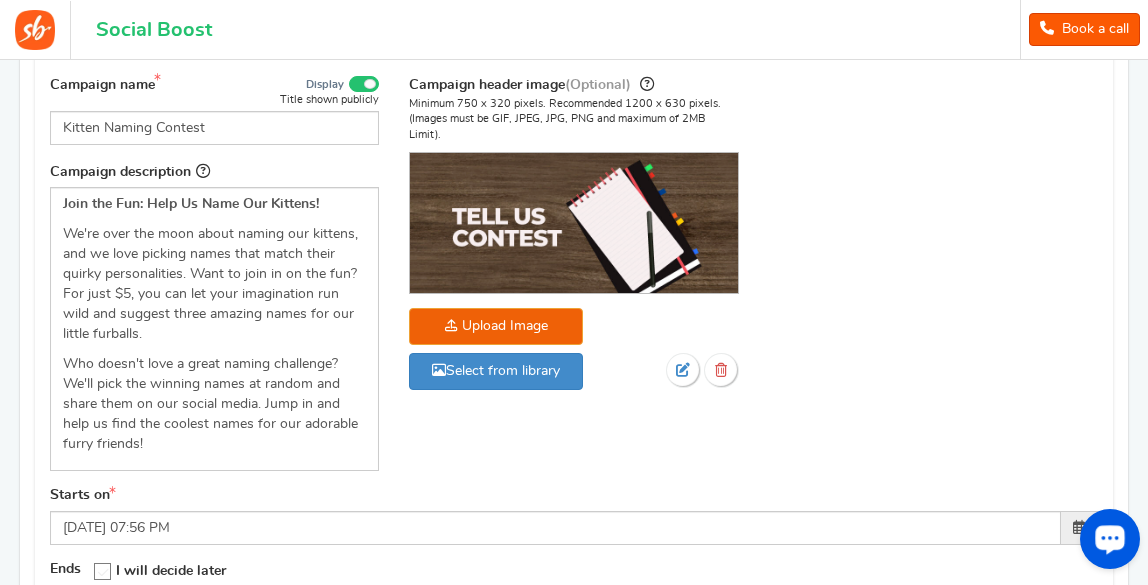 scroll, scrollTop: 284, scrollLeft: 0, axis: vertical 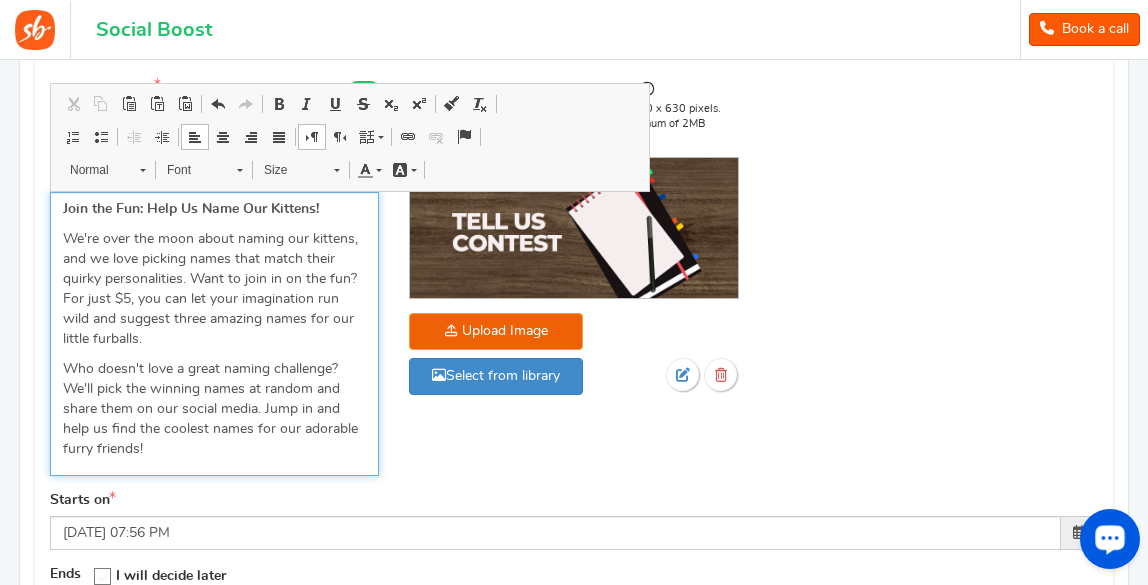click on "Join the Fun: Help Us Name Our Kittens! We're over the moon about naming our kittens, and we love picking names that match their quirky personalities. Want to join in on the fun? For just $5, you can let your imagination run wild and suggest three amazing names for our little furballs. Who doesn't love a great naming challenge? We'll pick the winning names at random and share them on our social media. Jump in and help us find the coolest names for our adorable furry friends!" at bounding box center [214, 334] 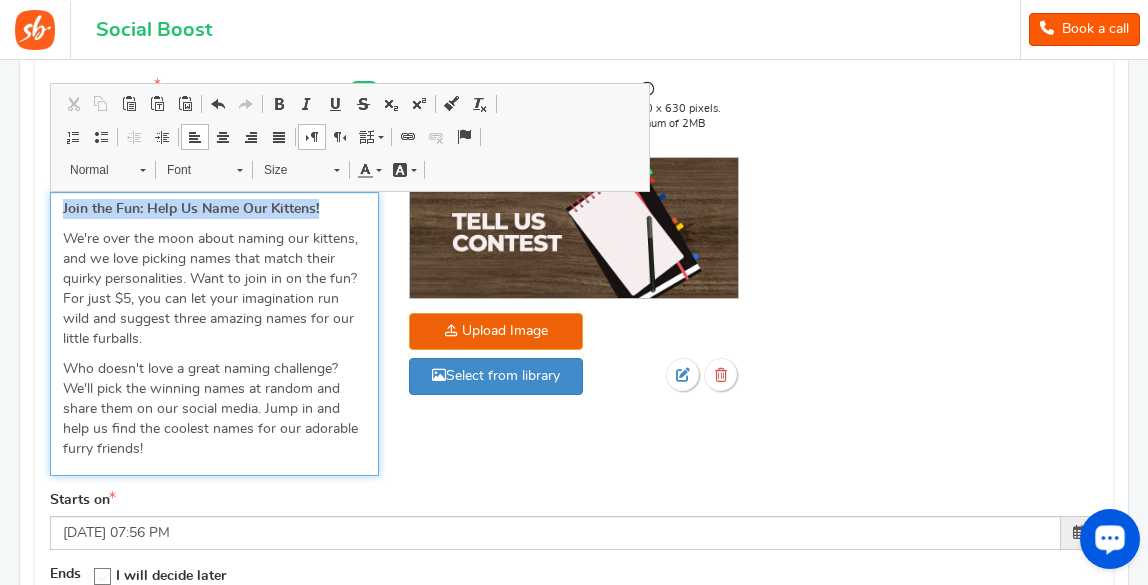 drag, startPoint x: 333, startPoint y: 203, endPoint x: 33, endPoint y: 208, distance: 300.04166 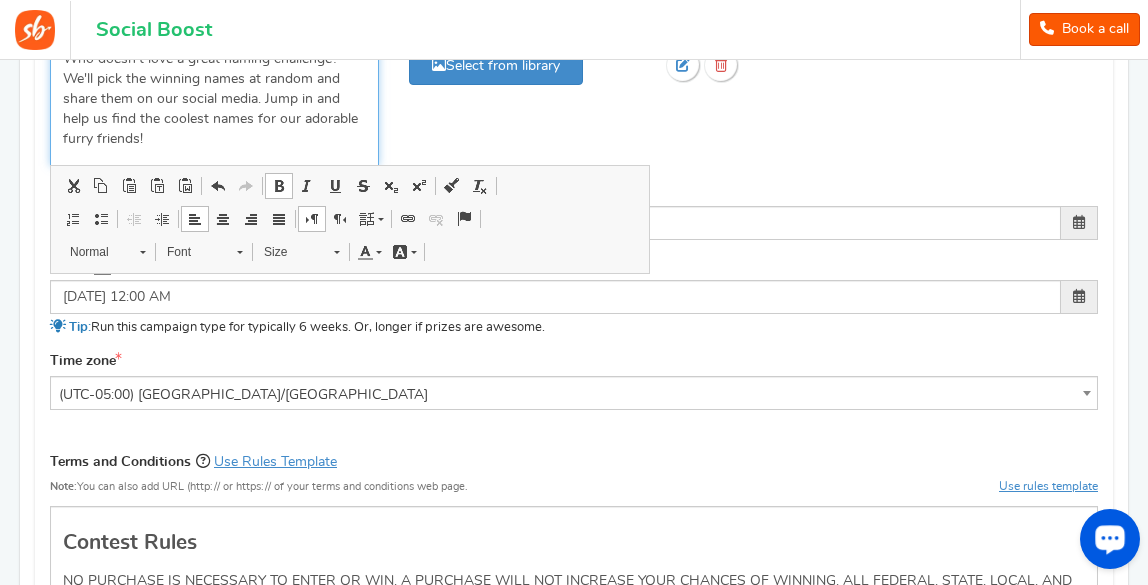 scroll, scrollTop: 625, scrollLeft: 0, axis: vertical 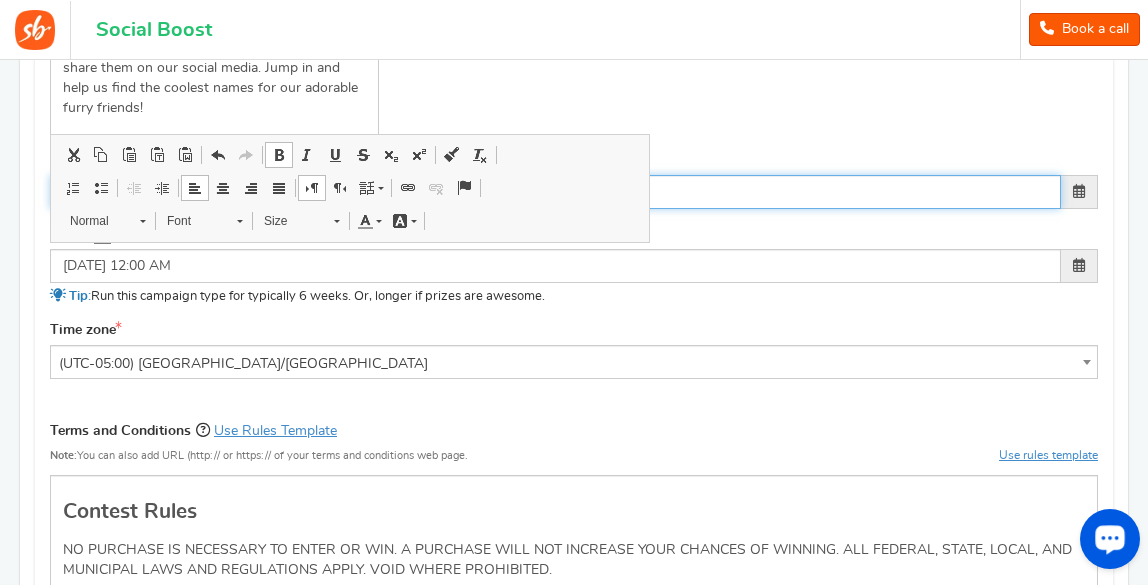click on "[DATE] 07:56 PM" at bounding box center (555, 192) 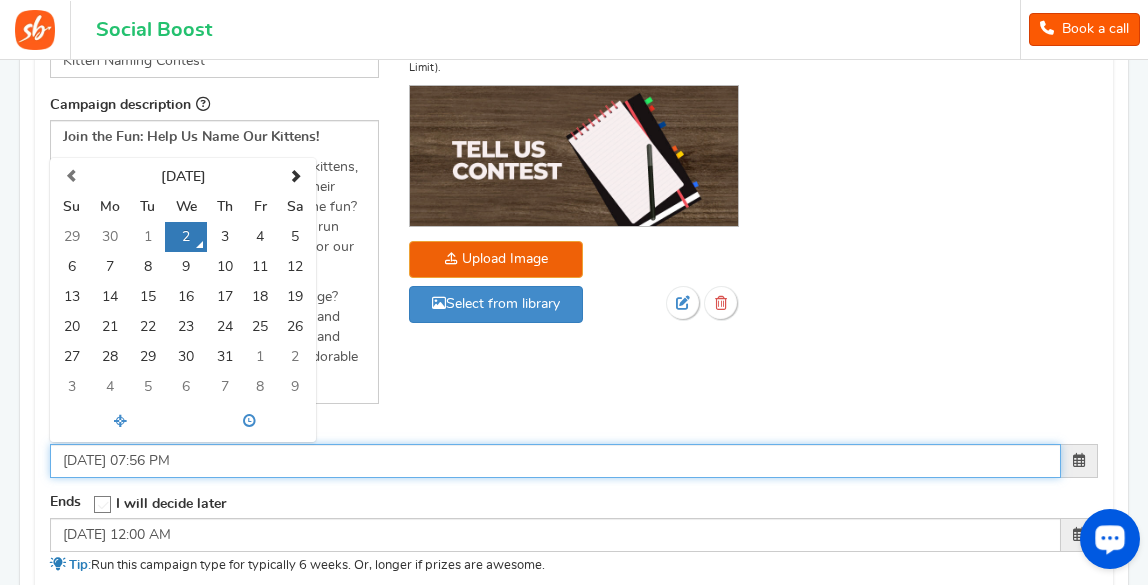 scroll, scrollTop: 340, scrollLeft: 0, axis: vertical 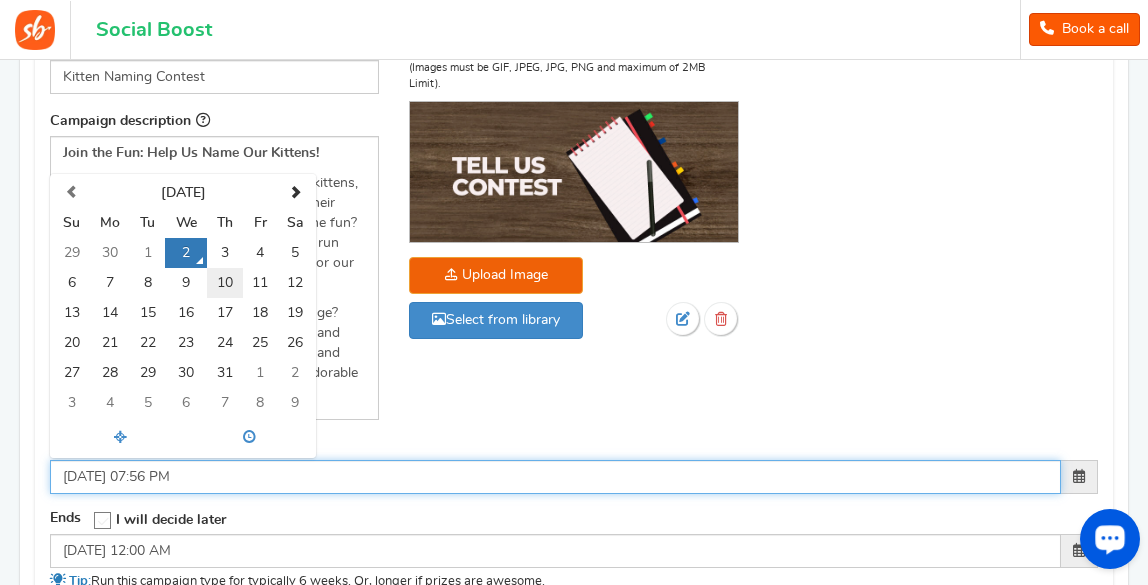 click on "10" at bounding box center (224, 283) 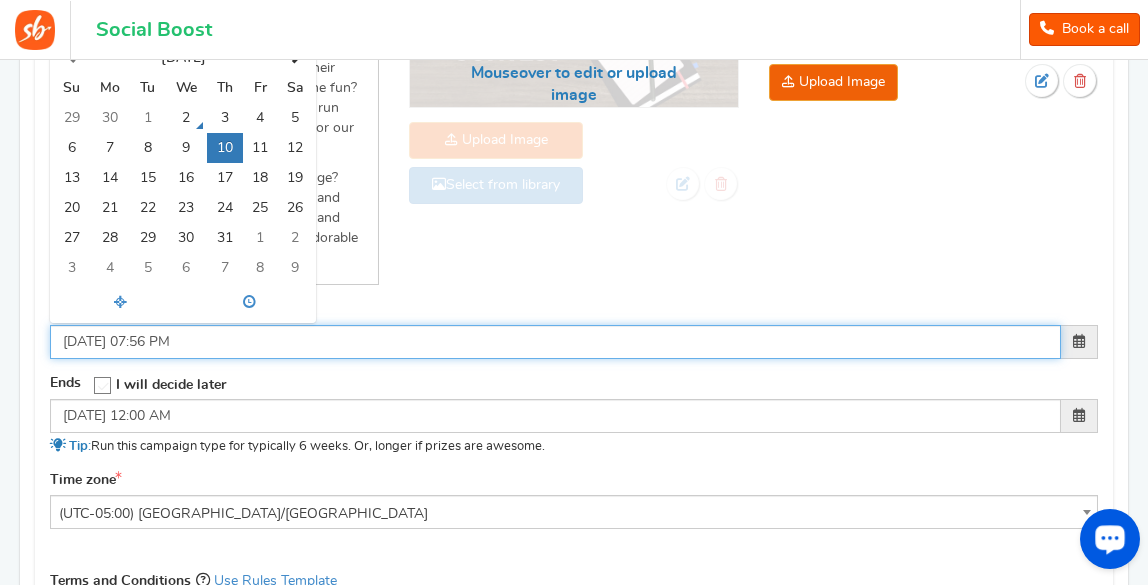 scroll, scrollTop: 428, scrollLeft: 0, axis: vertical 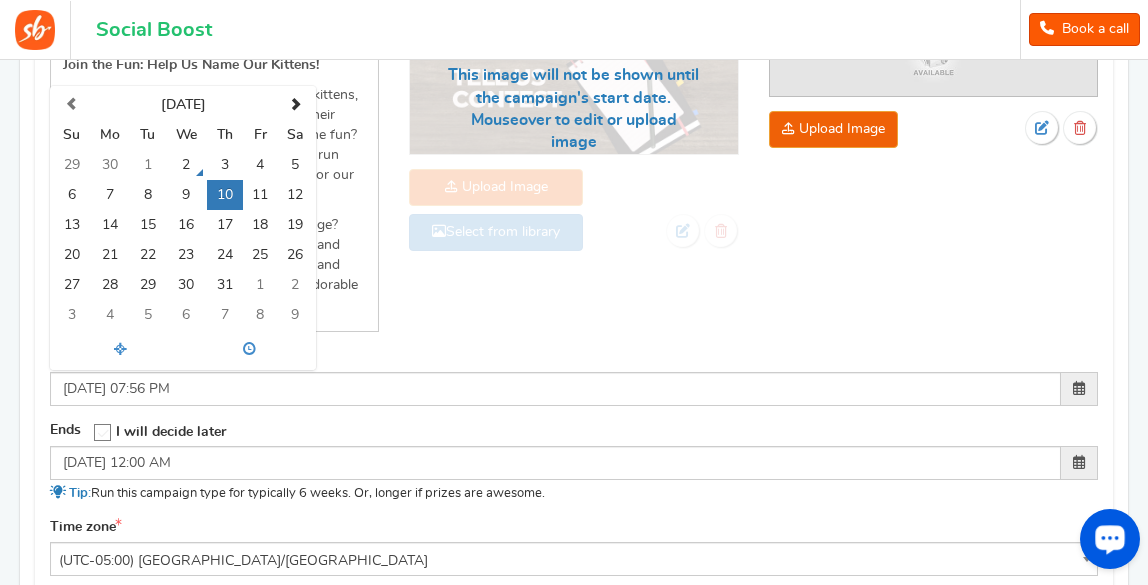 click on "Campaign name
Display
Title shown publicly
Kitten Naming Contest
This will be shown to the public and to eligible customers in the 'cart -thanks' page
Campaign description
Hide total entry count" at bounding box center [574, 135] 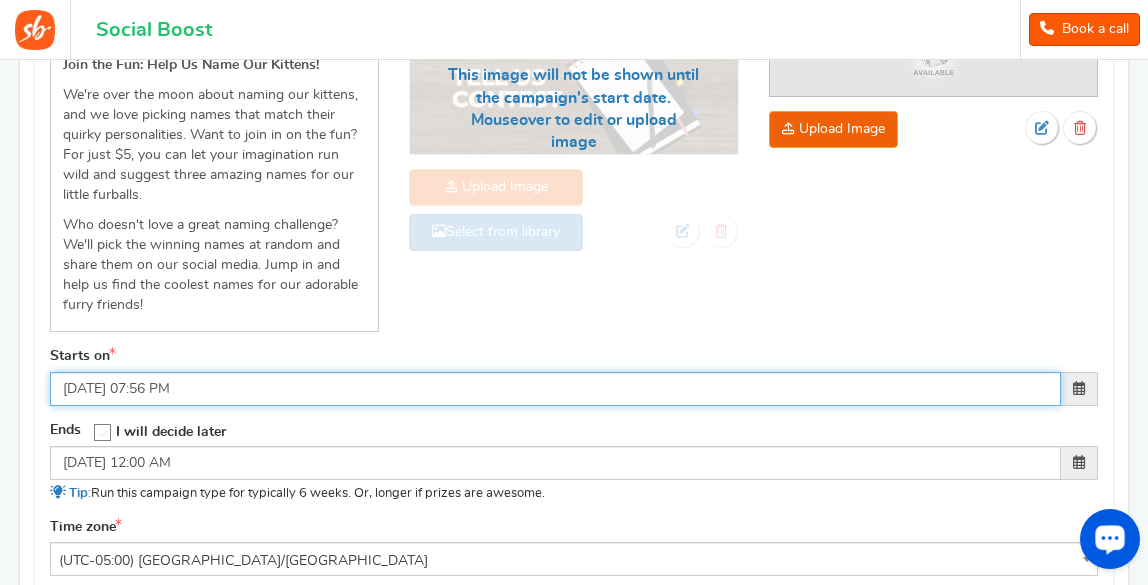 click on "[DATE] 07:56 PM" at bounding box center [555, 389] 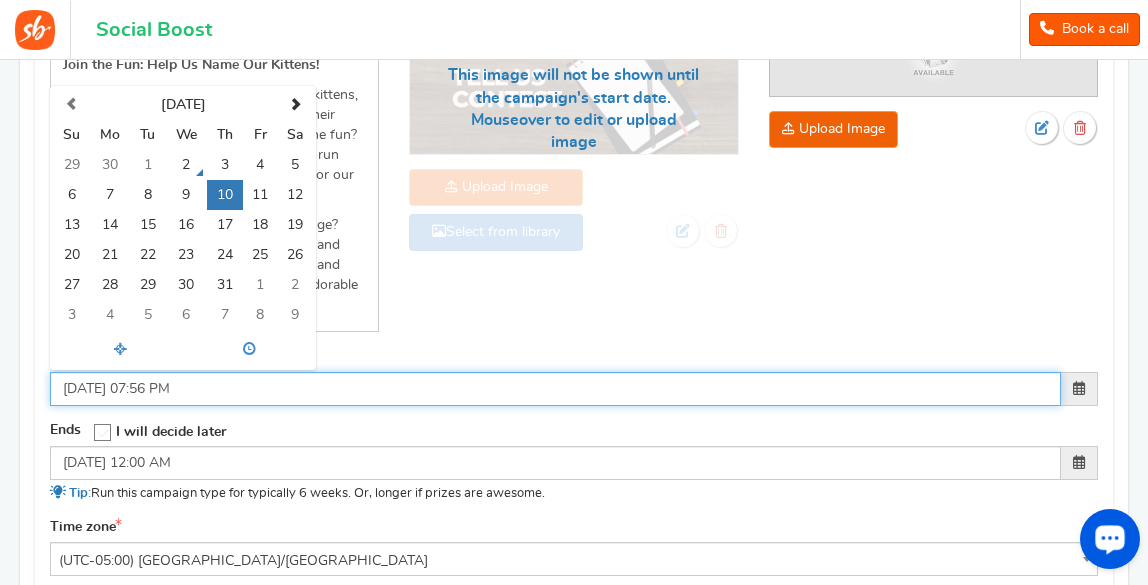 drag, startPoint x: 177, startPoint y: 383, endPoint x: 144, endPoint y: 383, distance: 33 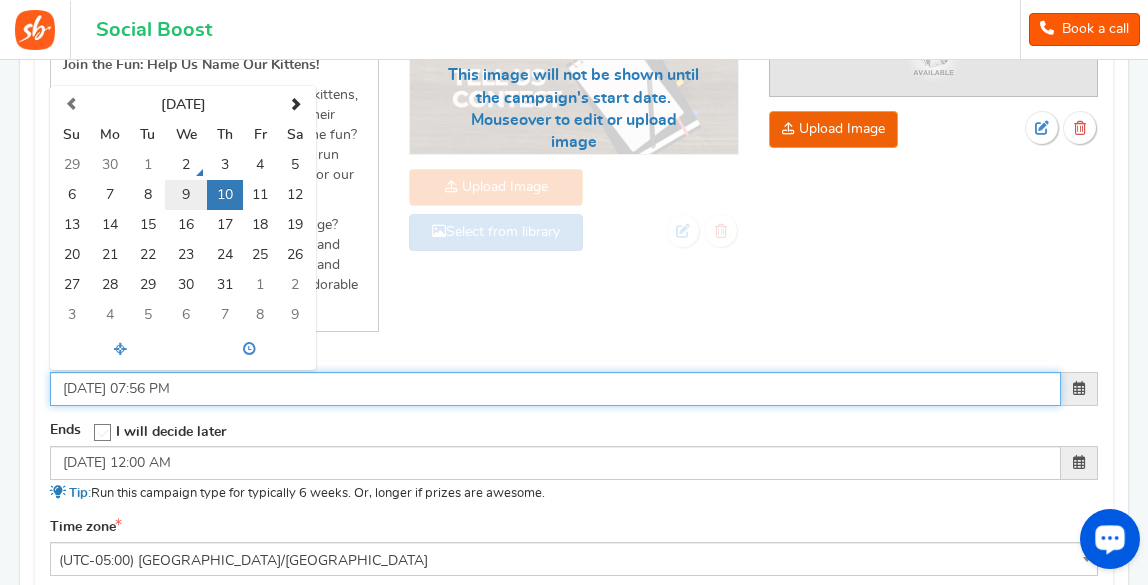 click on "9" at bounding box center [186, 195] 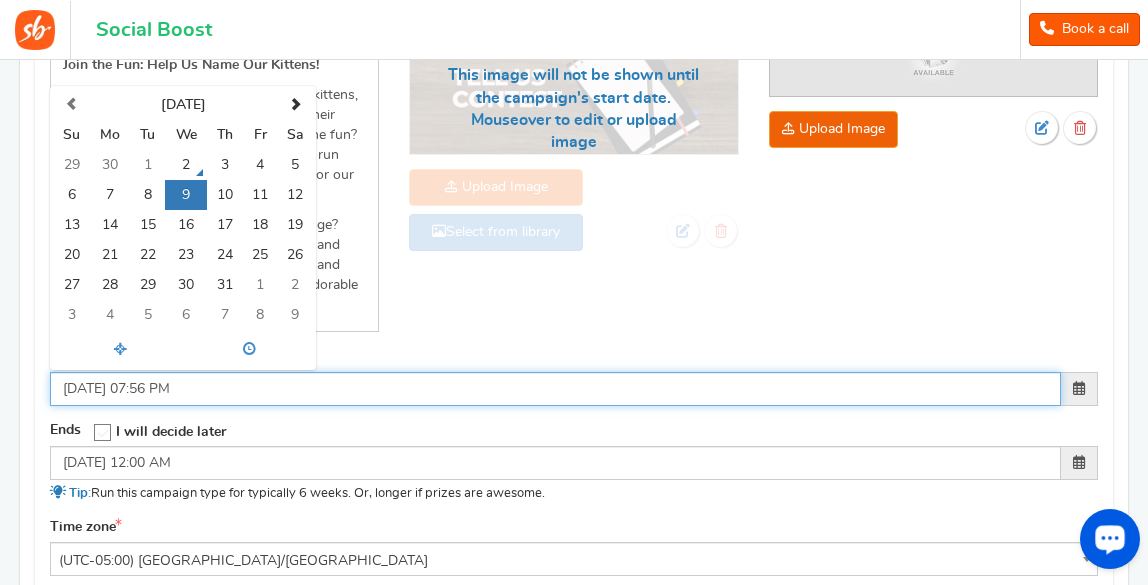 click on "[DATE] 07:56 PM" at bounding box center [555, 389] 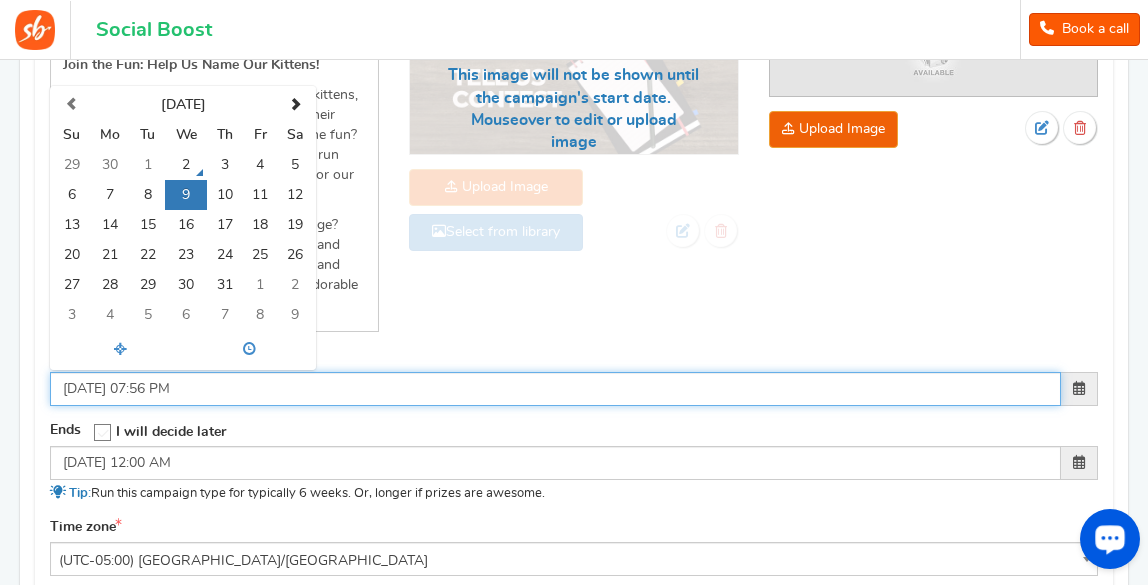 click on "9" at bounding box center [186, 195] 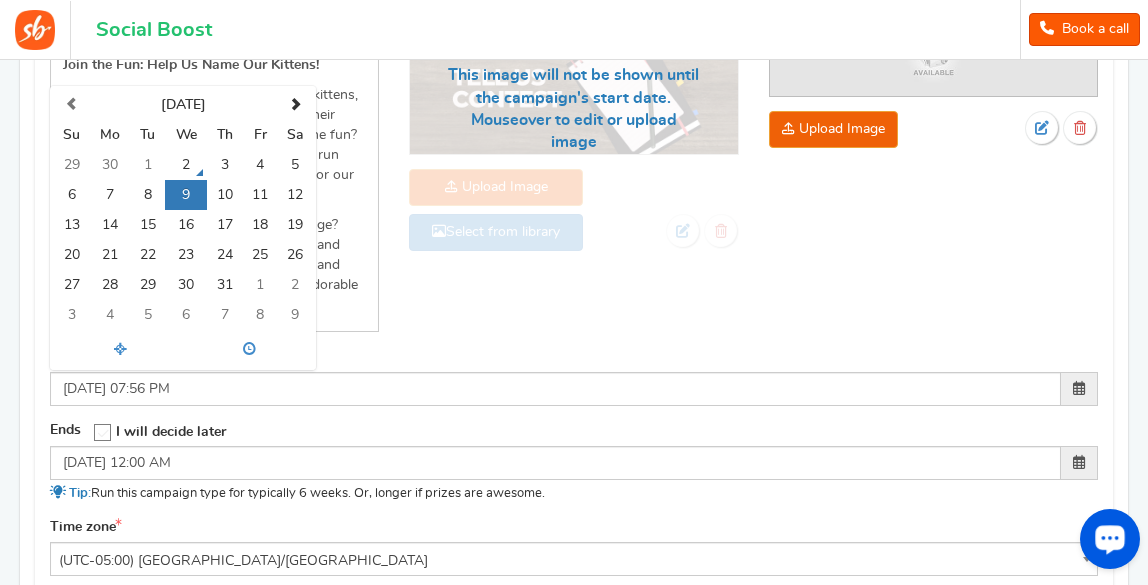 click on "Campaign name
Display
Title shown publicly
Kitten Naming Contest
This will be shown to the public and to eligible customers in the 'cart -thanks' page
Campaign description
Hide total entry count" at bounding box center [574, 135] 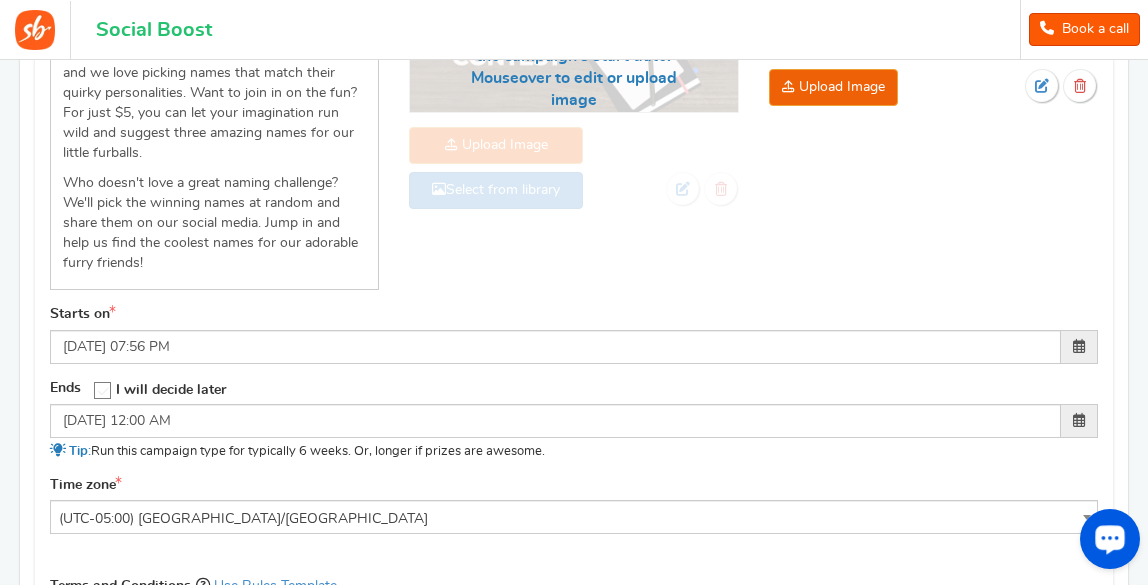 scroll, scrollTop: 574, scrollLeft: 0, axis: vertical 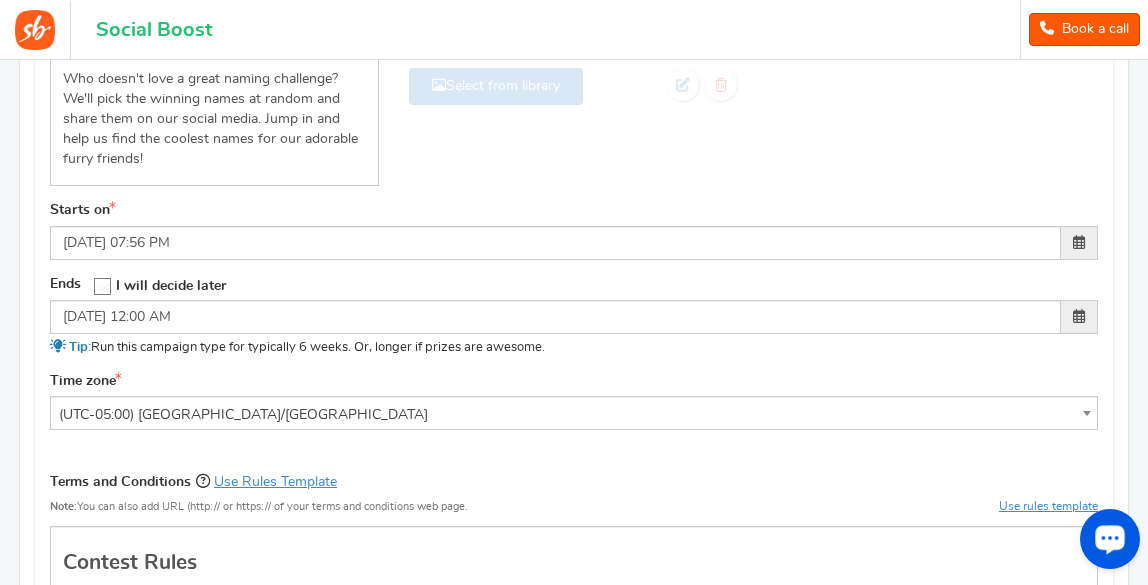 click at bounding box center (103, 287) 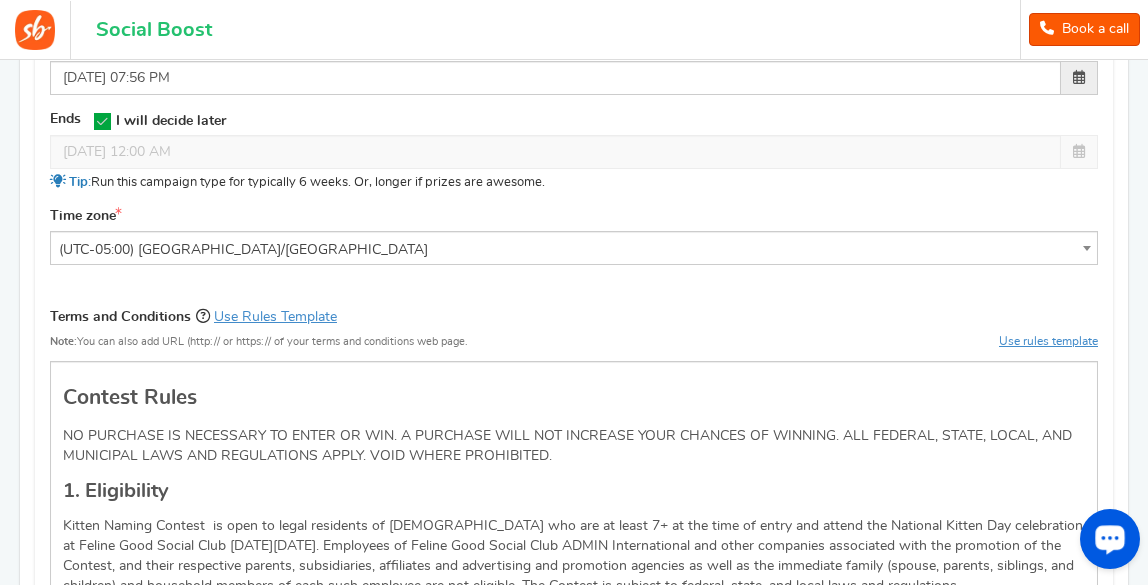 scroll, scrollTop: 755, scrollLeft: 0, axis: vertical 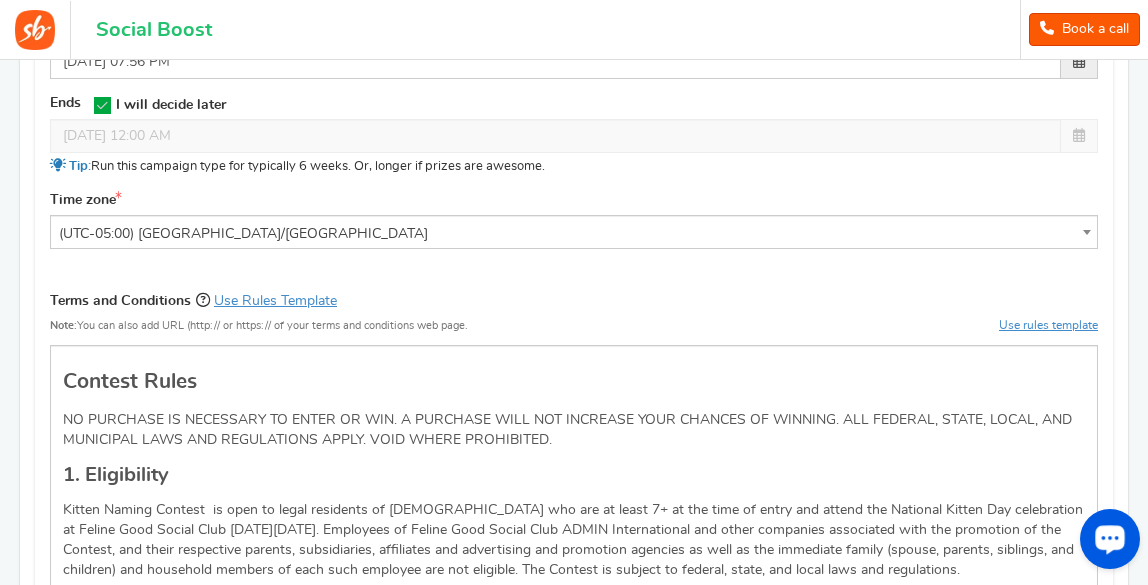 click on "(UTC-05:00) [GEOGRAPHIC_DATA]/[GEOGRAPHIC_DATA]" at bounding box center [574, 234] 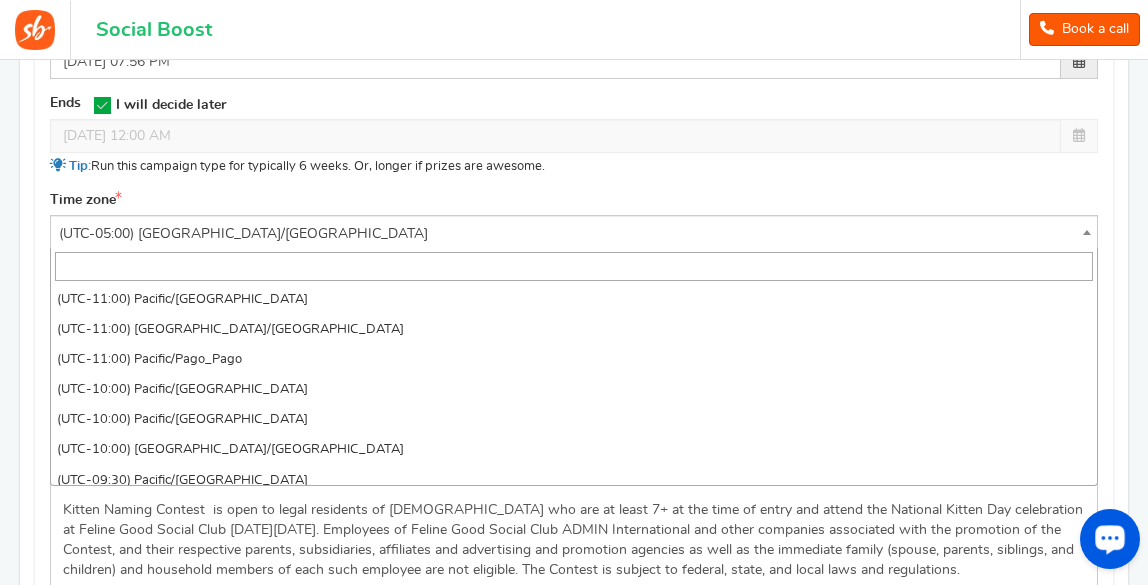 scroll, scrollTop: 1359, scrollLeft: 0, axis: vertical 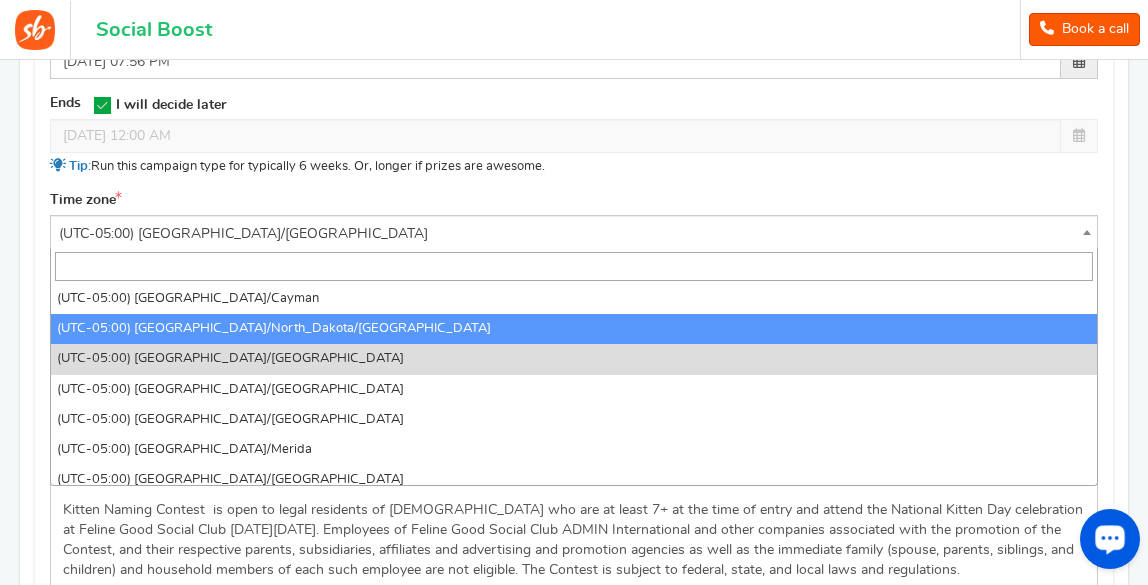 drag, startPoint x: 1097, startPoint y: 313, endPoint x: 1086, endPoint y: 332, distance: 21.954498 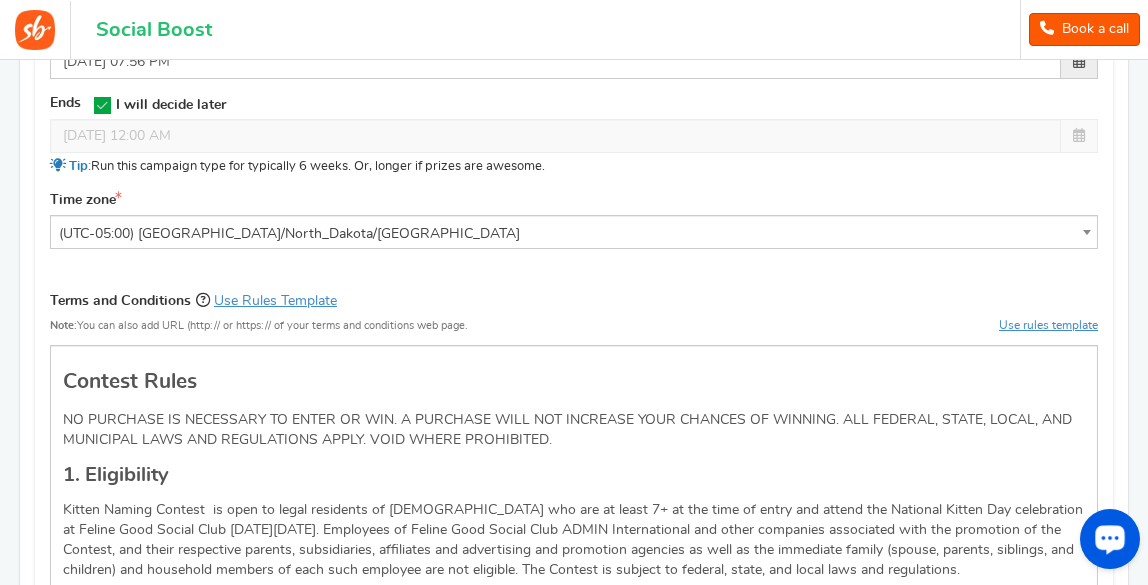click on "(UTC-05:00) [GEOGRAPHIC_DATA]/North_Dakota/[GEOGRAPHIC_DATA]" at bounding box center [574, 234] 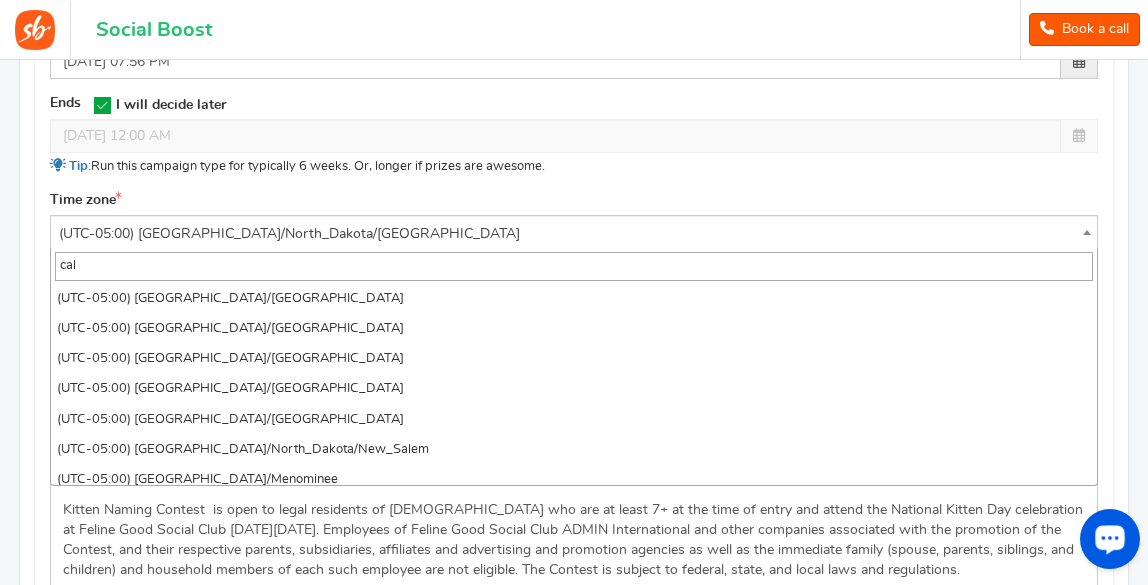 scroll, scrollTop: 0, scrollLeft: 0, axis: both 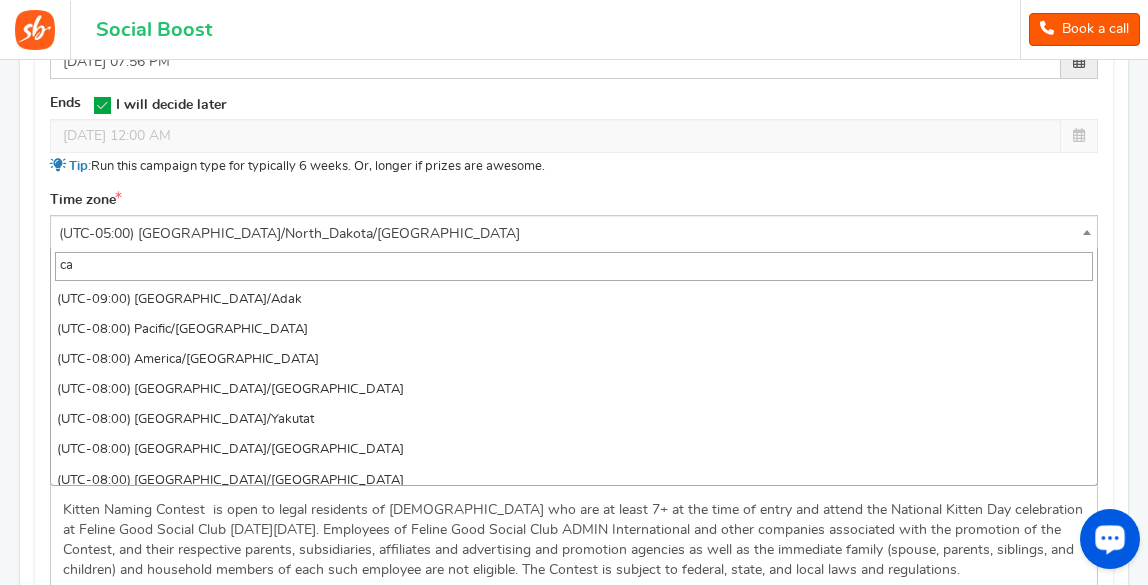 type on "c" 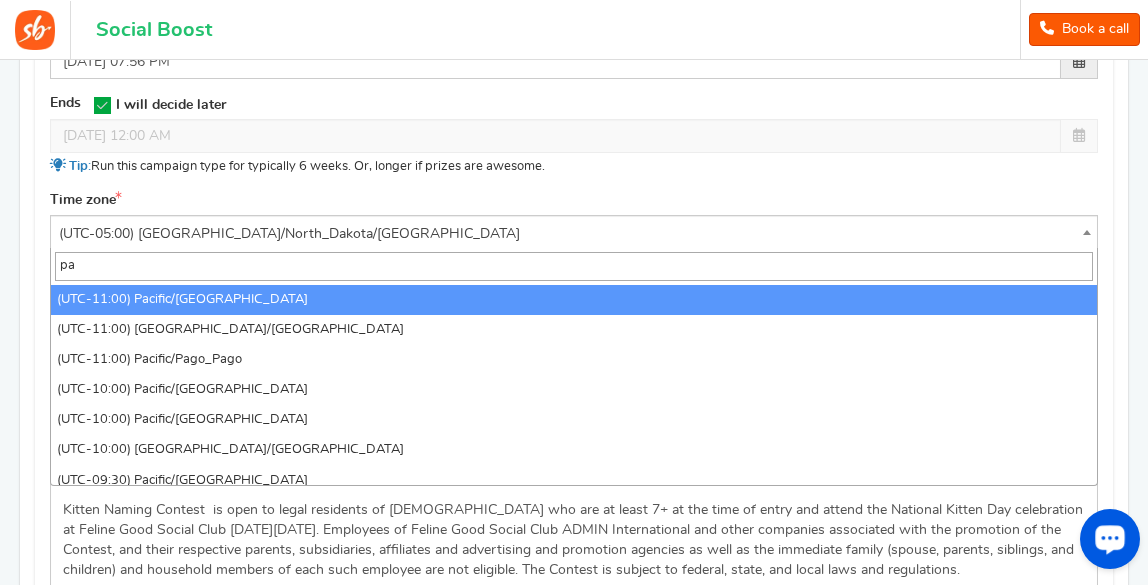type on "p" 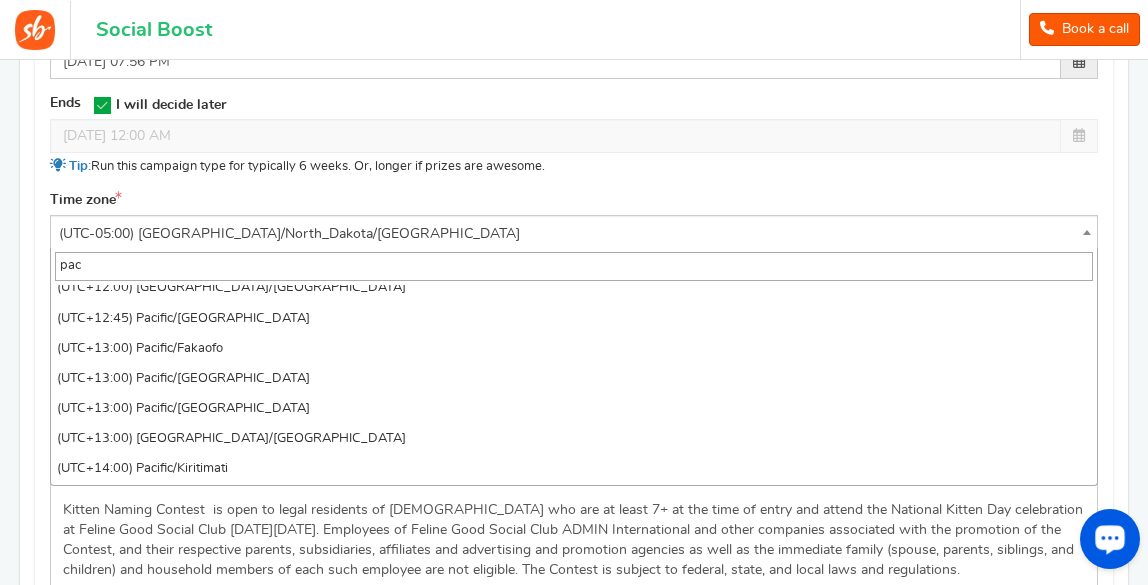 scroll, scrollTop: 948, scrollLeft: 0, axis: vertical 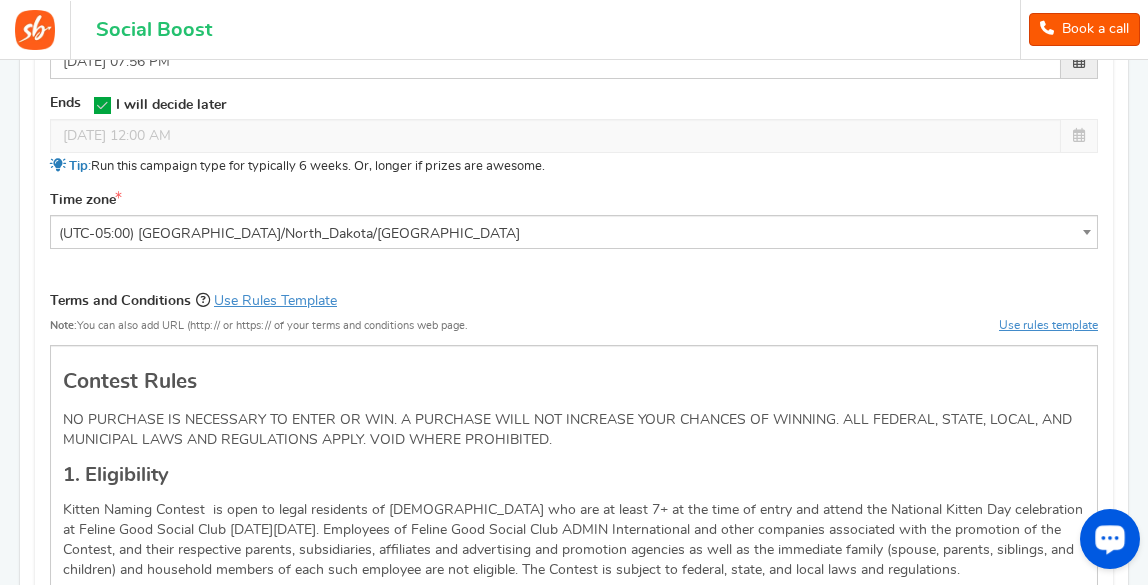 drag, startPoint x: 1104, startPoint y: 464, endPoint x: 1107, endPoint y: 453, distance: 11.401754 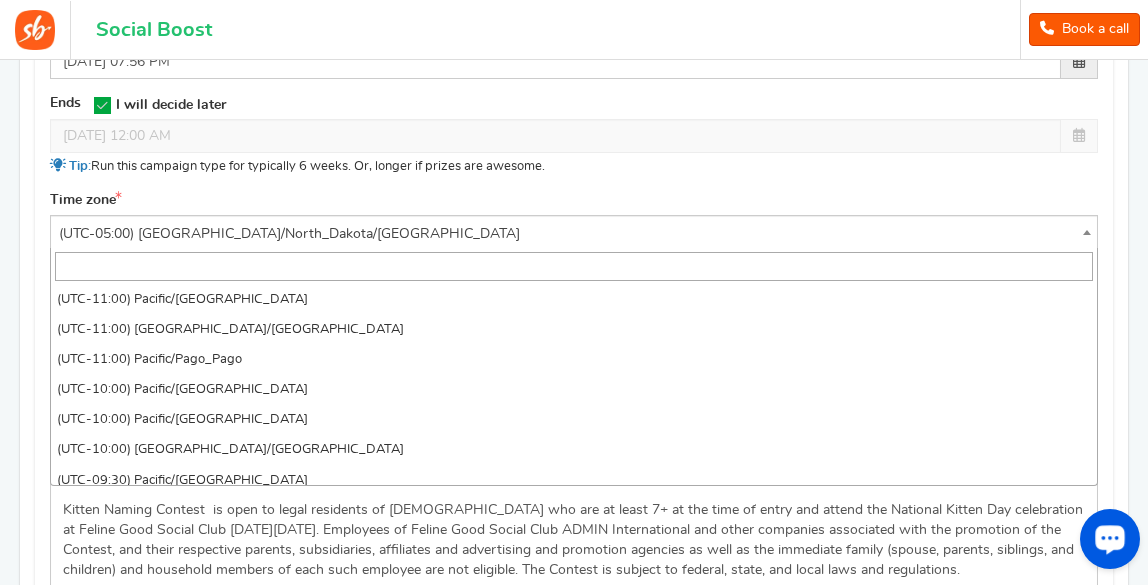 click on "(UTC-05:00) [GEOGRAPHIC_DATA]/North_Dakota/[GEOGRAPHIC_DATA]" at bounding box center (574, 234) 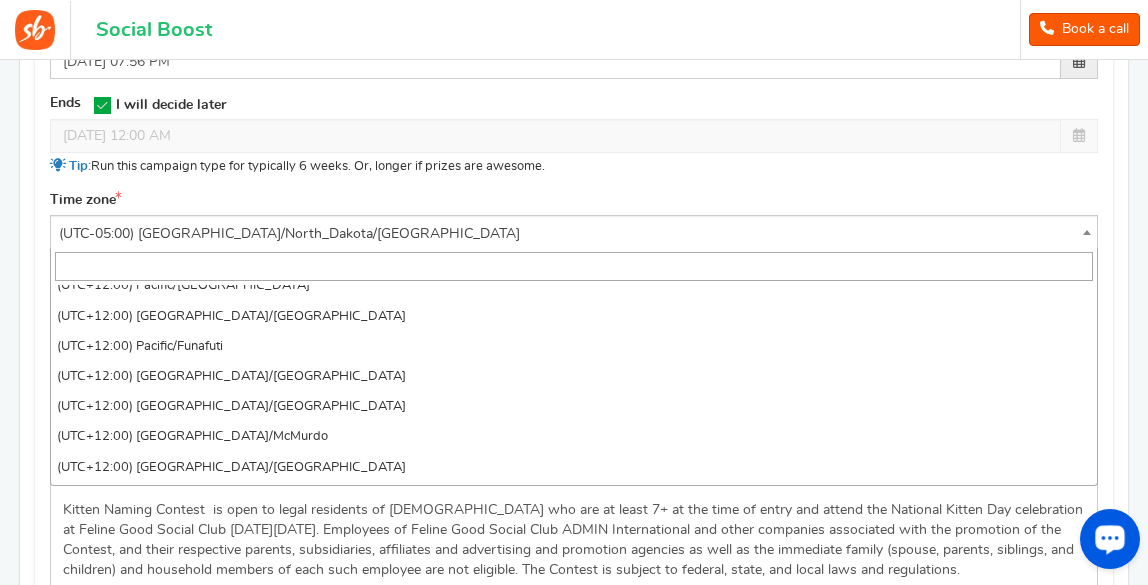 scroll, scrollTop: 12121, scrollLeft: 0, axis: vertical 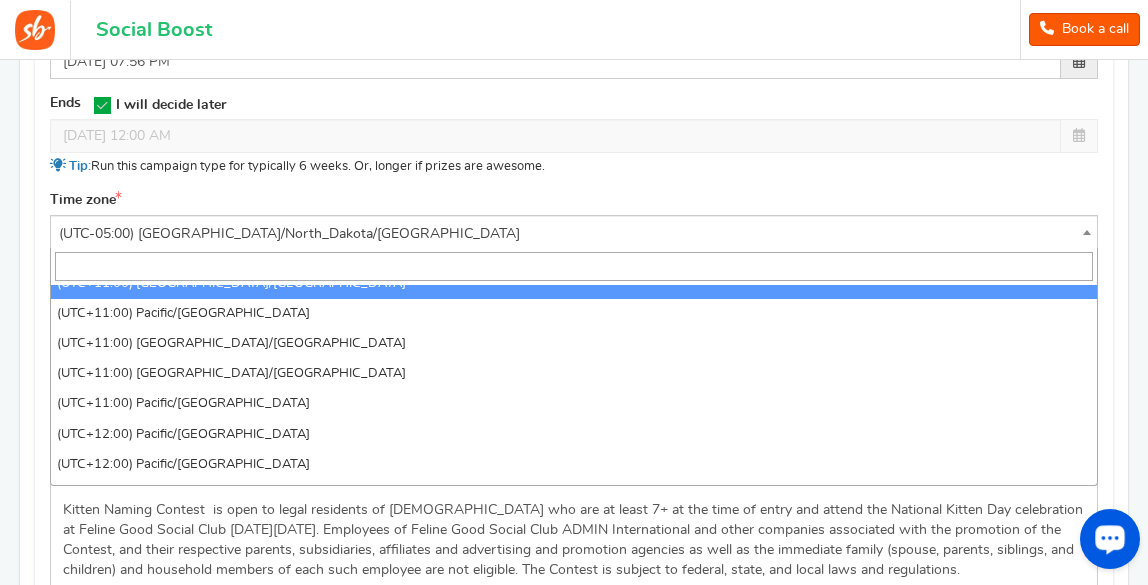 click at bounding box center [574, 266] 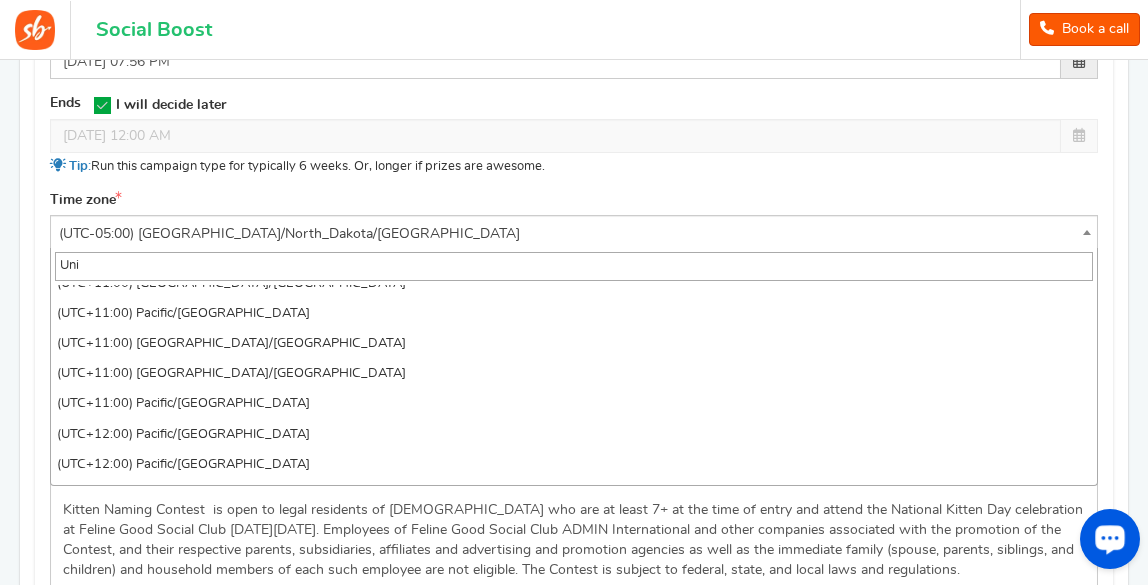 scroll, scrollTop: 0, scrollLeft: 0, axis: both 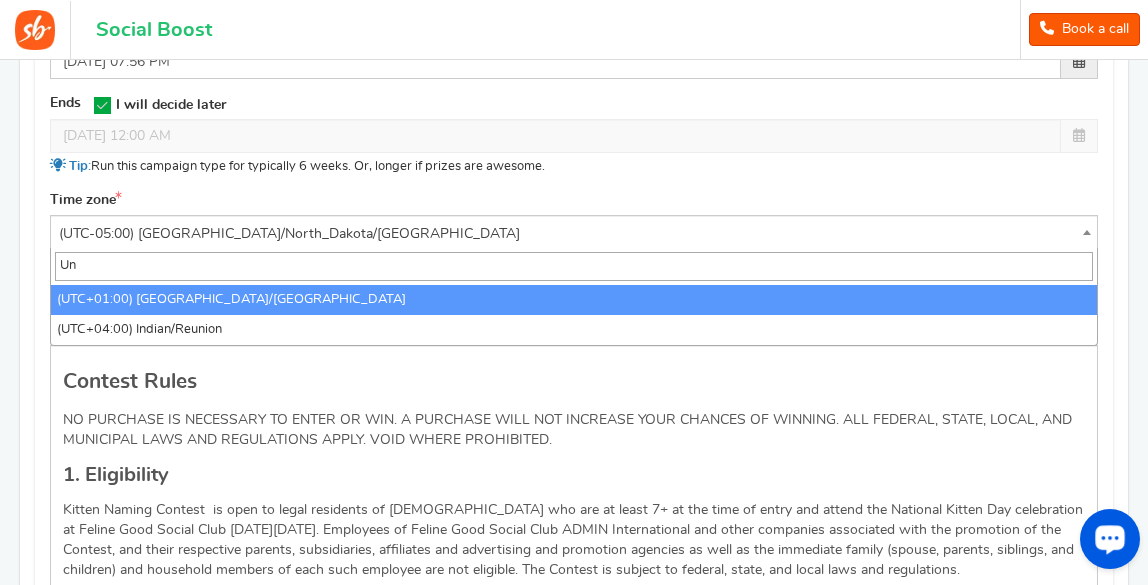 type on "U" 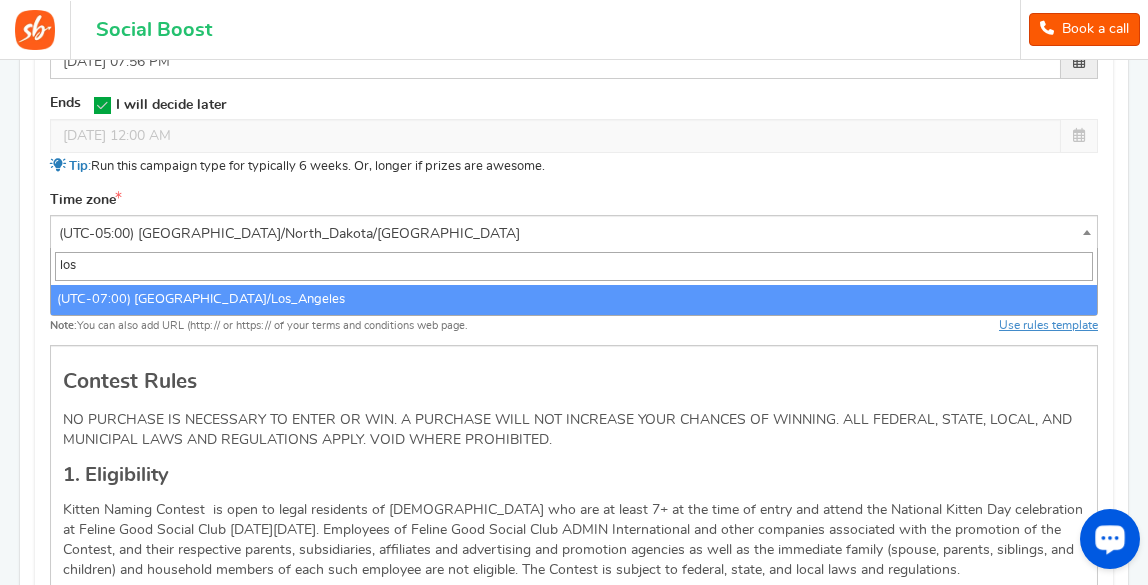 type on "los" 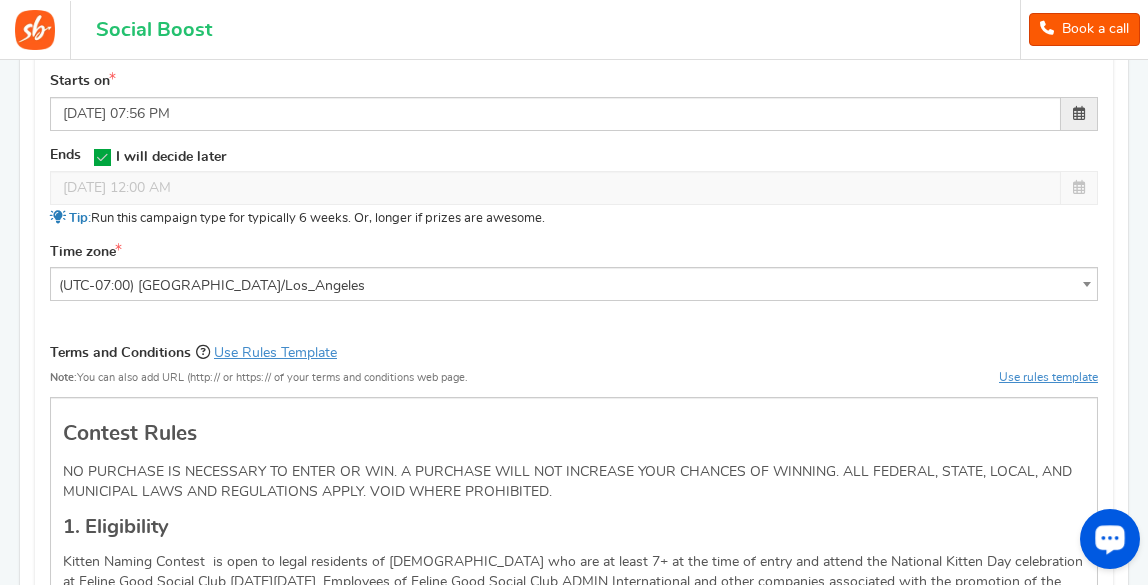 scroll, scrollTop: 573, scrollLeft: 0, axis: vertical 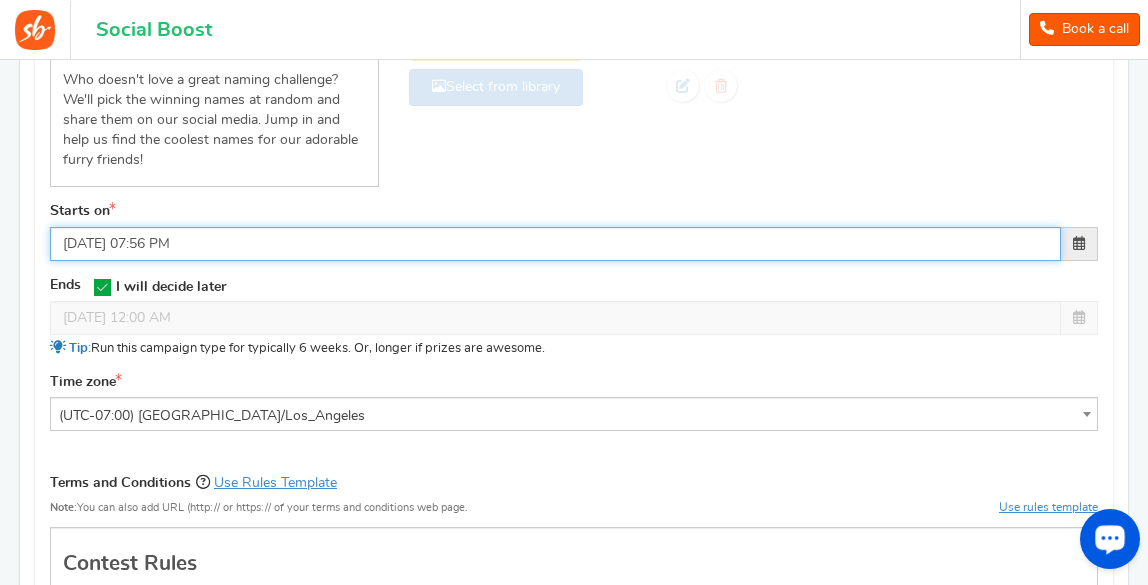 click on "[DATE] 07:56 PM" at bounding box center [555, 244] 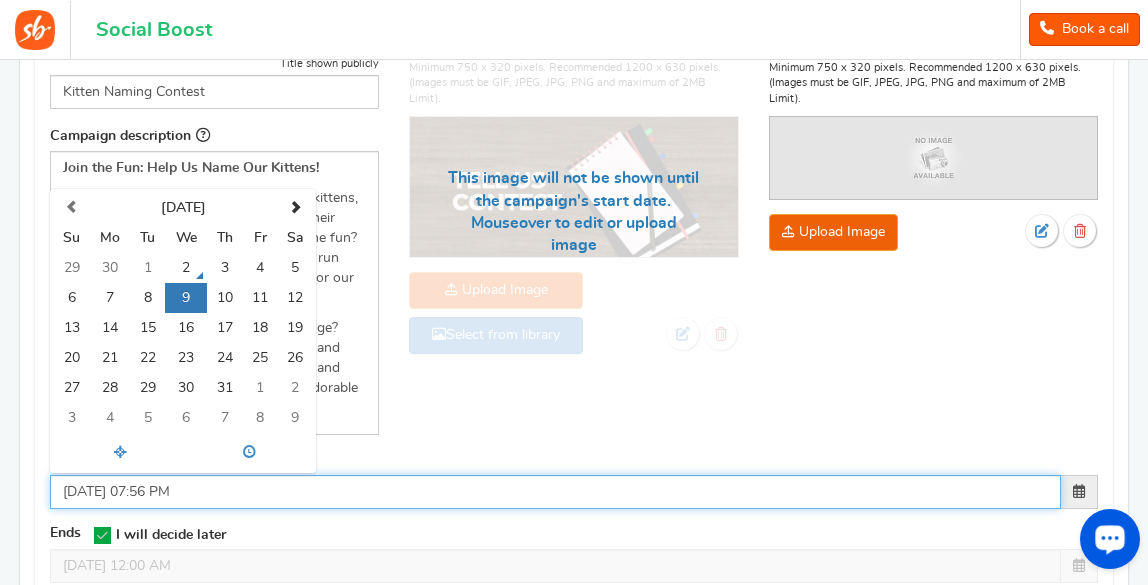 scroll, scrollTop: 304, scrollLeft: 0, axis: vertical 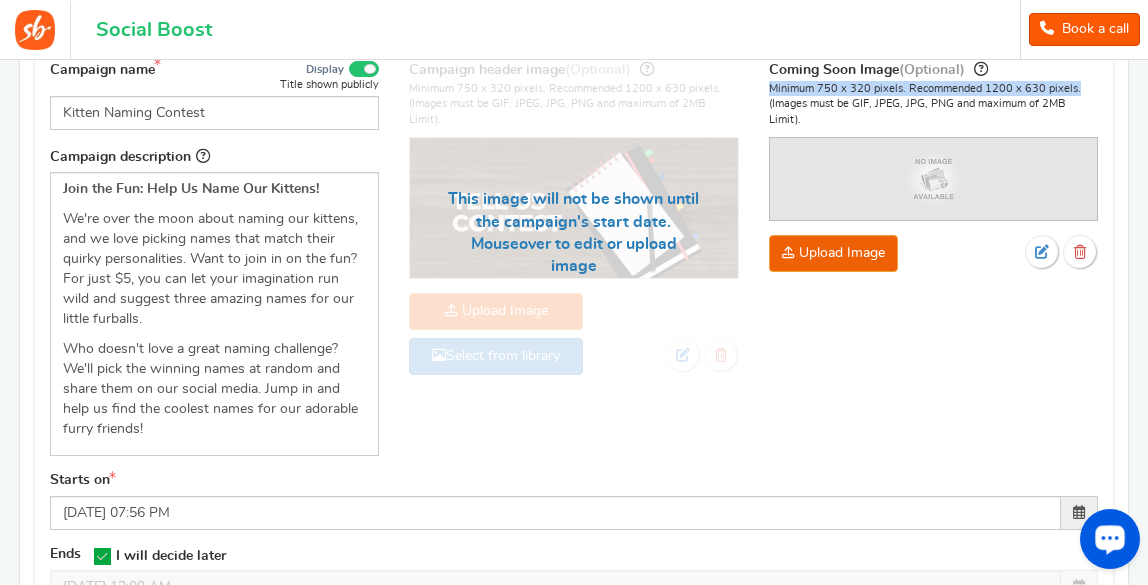 click on "Back to campaign selection
Welcome back
Continue setting up your 'Kitten Naming Contest' campaign?
Yes, proceed
No, create a new campaign
Please update your plugin to use this feature. Once updated, click here to
Verify
Success! You can now use this feature.
New Campaign
Visit campaign
[GEOGRAPHIC_DATA]
Preview as Live
Visit campaign
Live
Paused" at bounding box center [574, 1589] 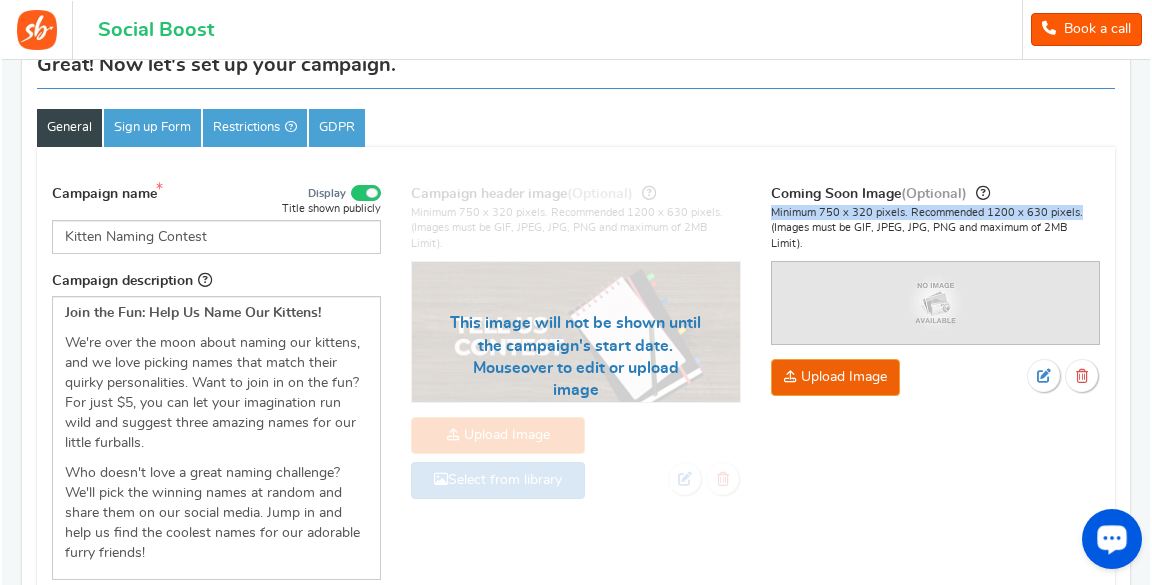 scroll, scrollTop: 186, scrollLeft: 0, axis: vertical 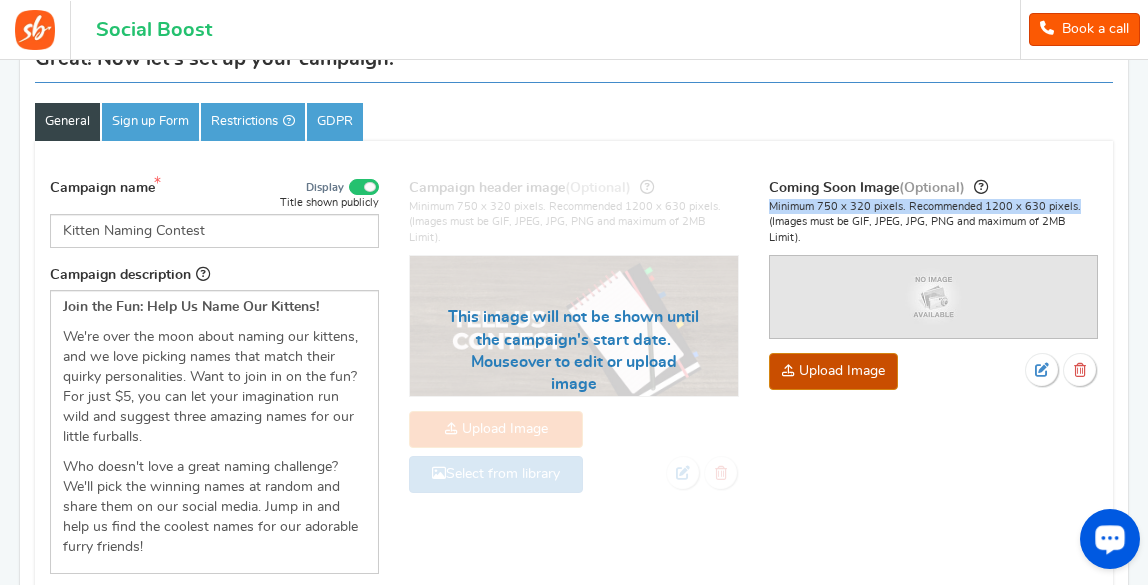 click on "Coming Soon Image  (Optional)" at bounding box center (-1143, 497) 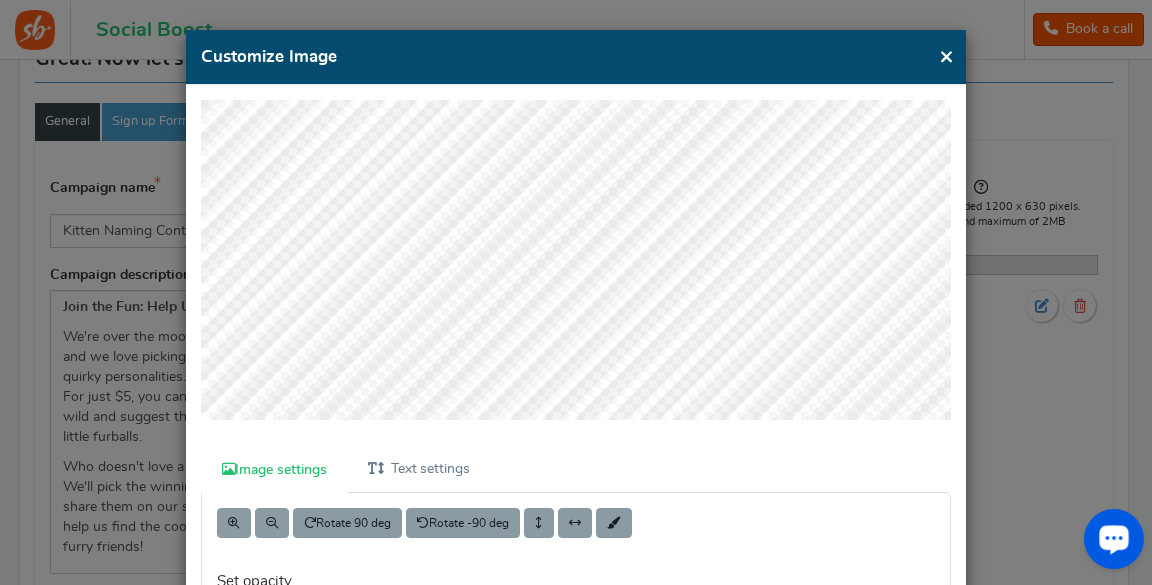 scroll, scrollTop: 24, scrollLeft: 0, axis: vertical 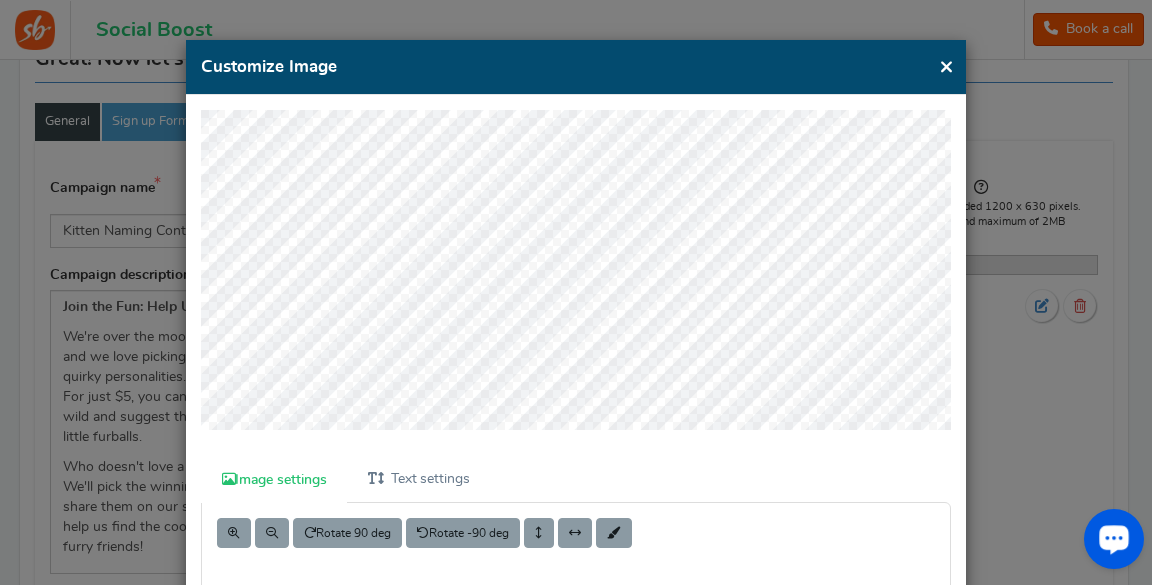click on "×
Customize Image
For the best editing, view this on a desktop!
Image settings
Text settings
Rotate 90 deg
Rotate -90 deg
Set opacity
10
Info! 40" at bounding box center [576, 292] 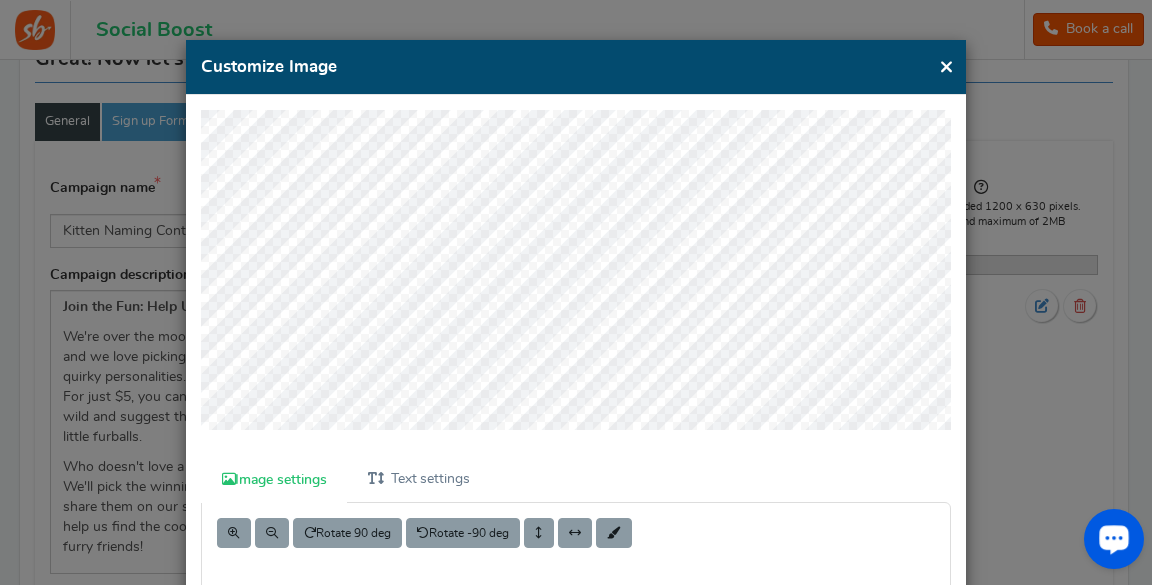 click on "×
Customize Image
For the best editing, view this on a desktop!
Image settings
Text settings
Rotate 90 deg
Rotate -90 deg
Set opacity
10
40 10" at bounding box center [576, 401] 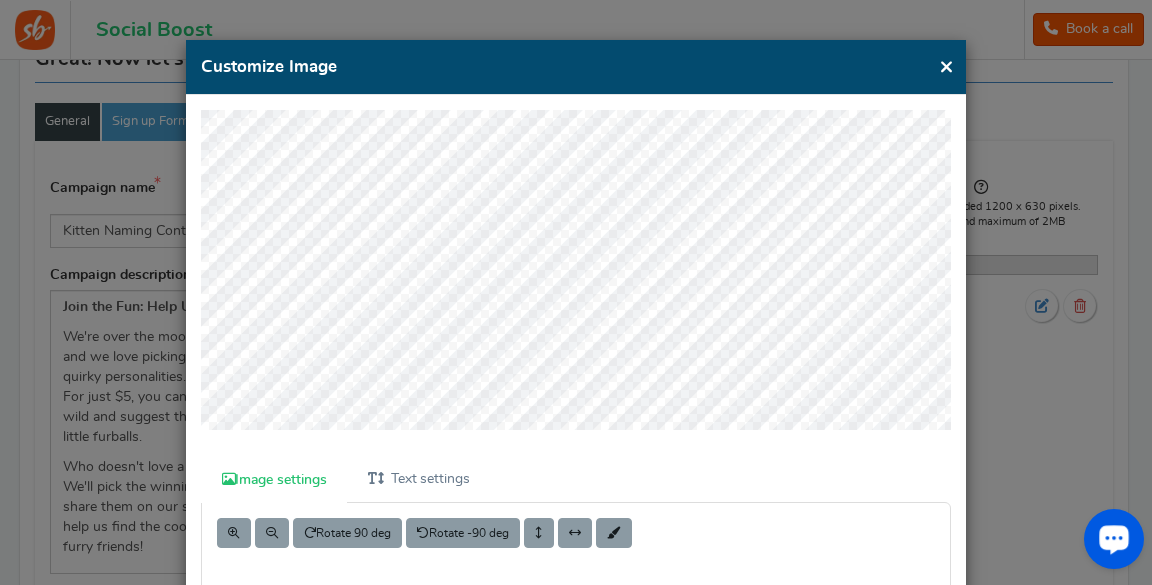 drag, startPoint x: 1147, startPoint y: 219, endPoint x: 1131, endPoint y: 363, distance: 144.88617 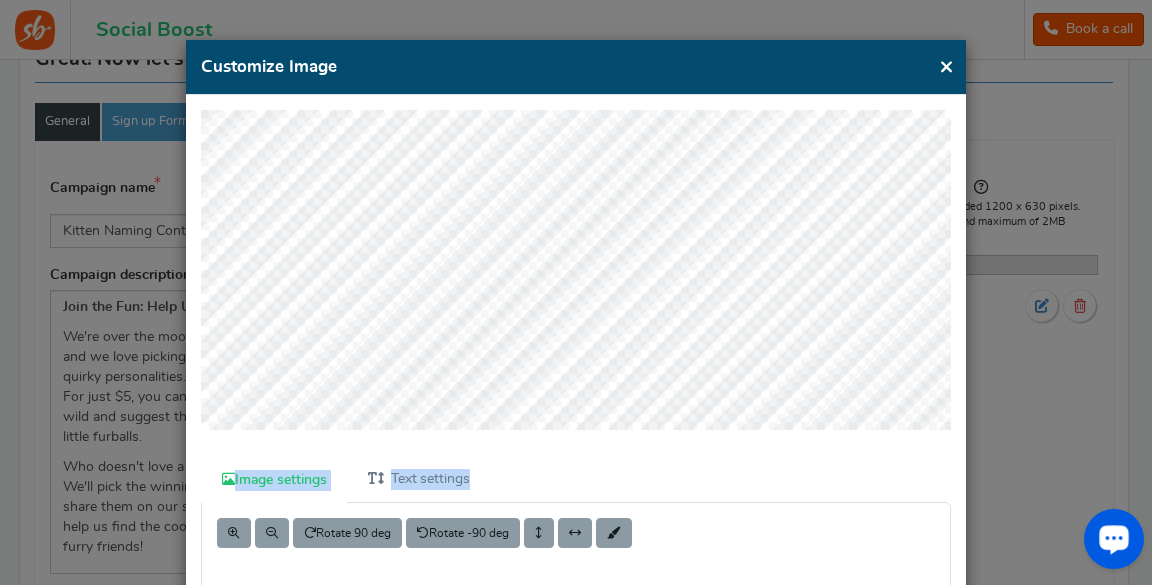 drag, startPoint x: 1138, startPoint y: 439, endPoint x: 1151, endPoint y: 460, distance: 24.698177 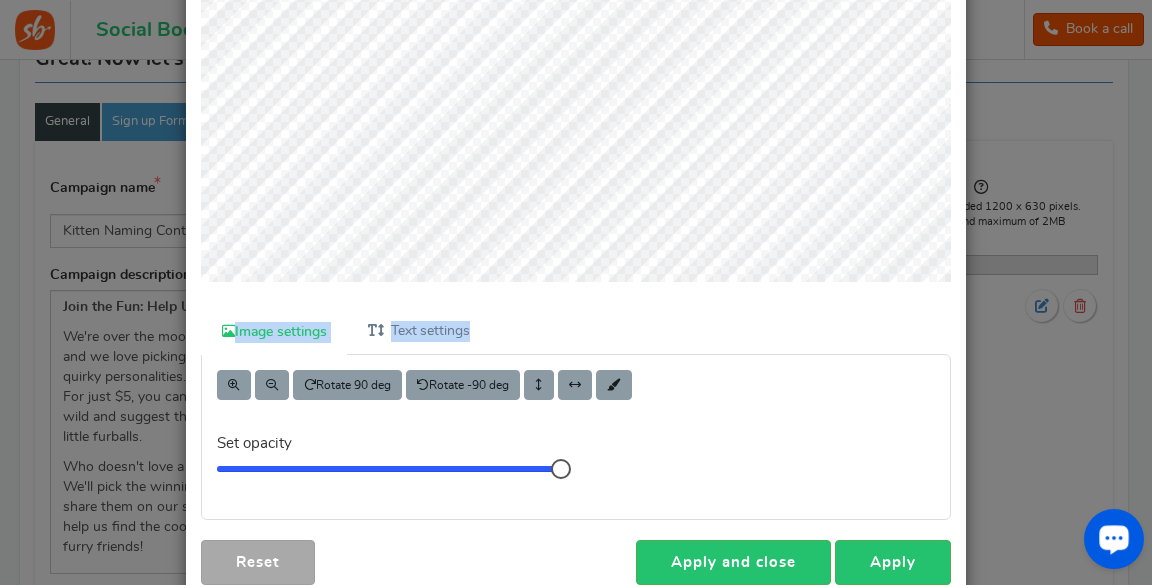 scroll, scrollTop: 230, scrollLeft: 0, axis: vertical 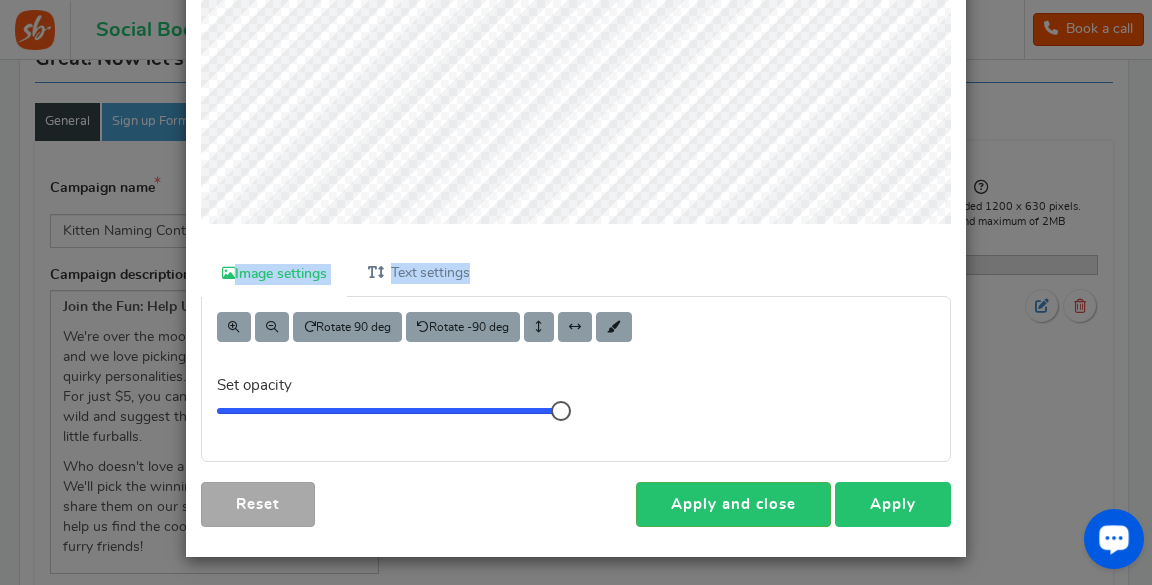 click on "Apply" at bounding box center [893, 504] 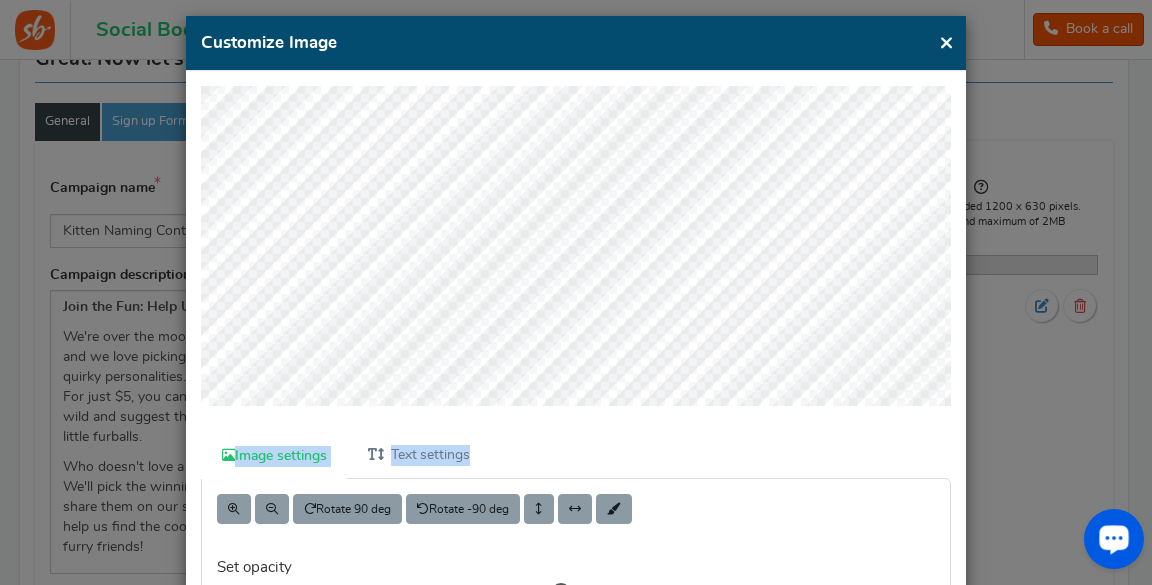 scroll, scrollTop: 0, scrollLeft: 0, axis: both 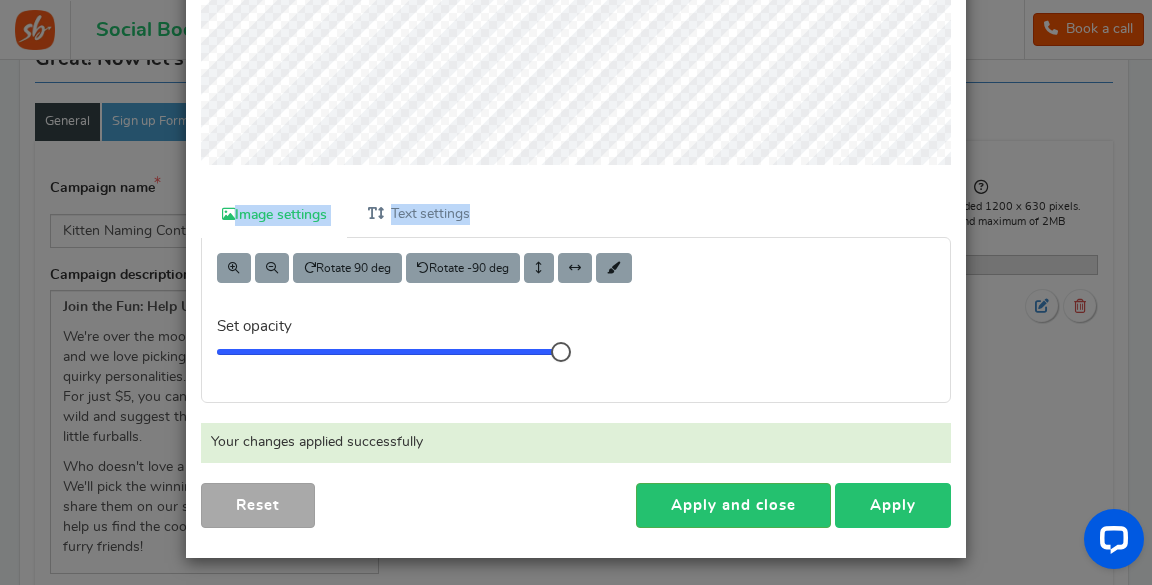 click on "Apply" at bounding box center (893, 505) 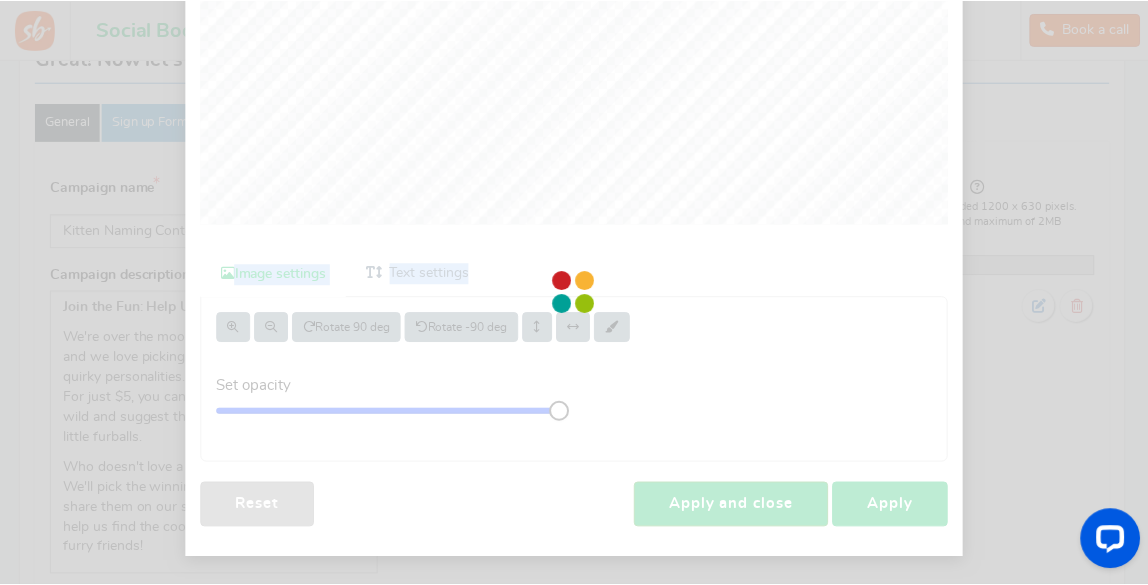 scroll, scrollTop: 289, scrollLeft: 0, axis: vertical 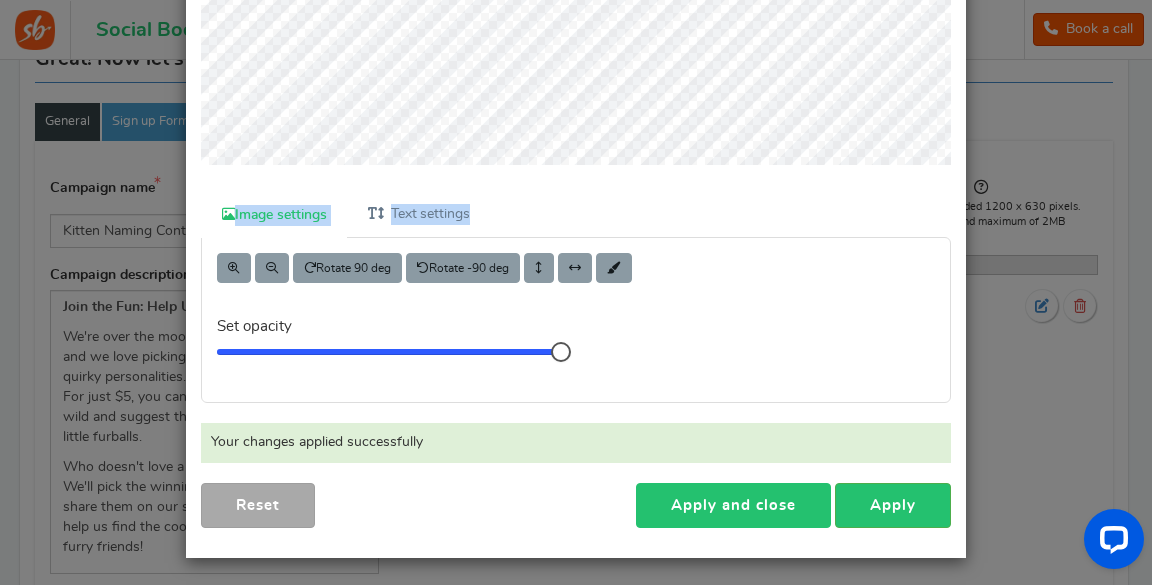 click on "Apply and close" at bounding box center (733, 505) 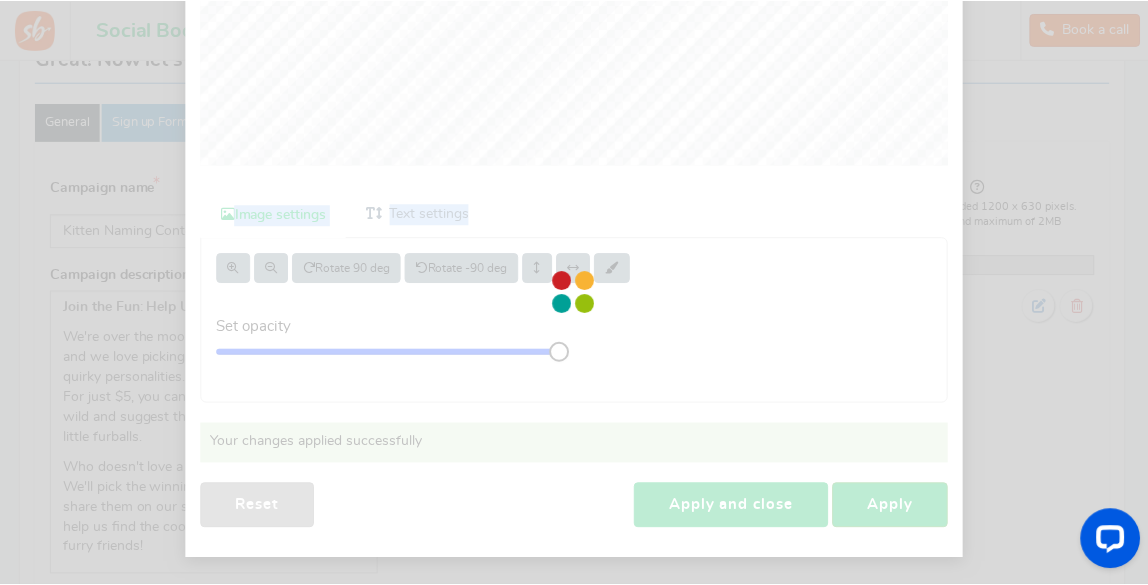 scroll, scrollTop: 256, scrollLeft: 0, axis: vertical 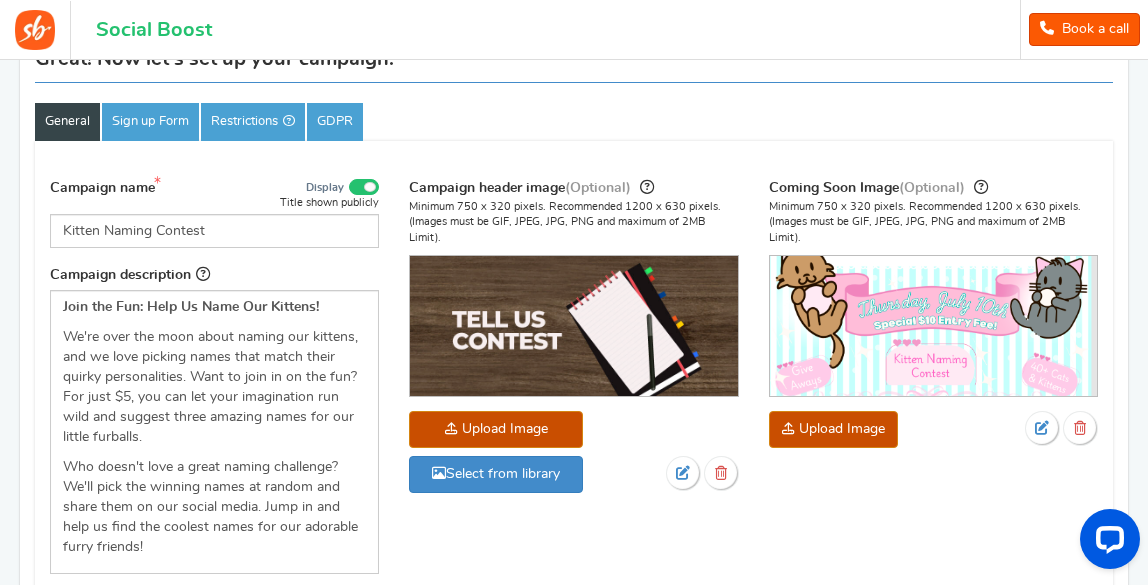 click at bounding box center [-1458, 555] 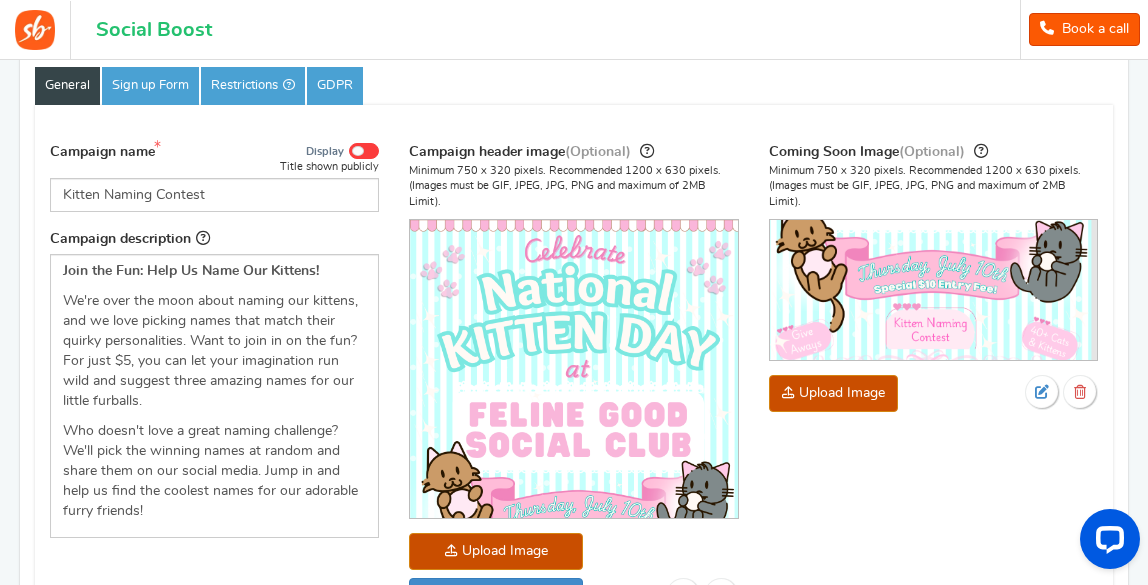 scroll, scrollTop: 206, scrollLeft: 0, axis: vertical 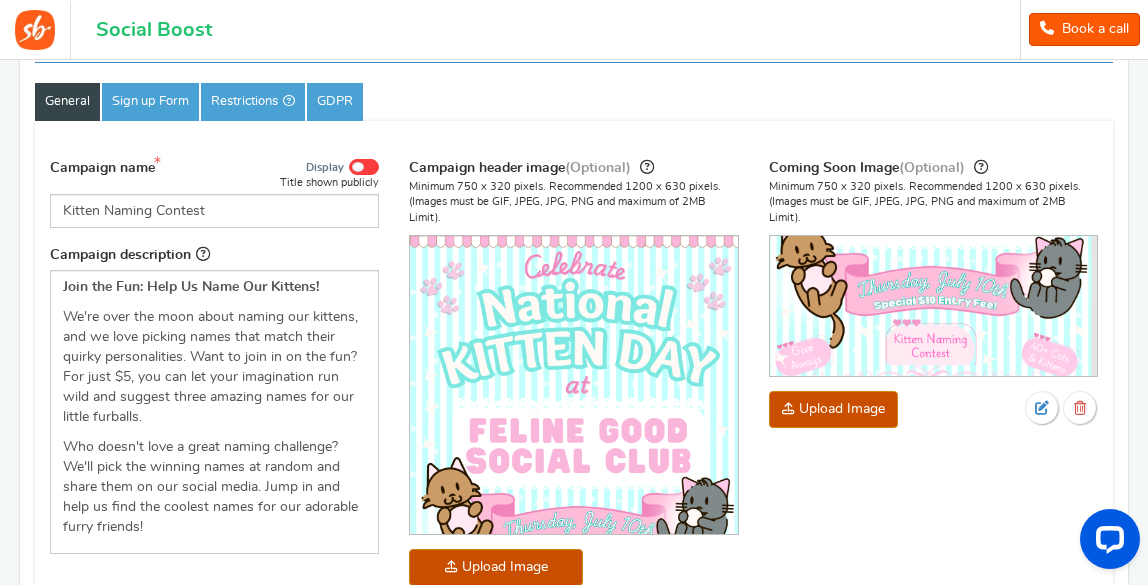 click at bounding box center (573, 440) 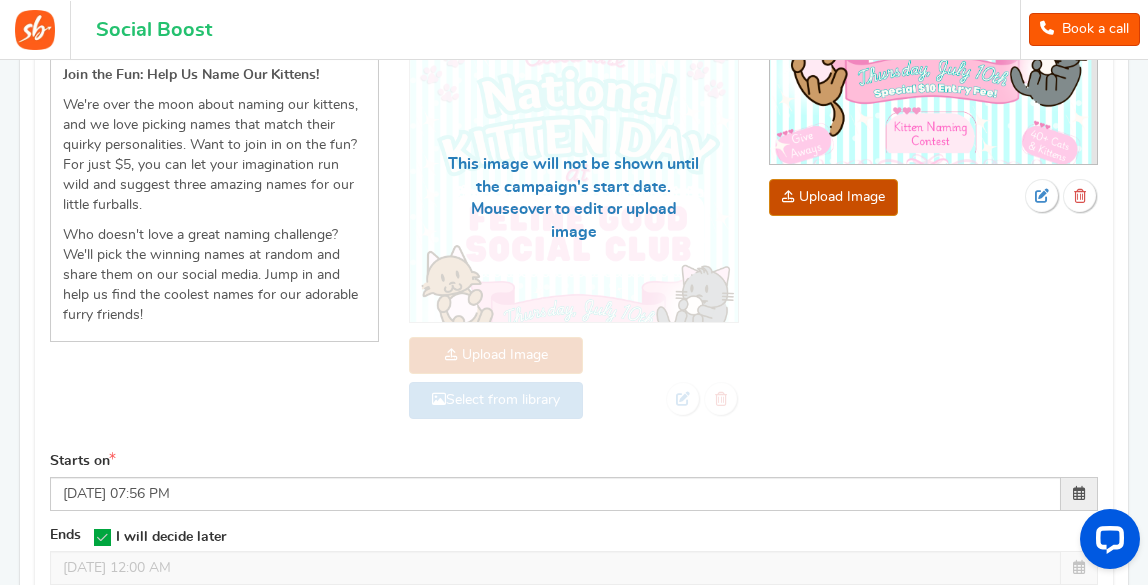 scroll, scrollTop: 412, scrollLeft: 0, axis: vertical 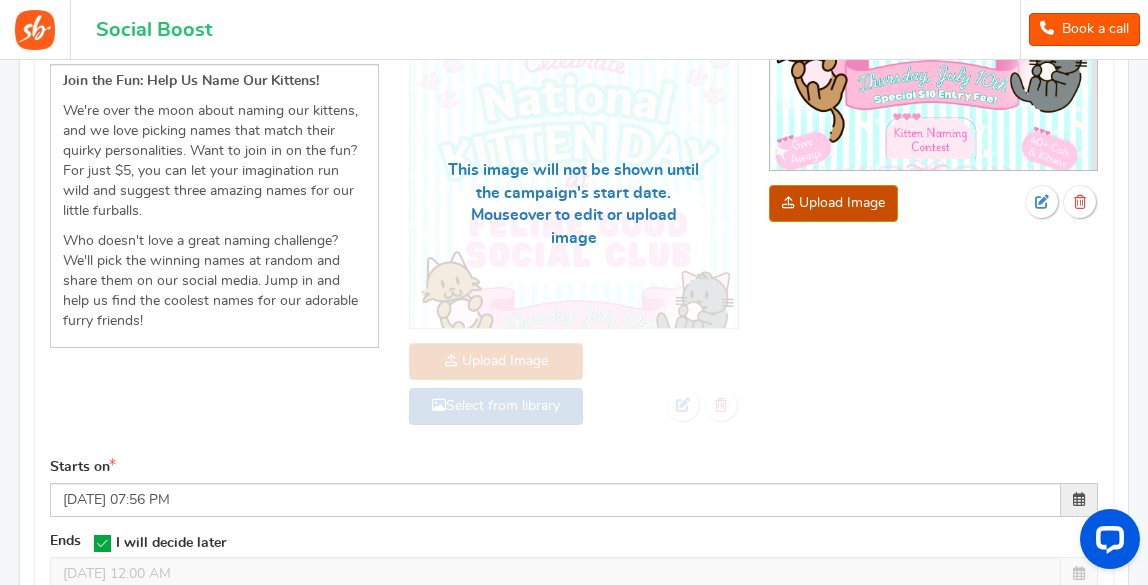 click on "Select from library" at bounding box center (496, 406) 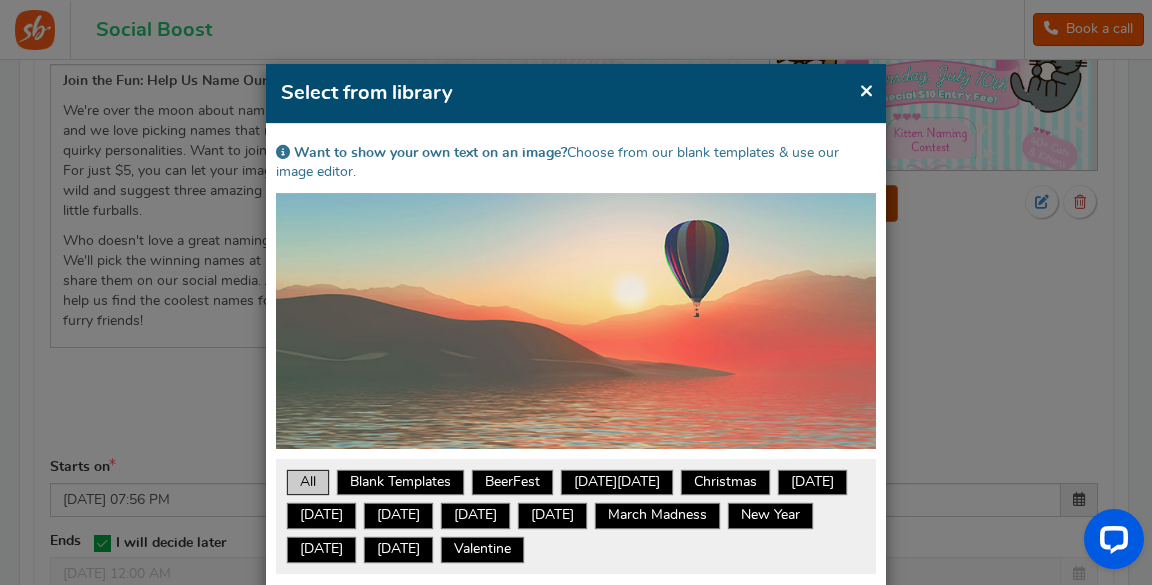click on "×" at bounding box center (866, 90) 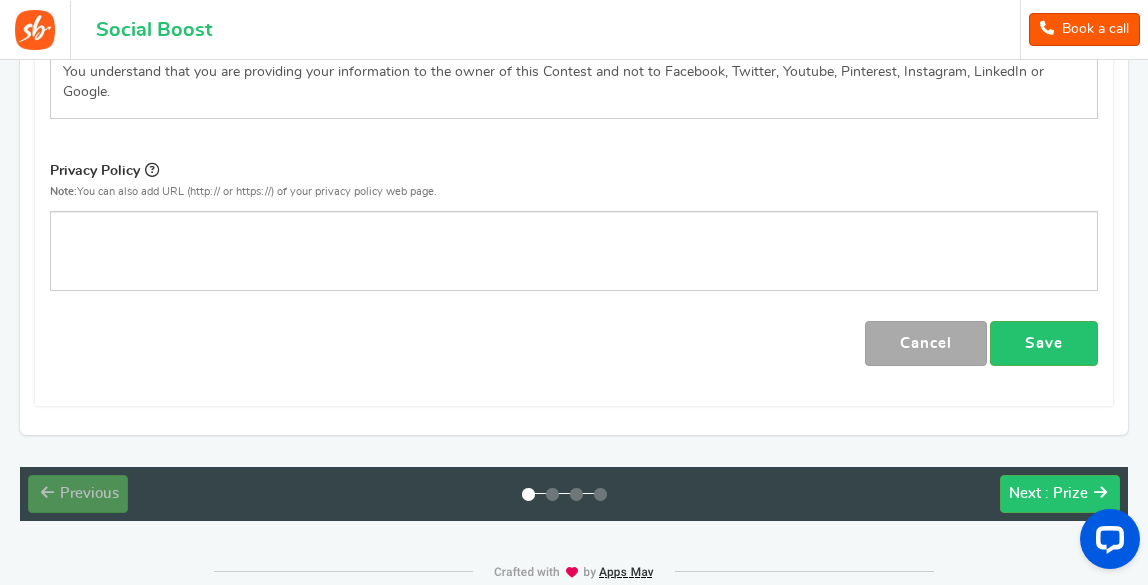 scroll, scrollTop: 3087, scrollLeft: 0, axis: vertical 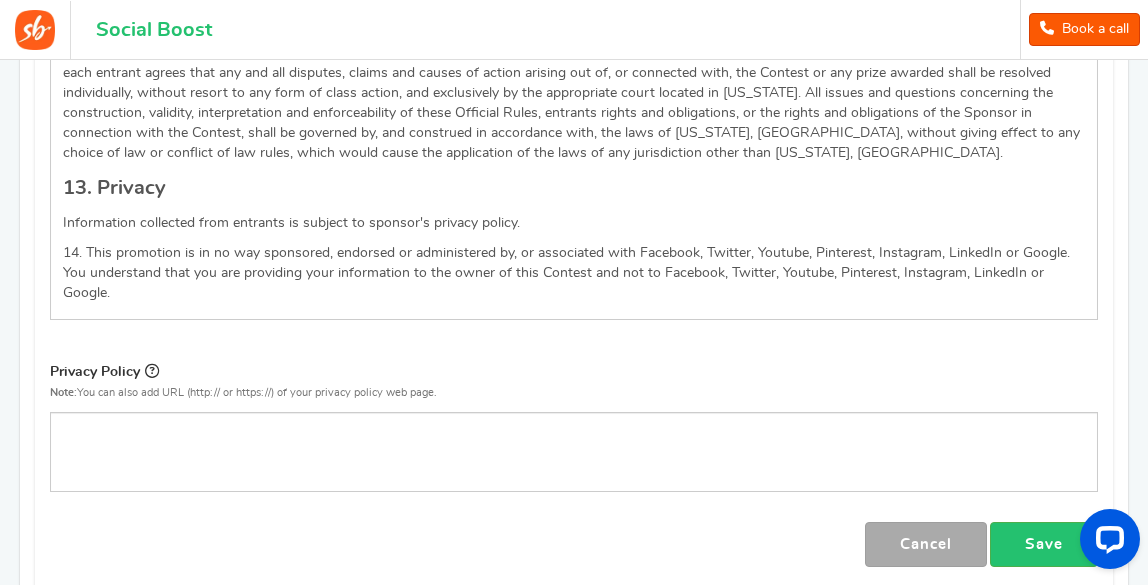 drag, startPoint x: 1148, startPoint y: 120, endPoint x: 80, endPoint y: 23, distance: 1072.3959 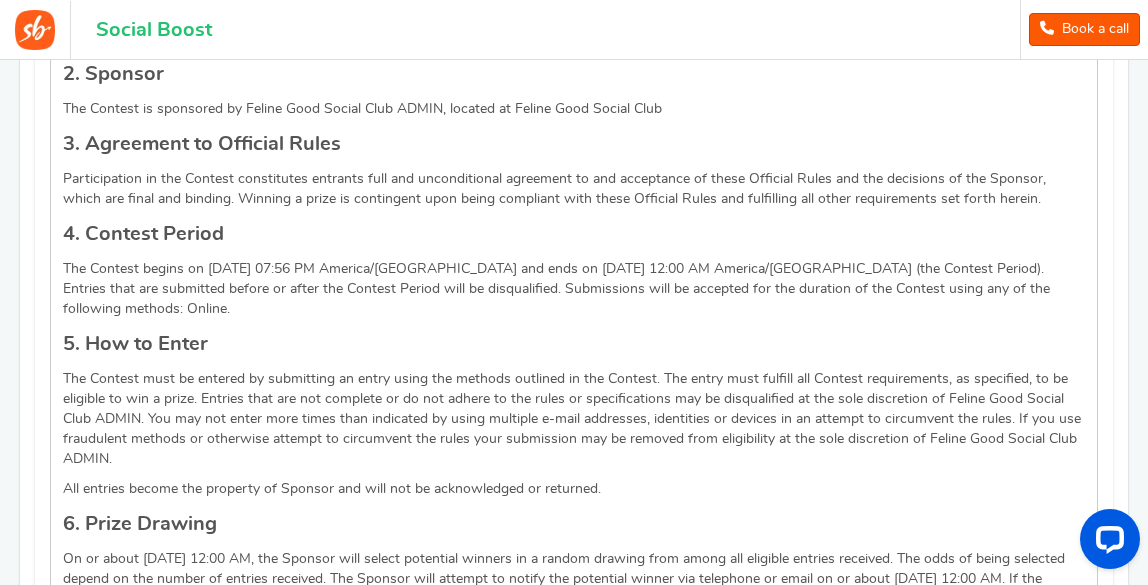 scroll, scrollTop: 0, scrollLeft: 0, axis: both 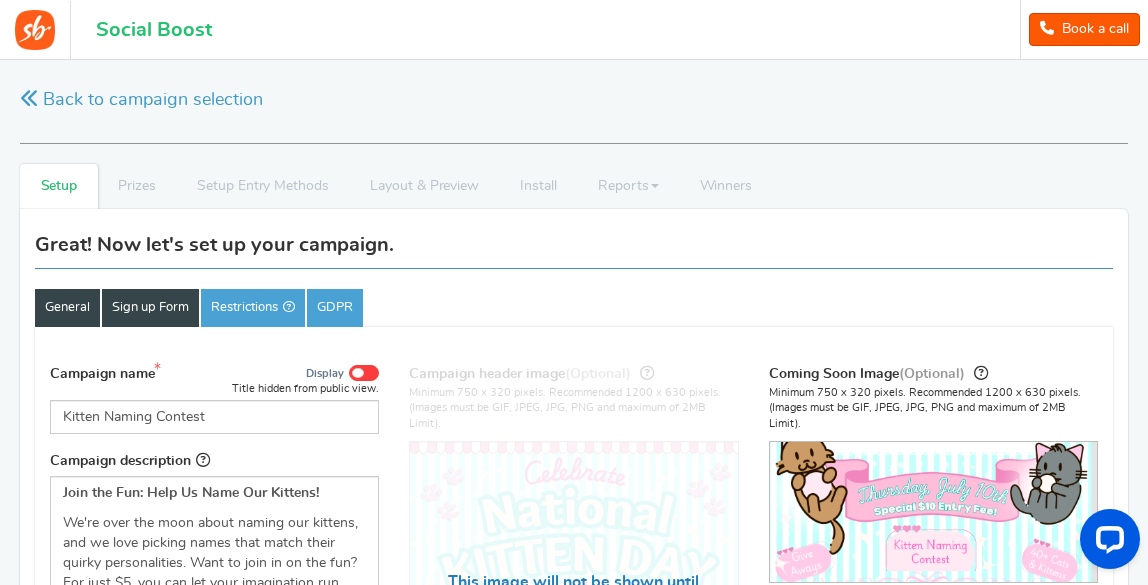 drag, startPoint x: 152, startPoint y: 300, endPoint x: 419, endPoint y: 268, distance: 268.91077 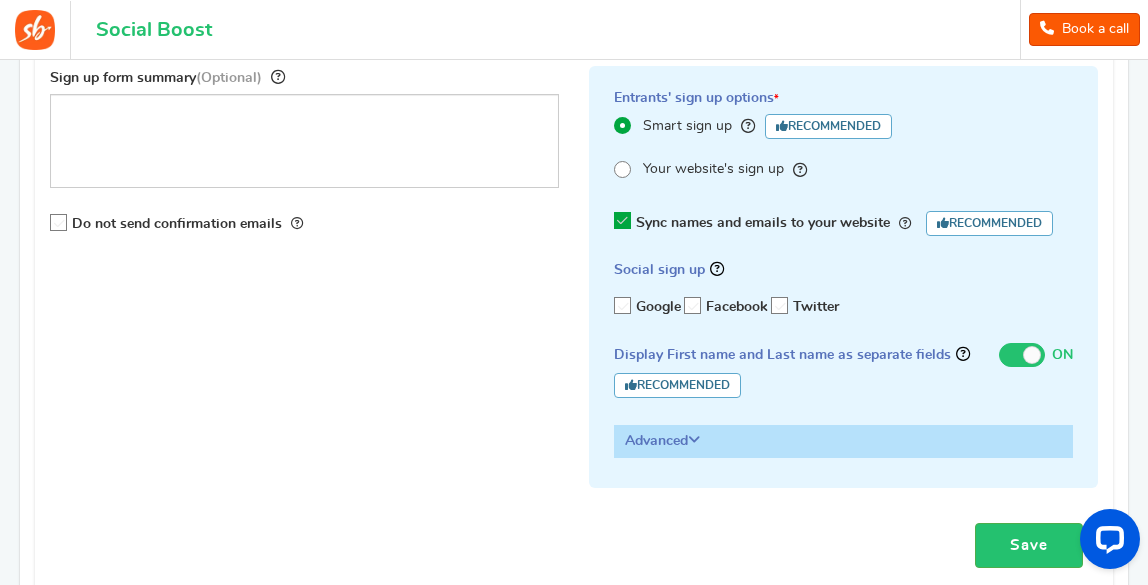 scroll, scrollTop: 318, scrollLeft: 0, axis: vertical 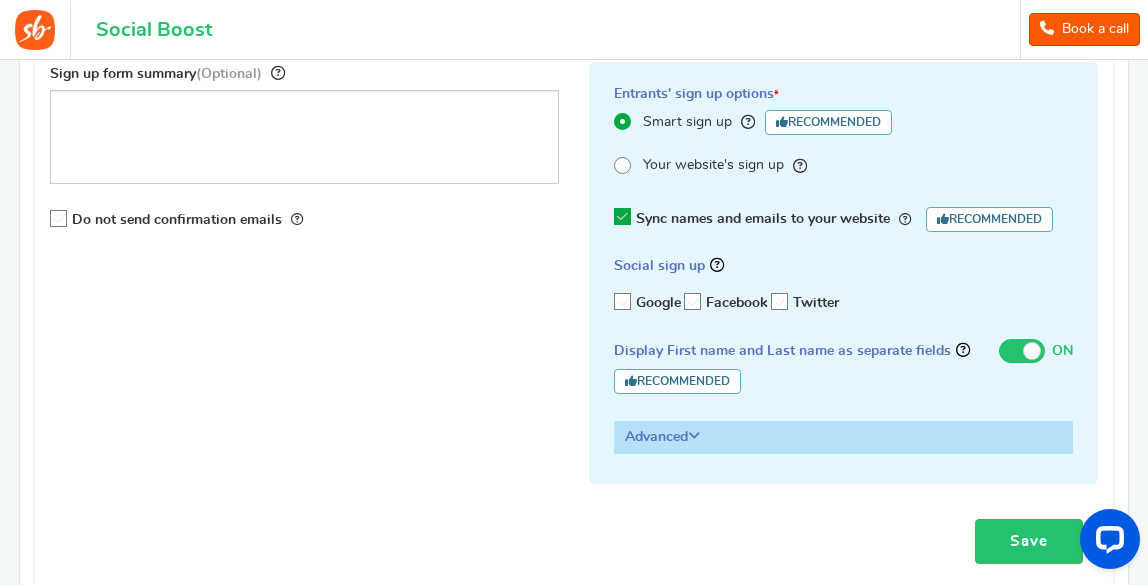 click at bounding box center [694, 436] 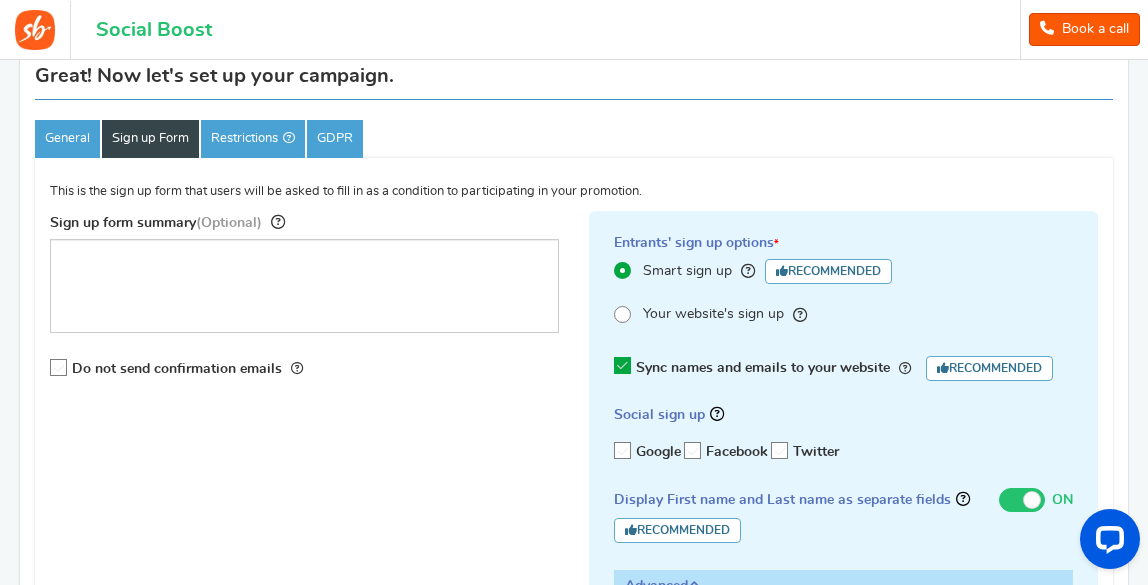 scroll, scrollTop: 163, scrollLeft: 0, axis: vertical 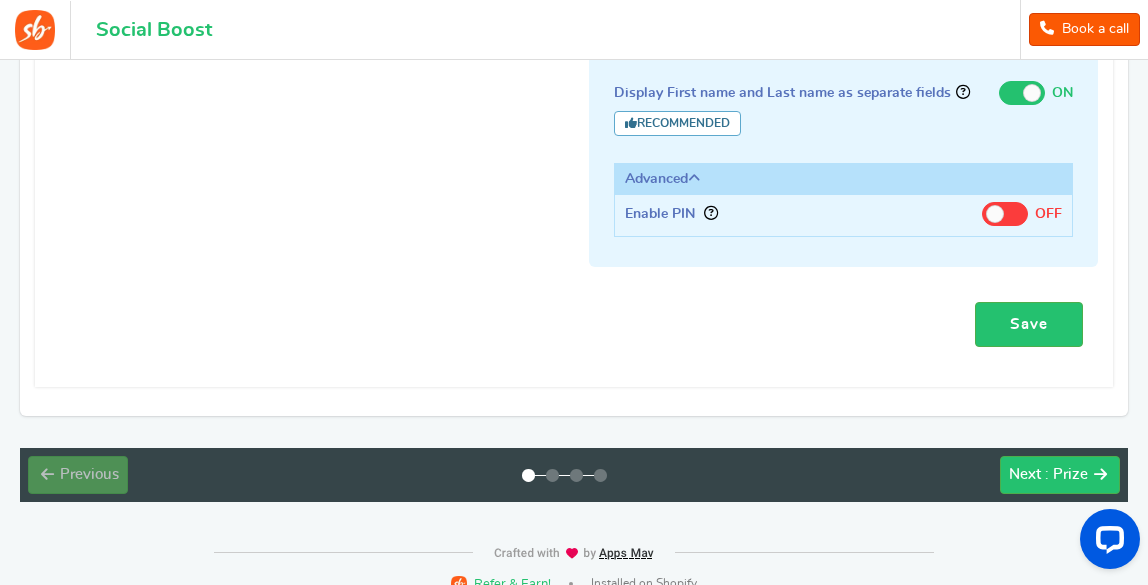 click on "Save" at bounding box center (1029, 324) 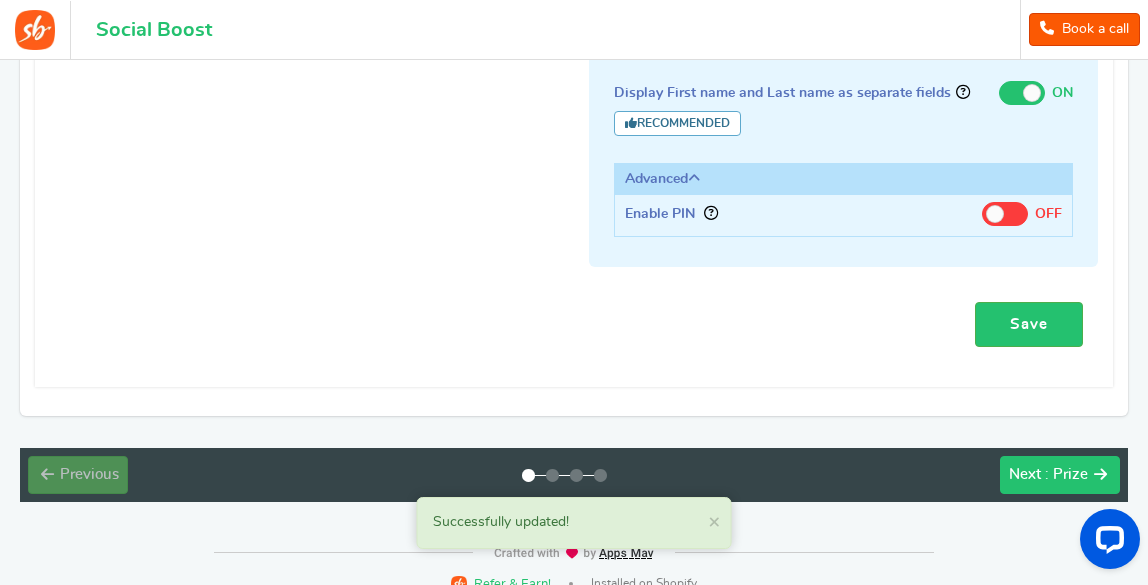 click on "Next" at bounding box center [1025, 474] 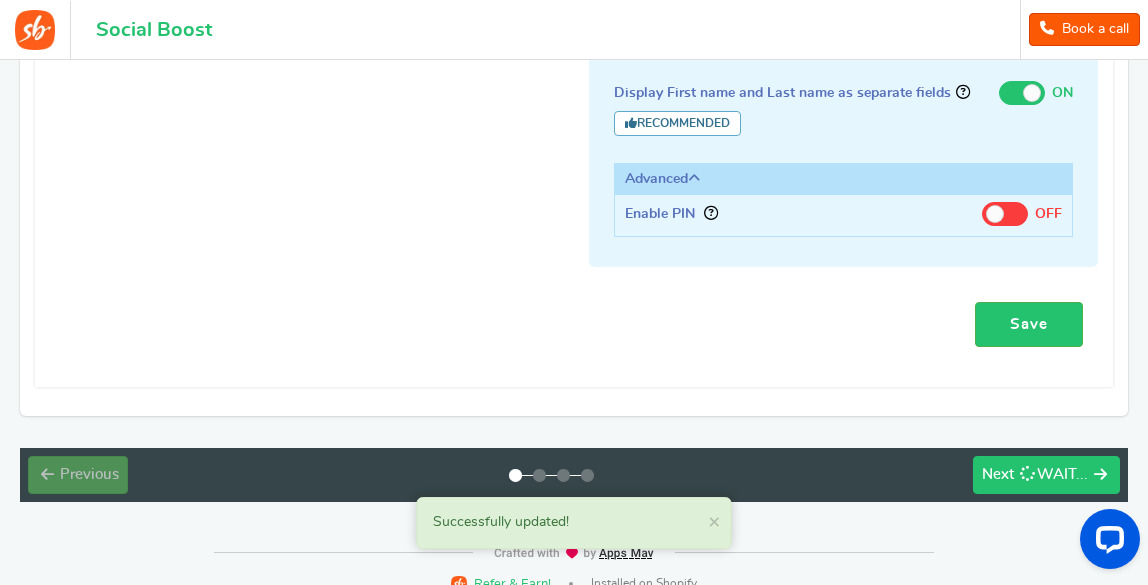 scroll, scrollTop: 176, scrollLeft: 0, axis: vertical 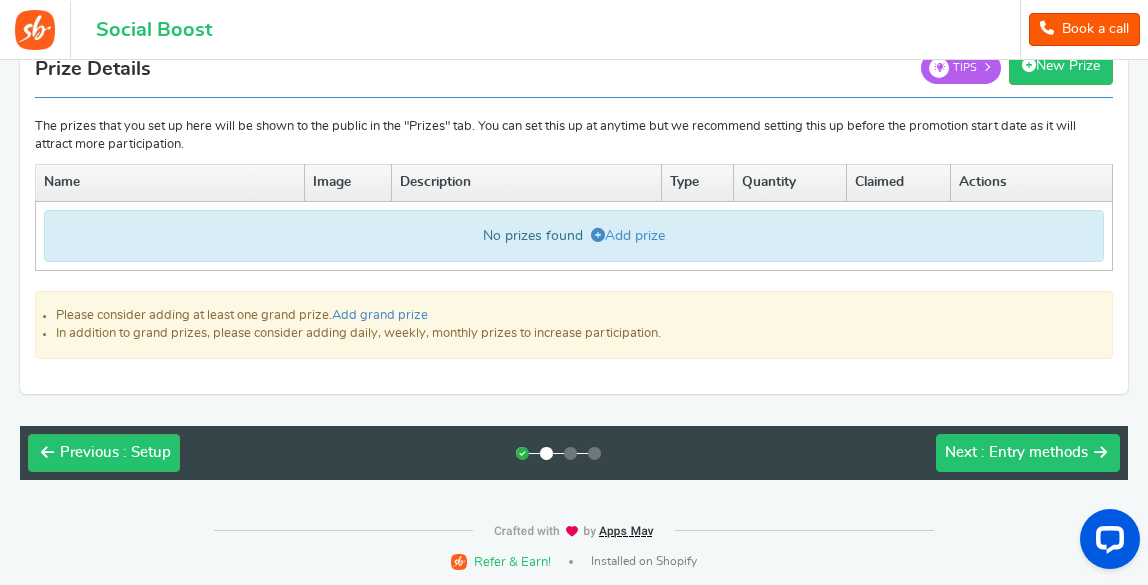 click on ": Entry methods" at bounding box center (1034, 452) 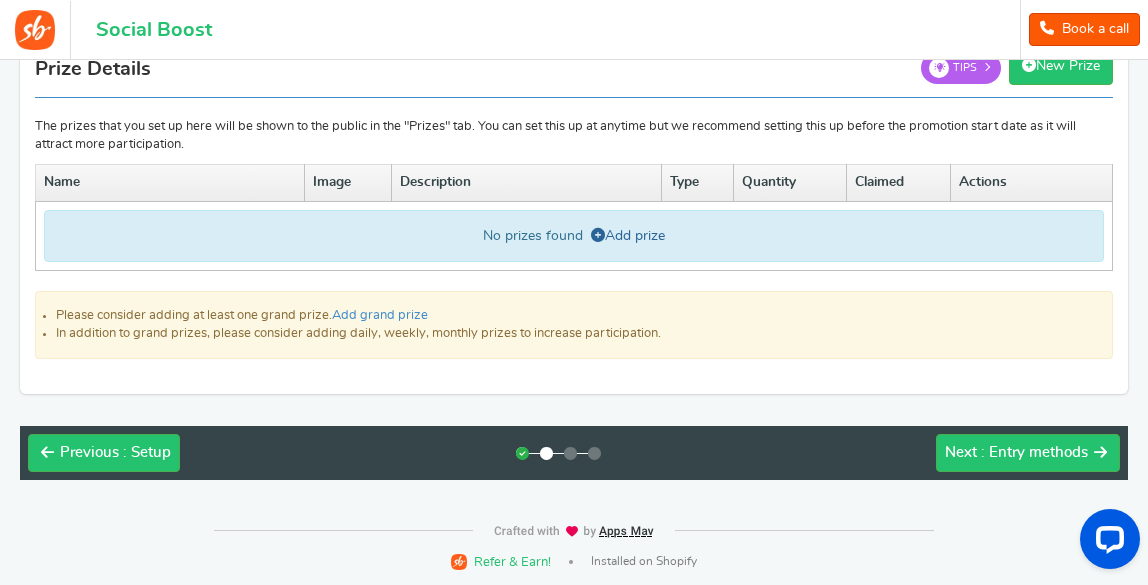 click at bounding box center (598, 235) 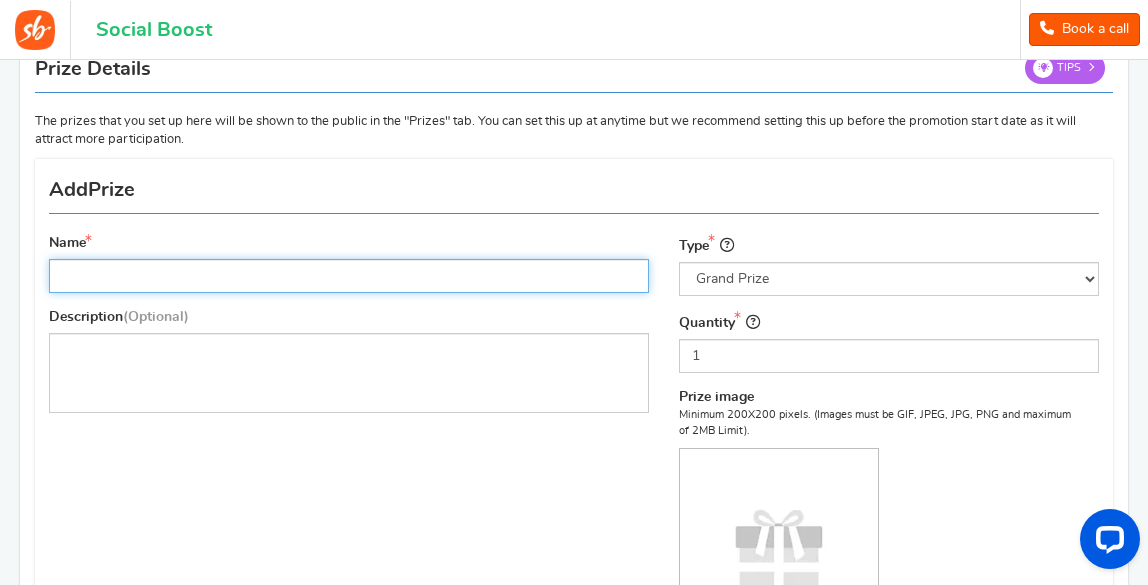 click on "Name" at bounding box center (349, 276) 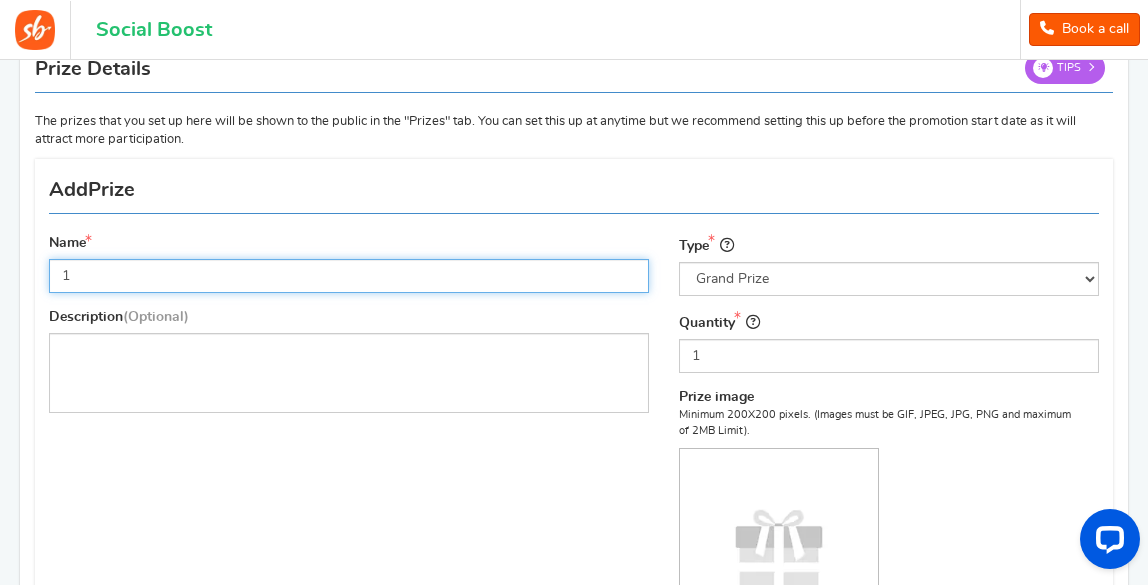 type on "1" 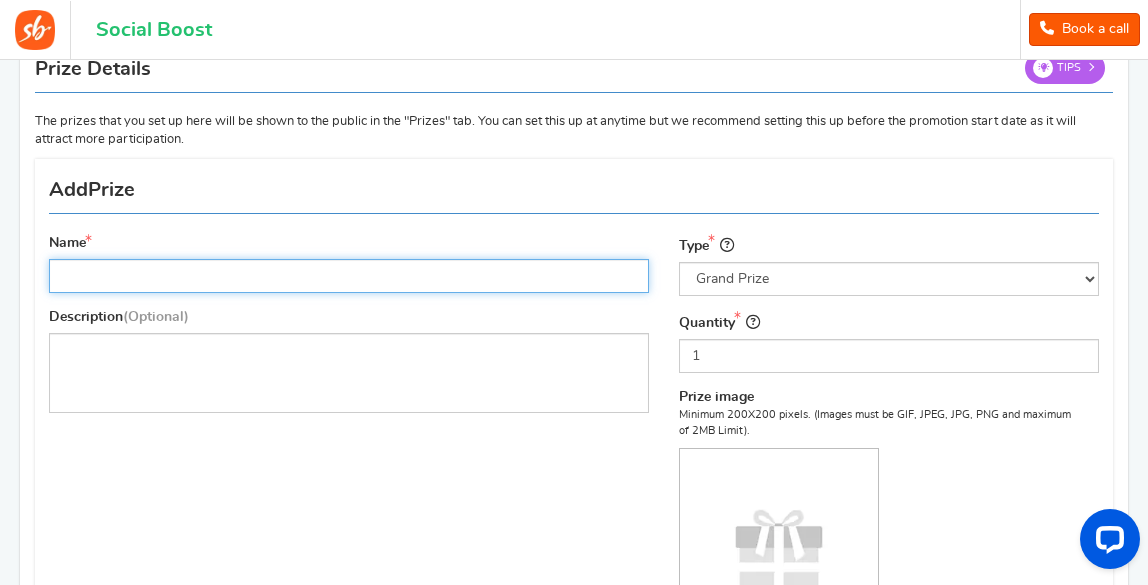 type on "2" 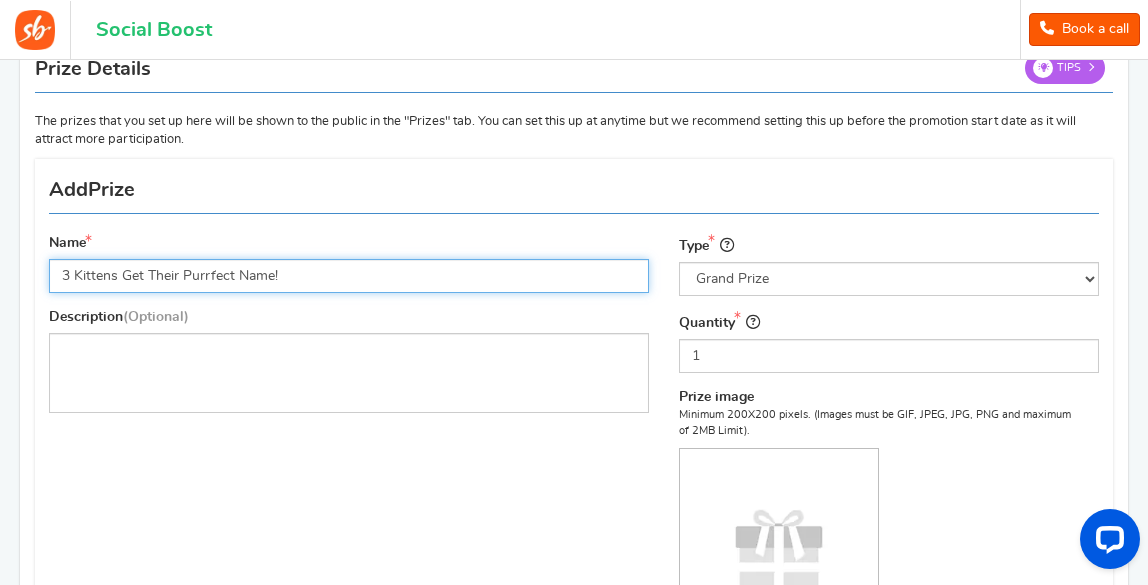 type on "3 Kittens Get Their Purrfect Name!" 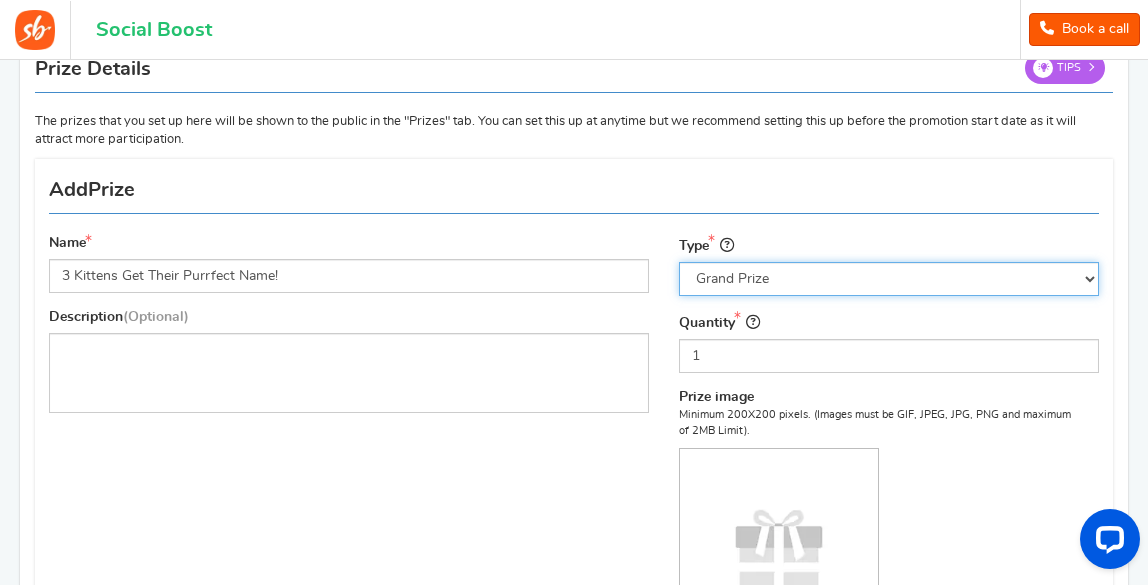 click on "Select the prize type
Grand Prize
Daily Prize
Weekly Prize
Monthly Prize" at bounding box center [889, 279] 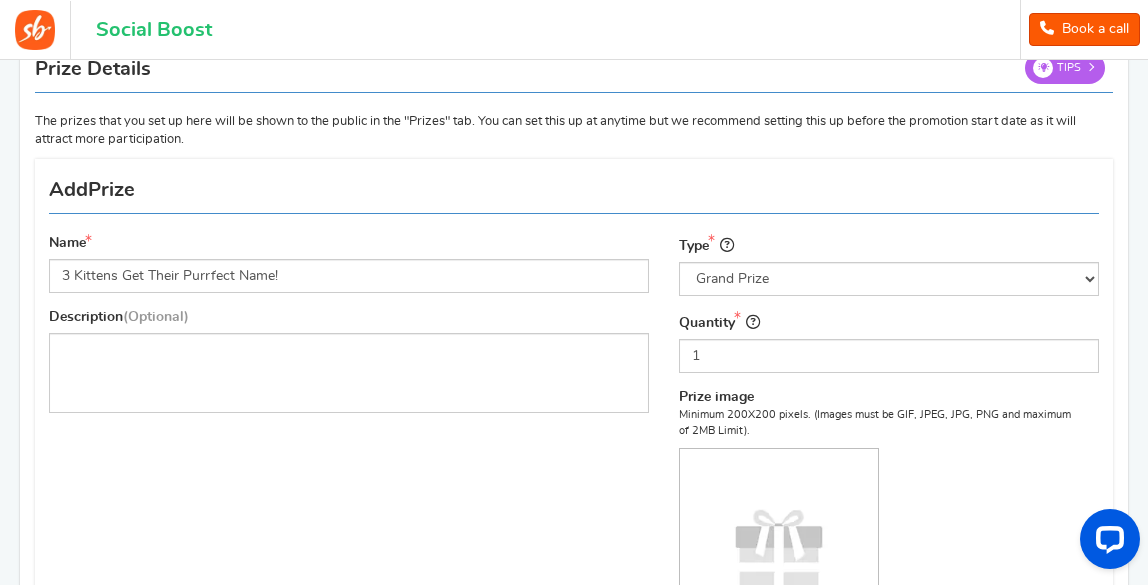 click on "Name
3 Kittens Get Their Purrfect Name!
Description  (Optional)
Type
Select the prize type
Grand Prize
Daily Prize
Weekly Prize
Monthly Prize
Quantity
1
Prize image
Minimum 200X200 pixels. (Images must be GIF, JPEG, JPG, PNG and maximum of 2MB Limit).
Upload Image" at bounding box center (574, 471) 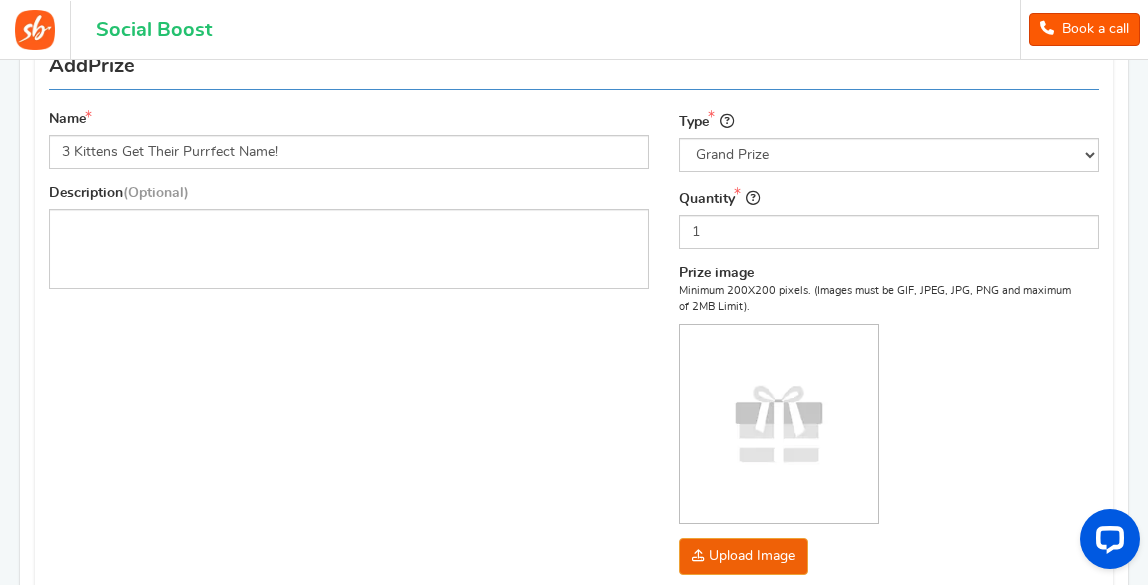 scroll, scrollTop: 352, scrollLeft: 0, axis: vertical 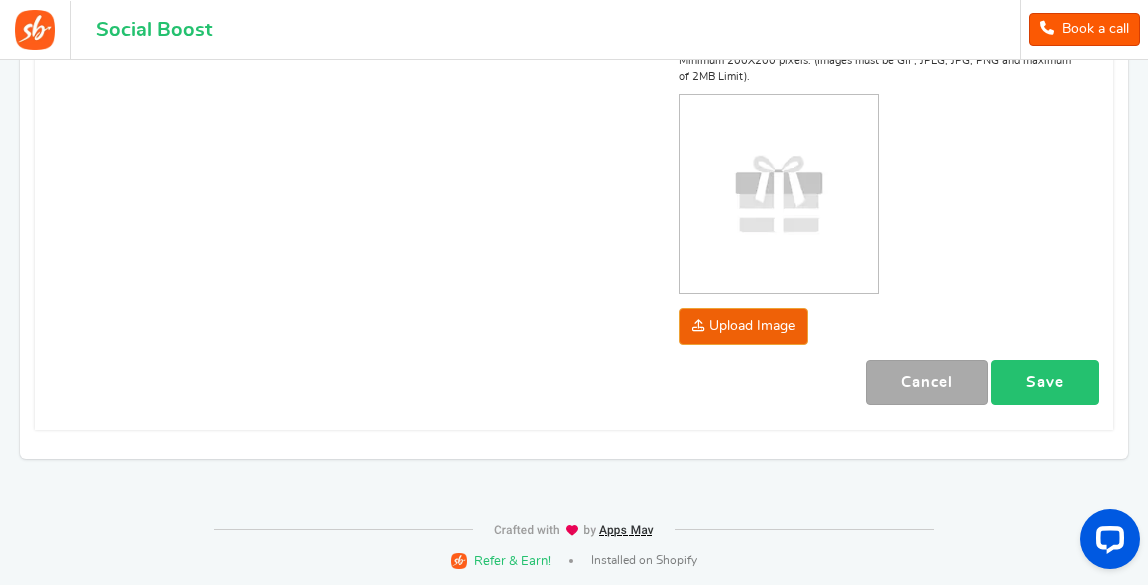 click on "Save" at bounding box center (1045, 382) 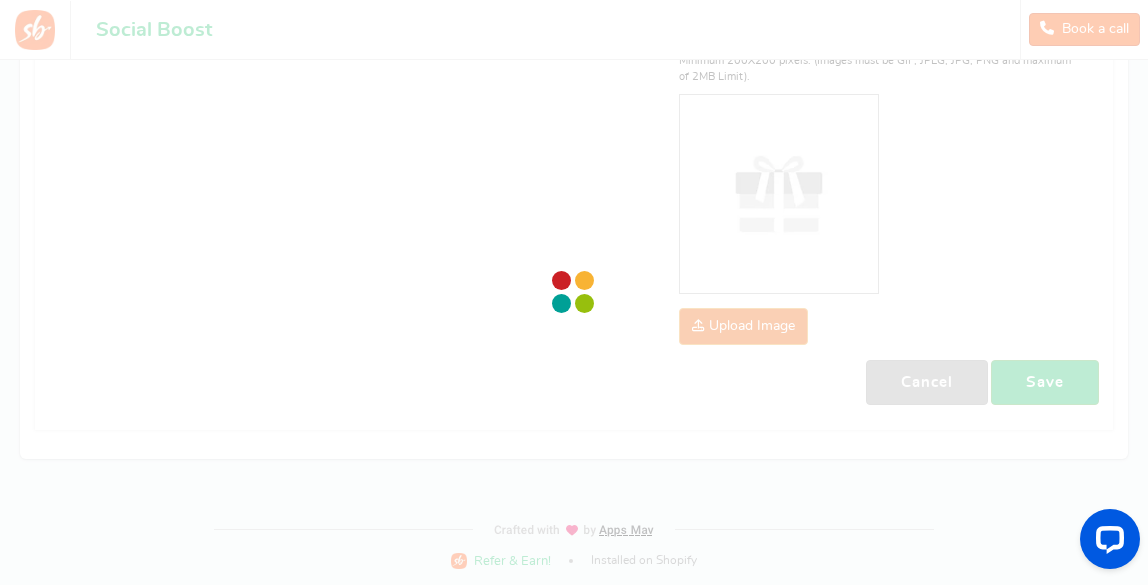 scroll, scrollTop: 156, scrollLeft: 0, axis: vertical 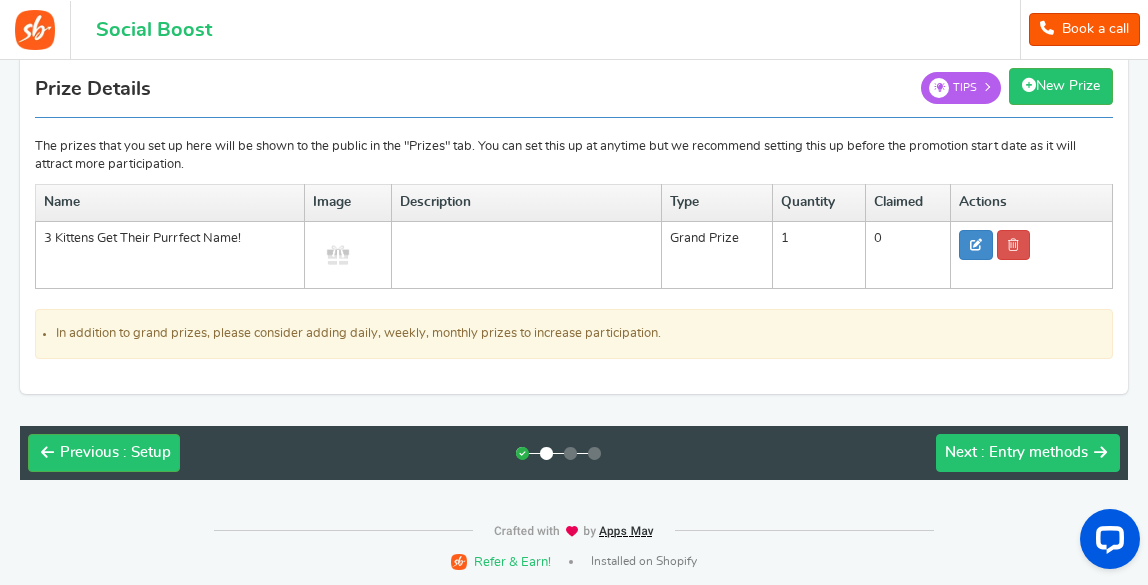 click on ": Entry methods" at bounding box center [1034, 452] 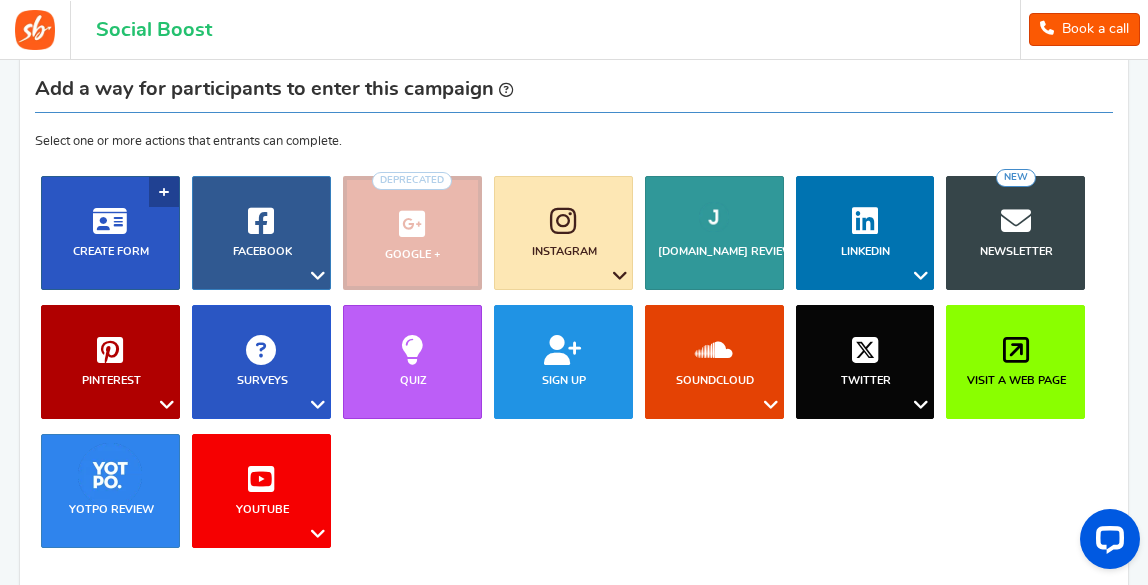 drag, startPoint x: 84, startPoint y: 217, endPoint x: 177, endPoint y: 228, distance: 93.64828 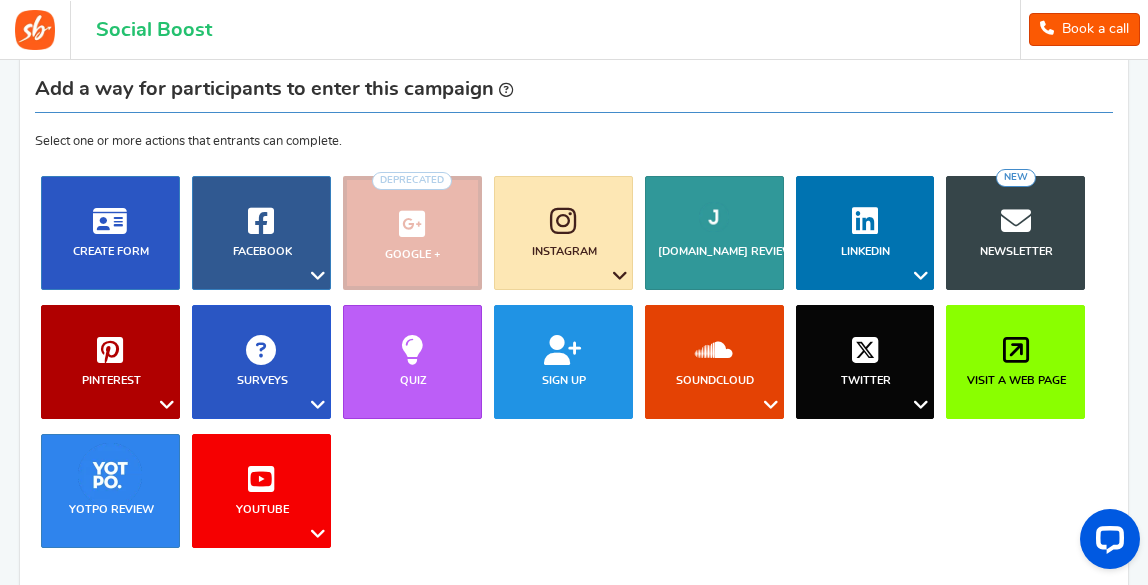 scroll, scrollTop: 775, scrollLeft: 0, axis: vertical 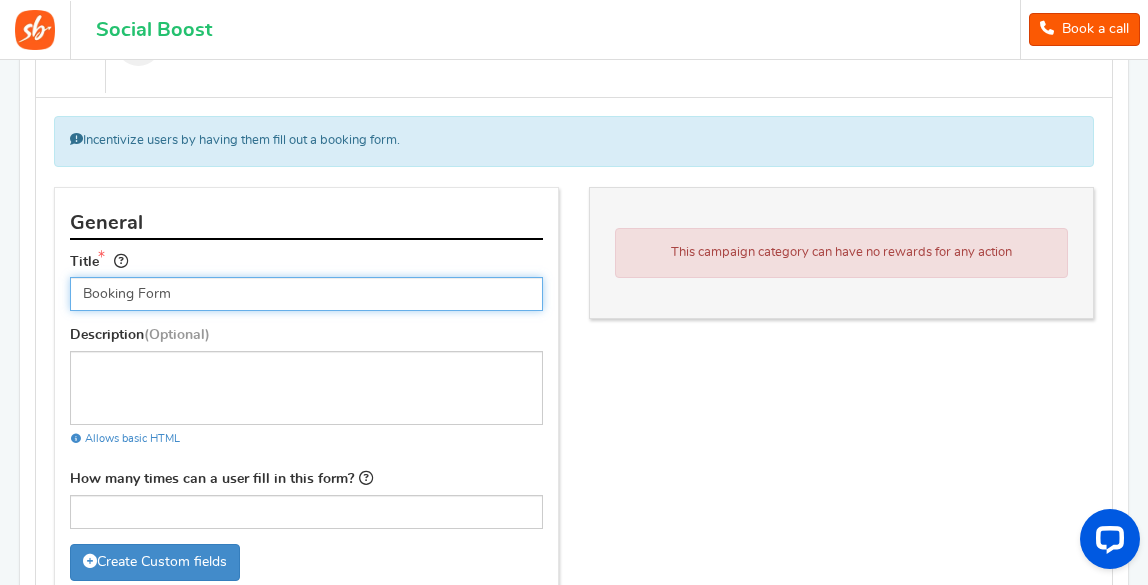 click on "Booking Form" at bounding box center (306, 294) 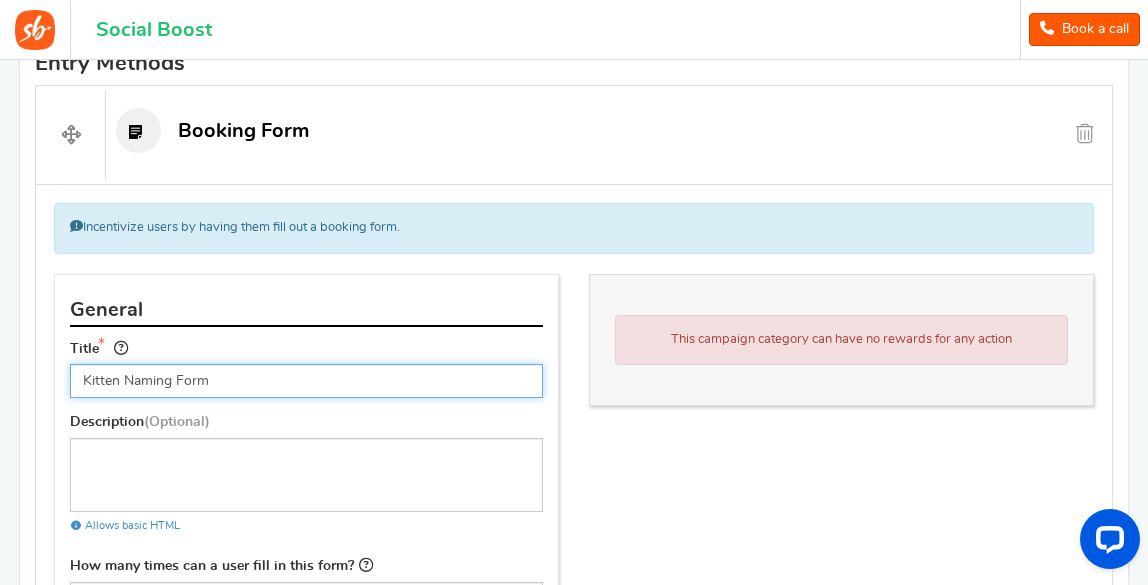scroll, scrollTop: 535, scrollLeft: 0, axis: vertical 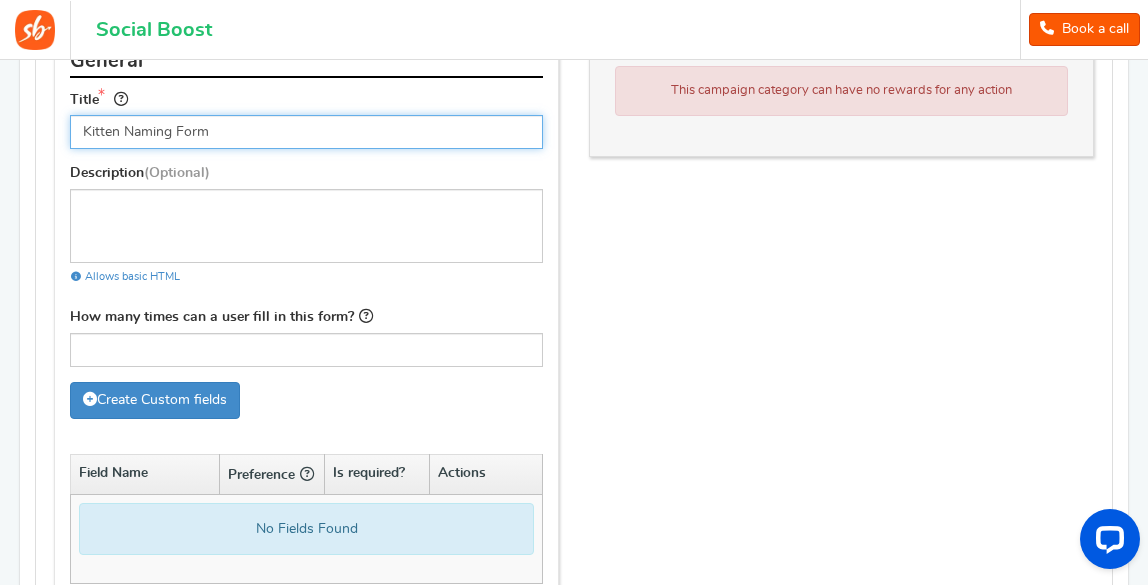 type on "Kitten Naming Form" 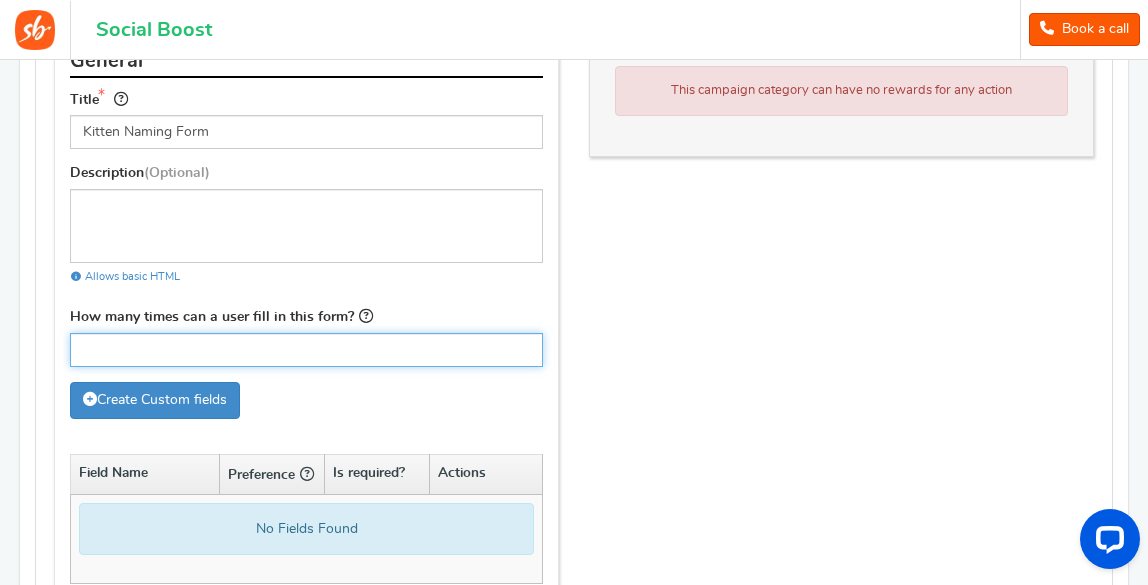 click on "How many times can a user fill in this form?" at bounding box center (306, 350) 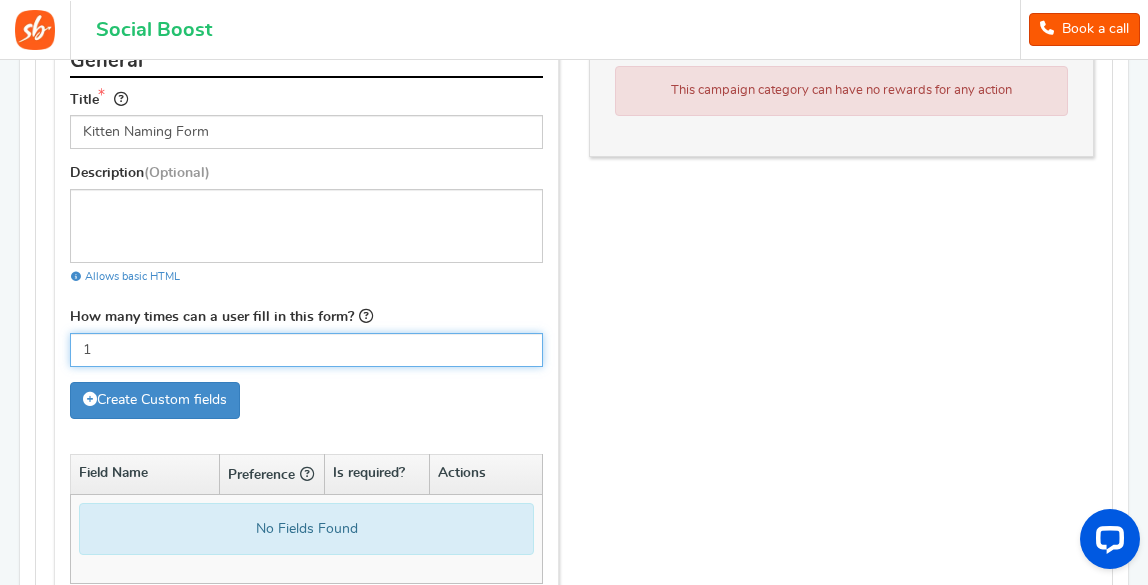 type on "1" 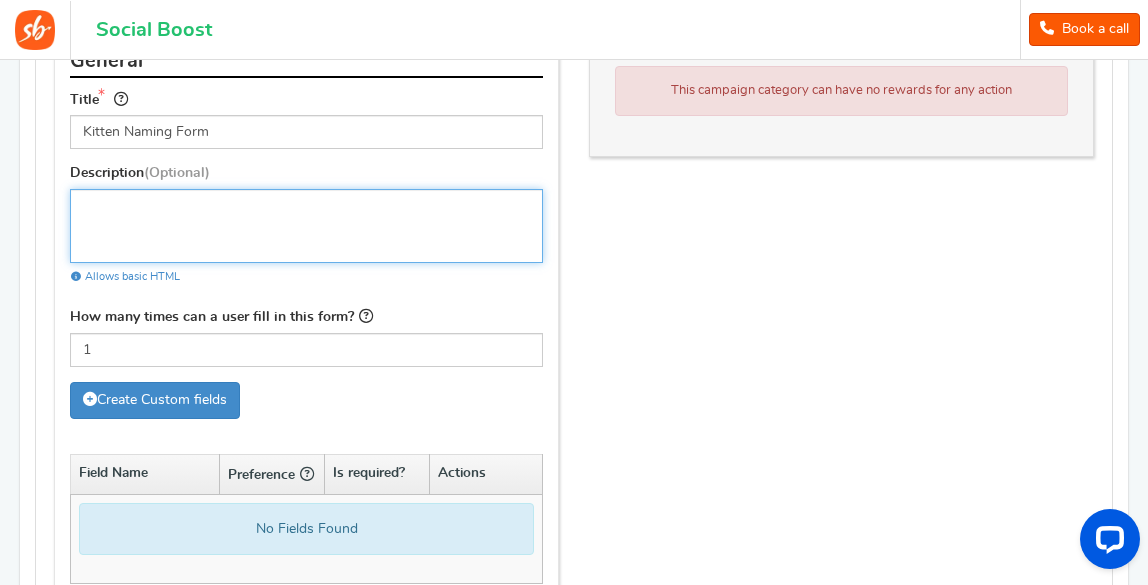 click at bounding box center (306, 226) 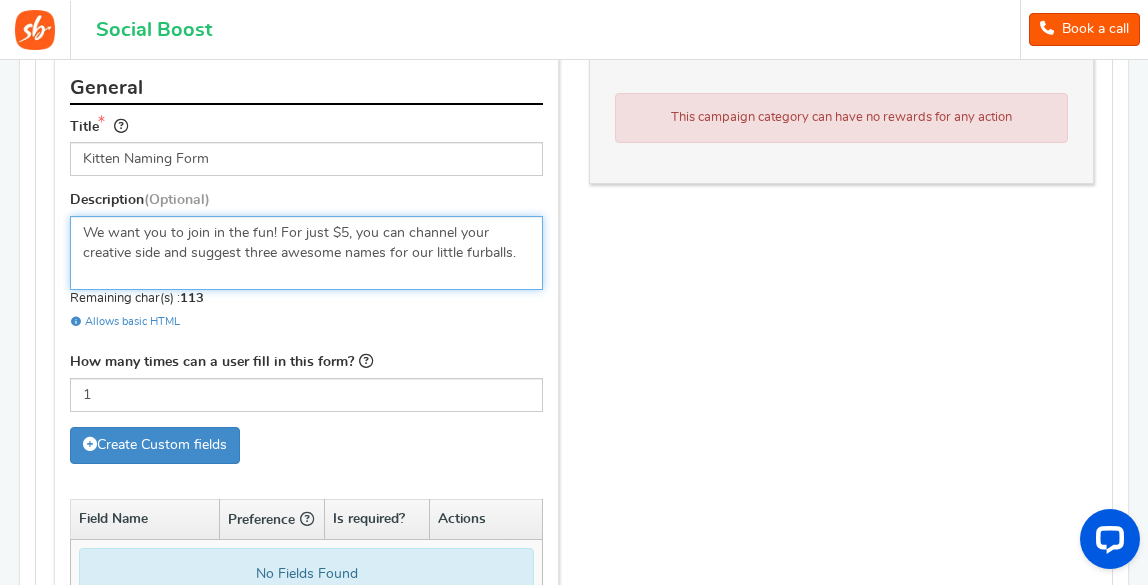 scroll, scrollTop: 944, scrollLeft: 0, axis: vertical 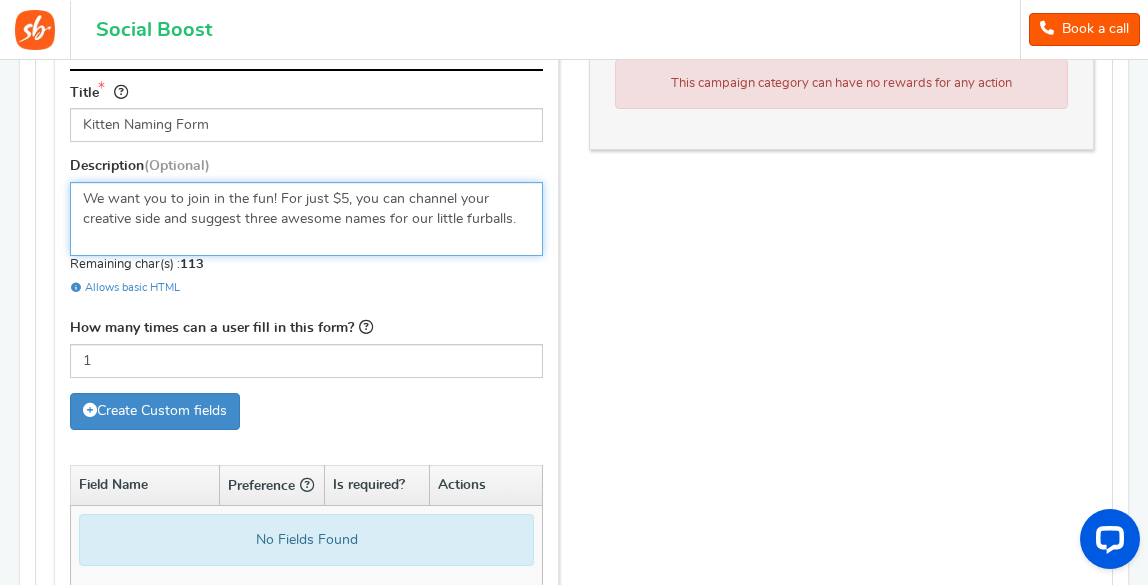 click on "We want you to join in the fun! For just $5, you can channel your creative side and suggest three awesome names for our little furballs." at bounding box center [306, 219] 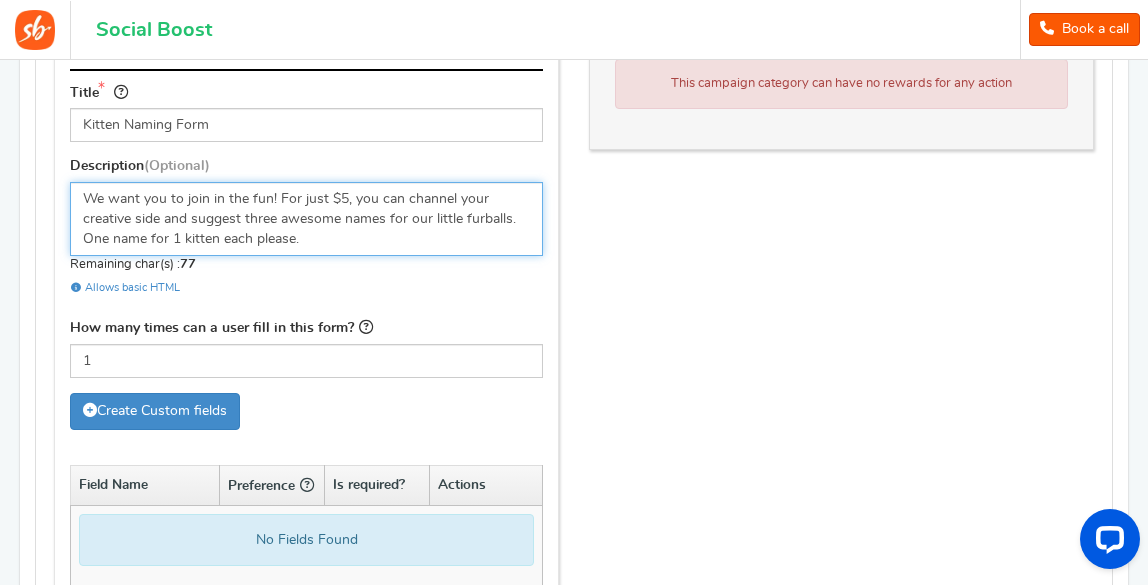 drag, startPoint x: 179, startPoint y: 242, endPoint x: 77, endPoint y: 245, distance: 102.044106 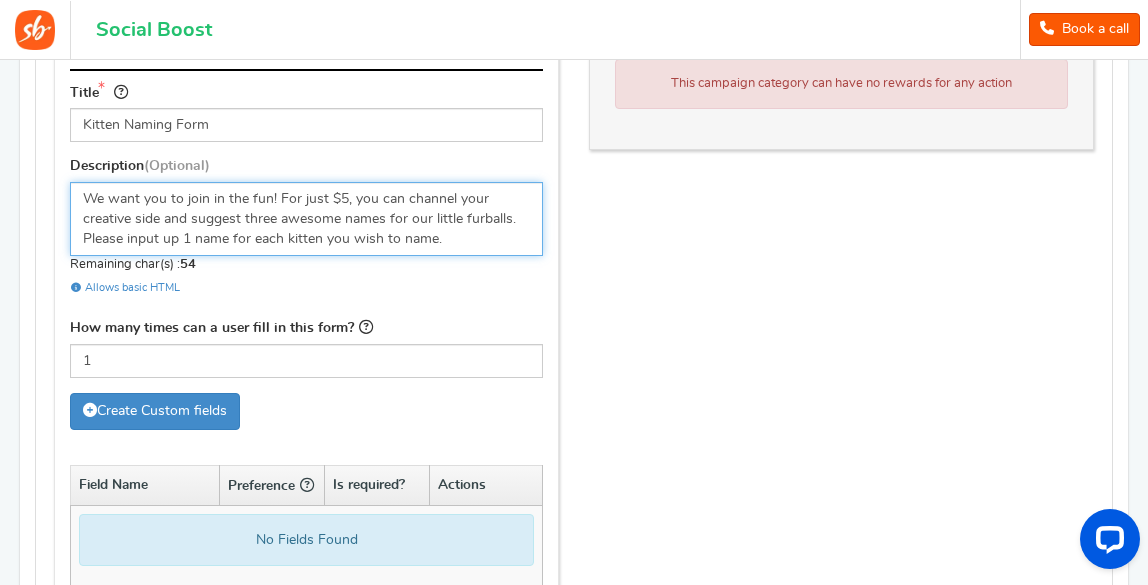 drag, startPoint x: 424, startPoint y: 233, endPoint x: 184, endPoint y: 234, distance: 240.00209 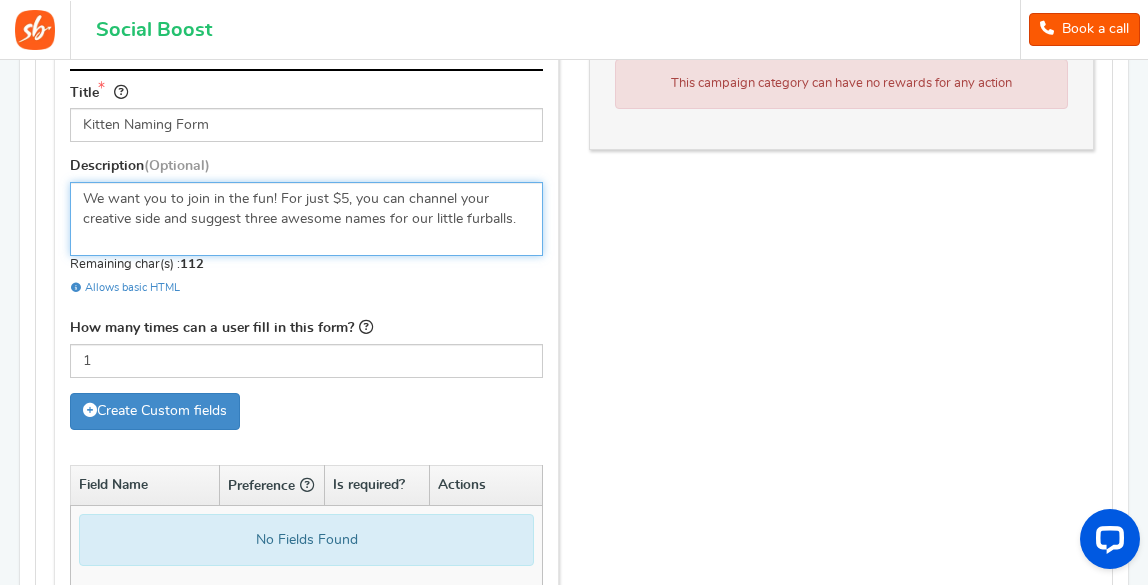 click on "We want you to join in the fun! For just $5, you can channel your creative side and suggest three awesome names for our little furballs." at bounding box center (306, 219) 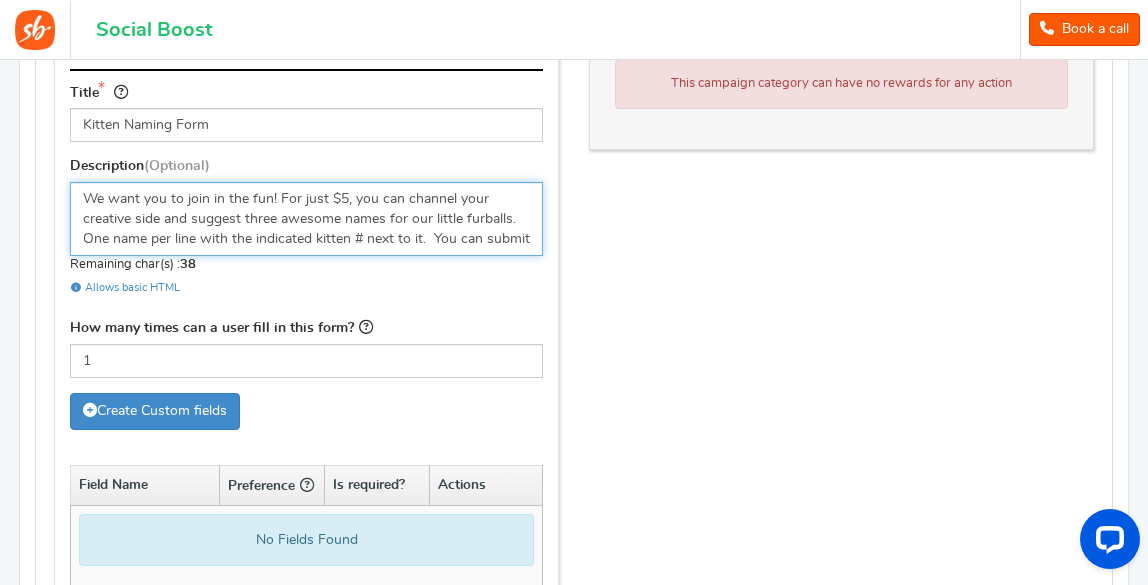 scroll, scrollTop: 11, scrollLeft: 0, axis: vertical 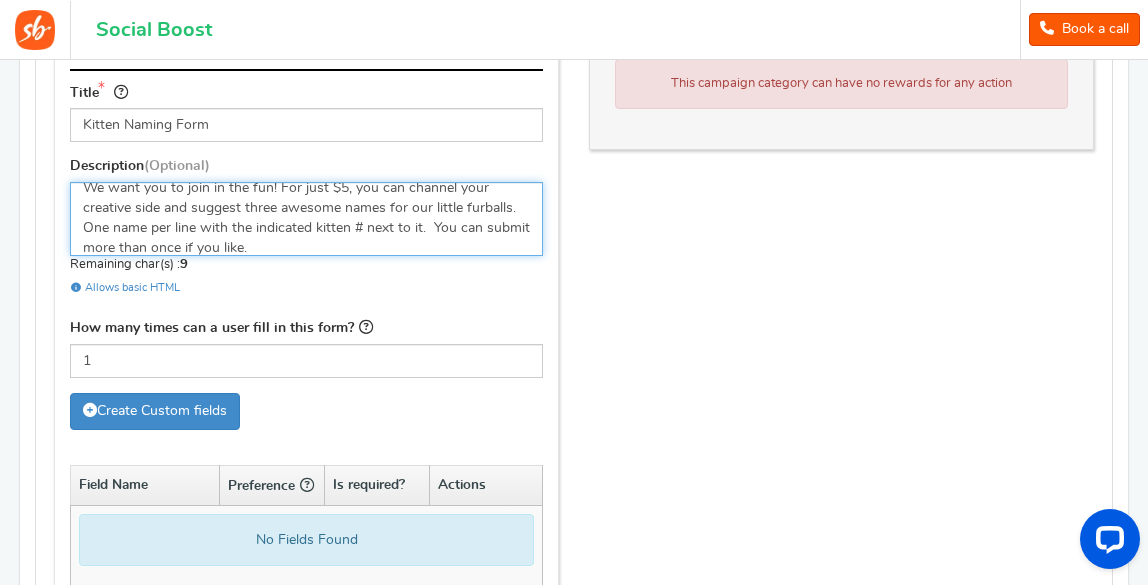type on "We want you to join in the fun! For just $5, you can channel your creative side and suggest three awesome names for our little furballs. One name per line with the indicated kitten # next to it.  You can submit more than once if you like." 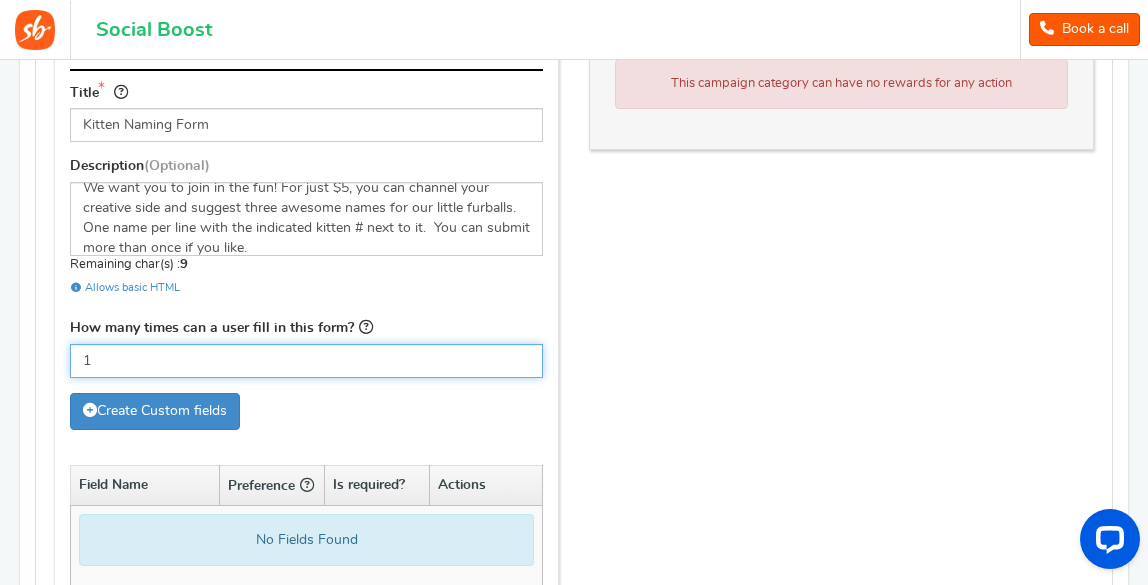 drag, startPoint x: 133, startPoint y: 352, endPoint x: 44, endPoint y: 352, distance: 89 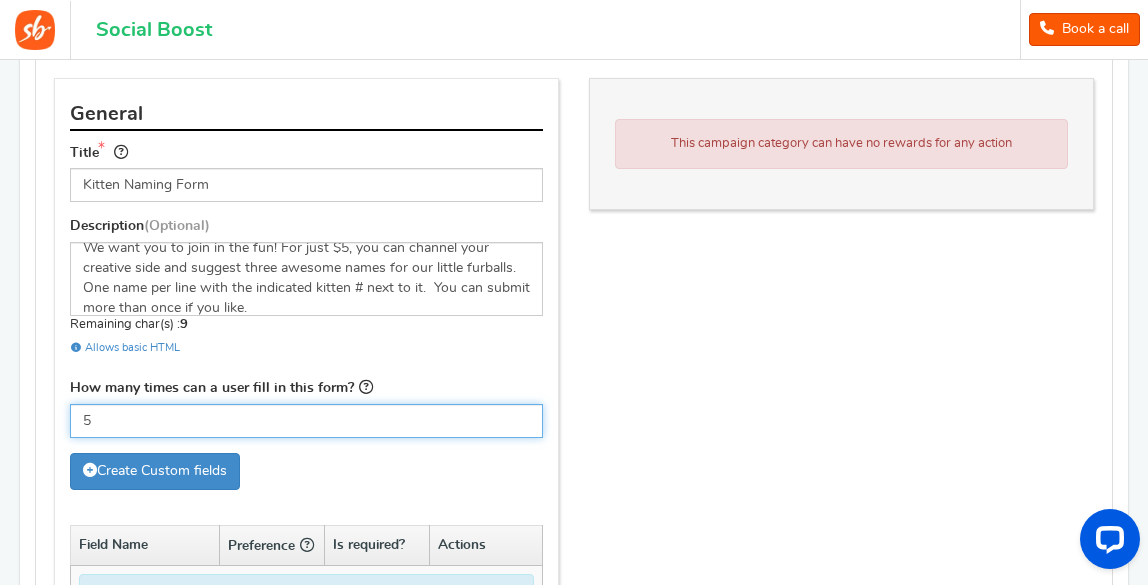 scroll, scrollTop: 784, scrollLeft: 0, axis: vertical 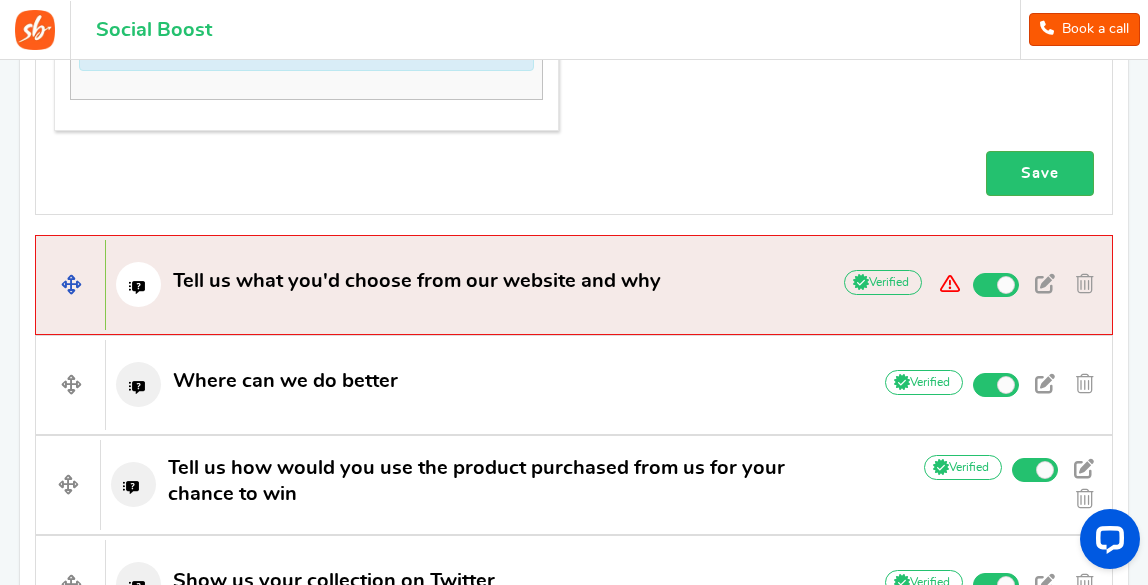 type on "5" 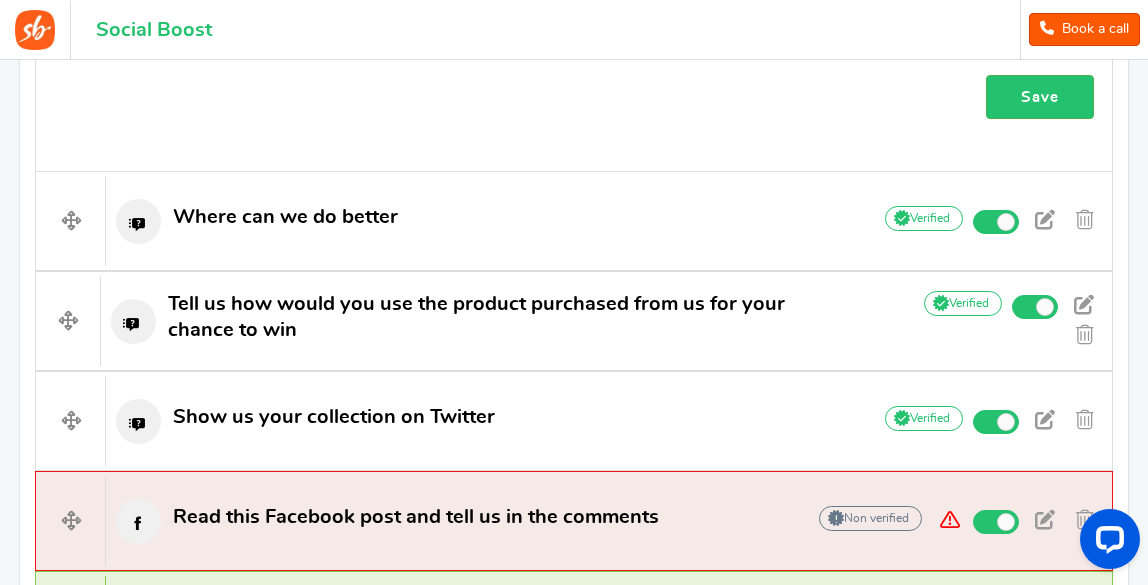 scroll, scrollTop: 894, scrollLeft: 0, axis: vertical 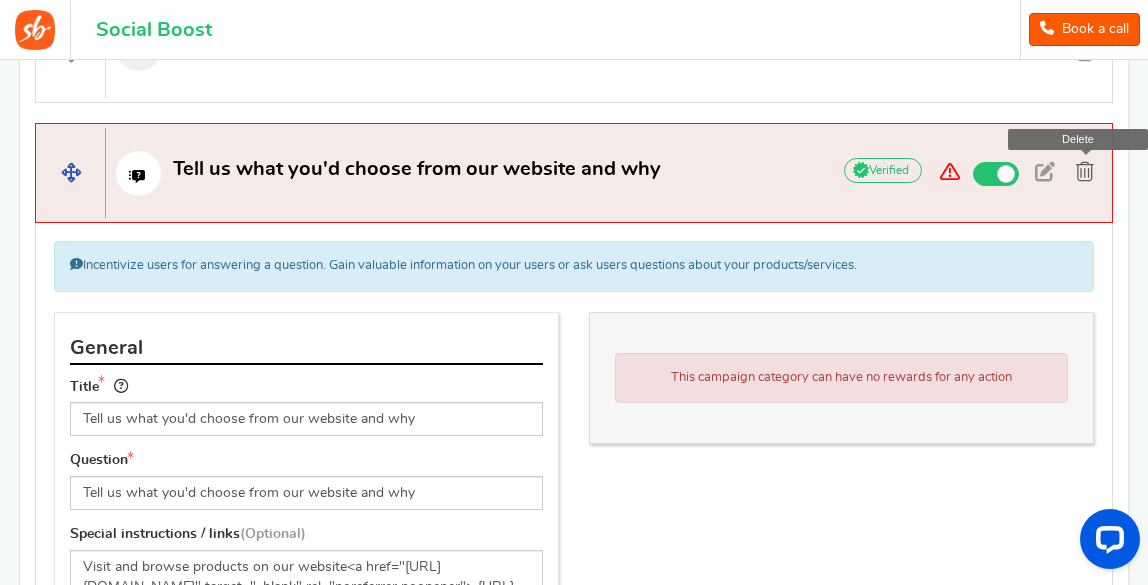 click at bounding box center [1085, 172] 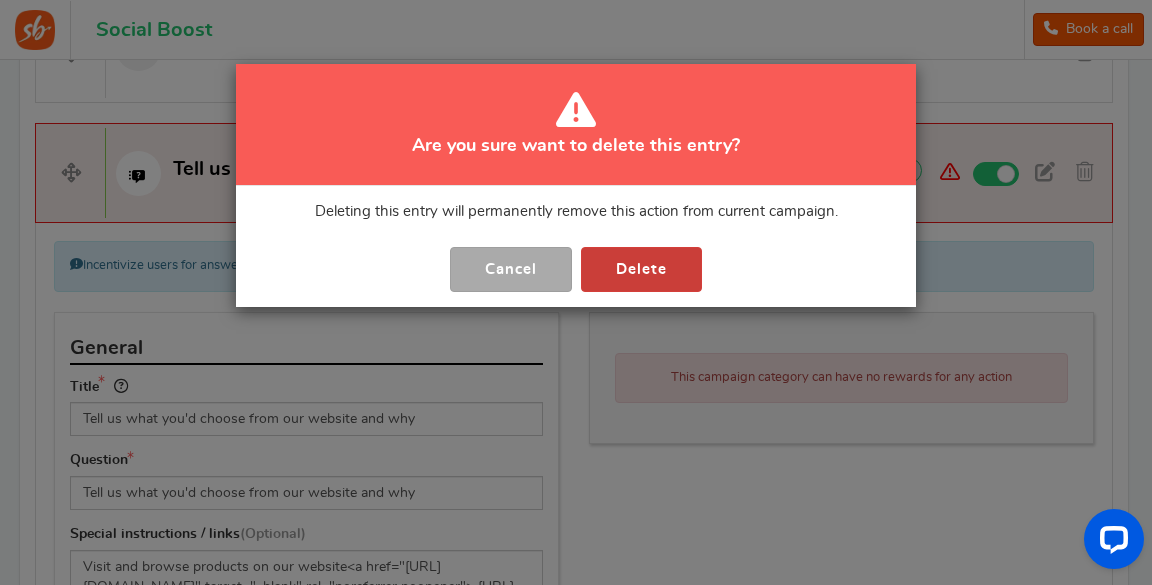 click on "Delete" at bounding box center (641, 269) 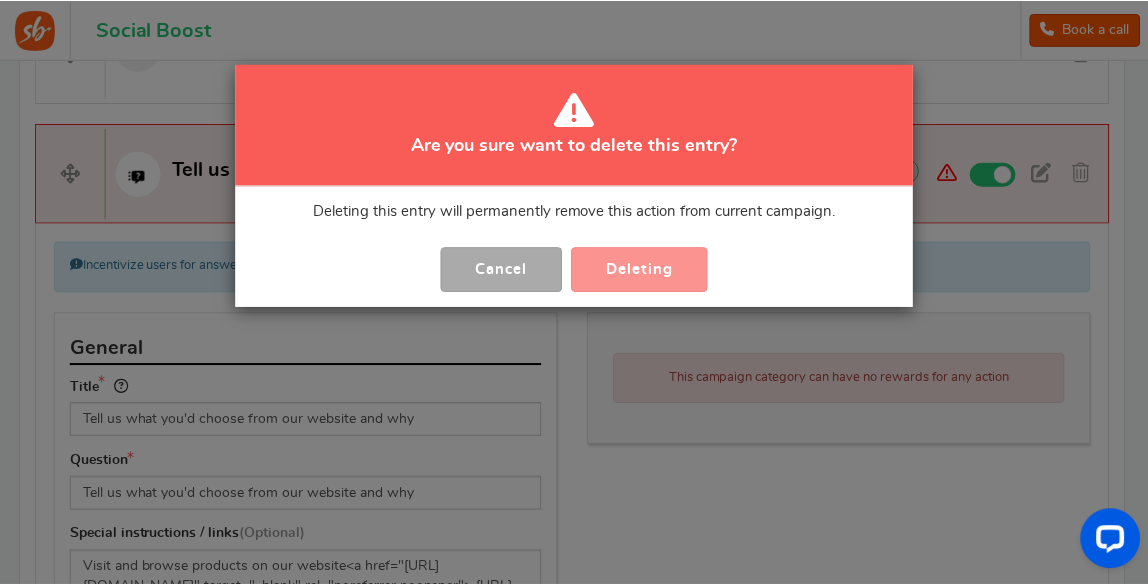 scroll, scrollTop: 1014, scrollLeft: 0, axis: vertical 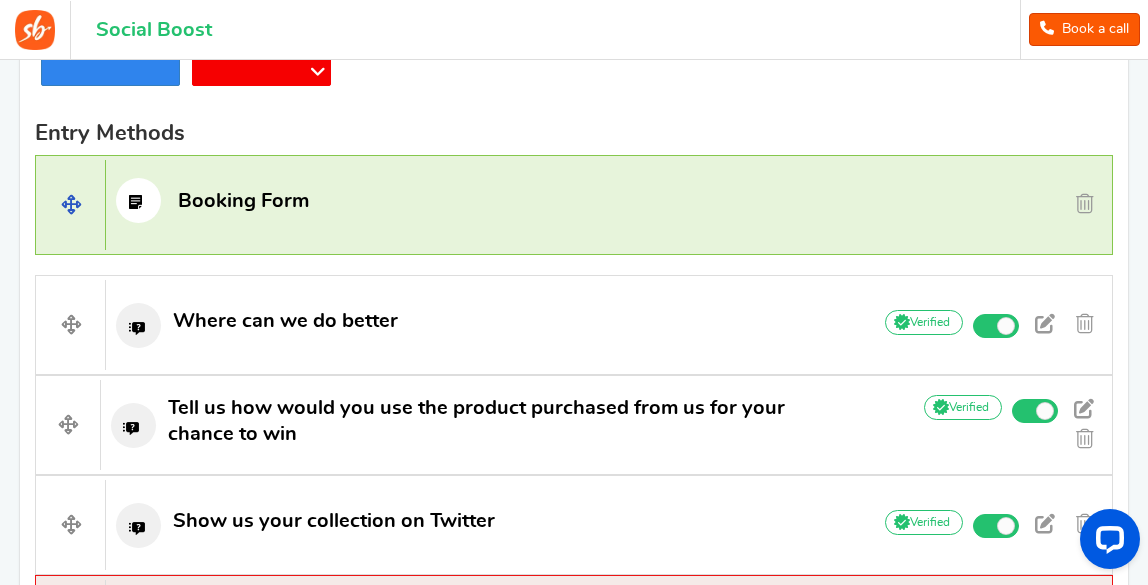 click at bounding box center [138, 200] 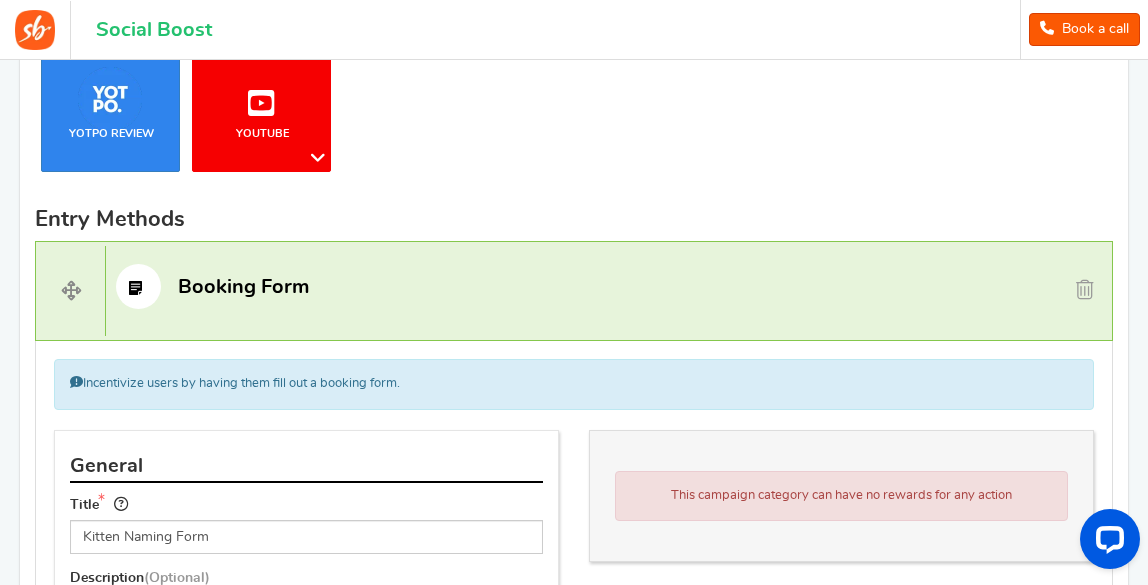 scroll, scrollTop: 526, scrollLeft: 0, axis: vertical 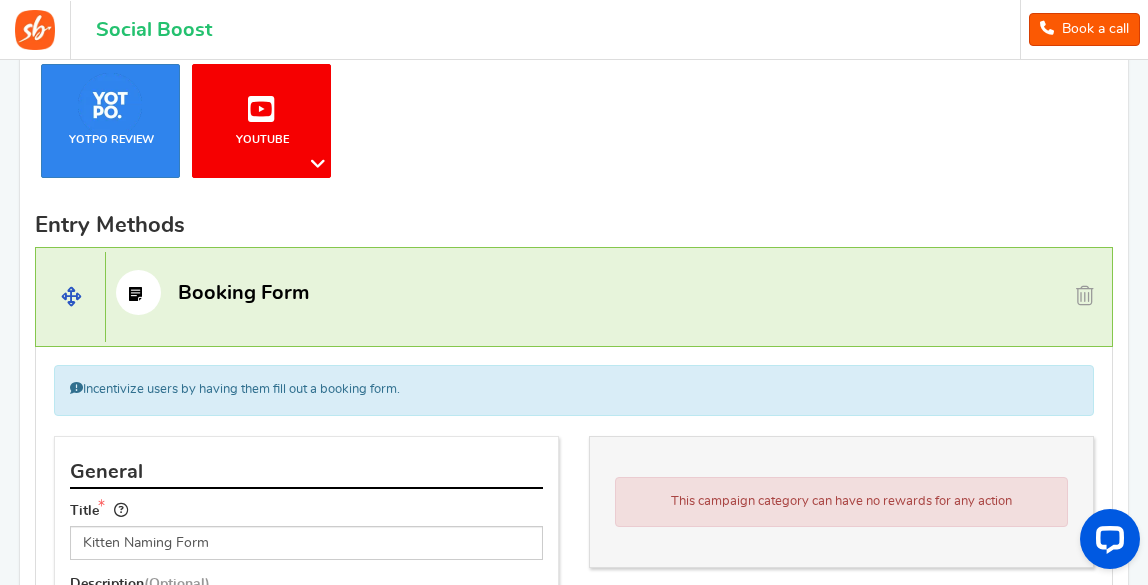 click at bounding box center (138, 292) 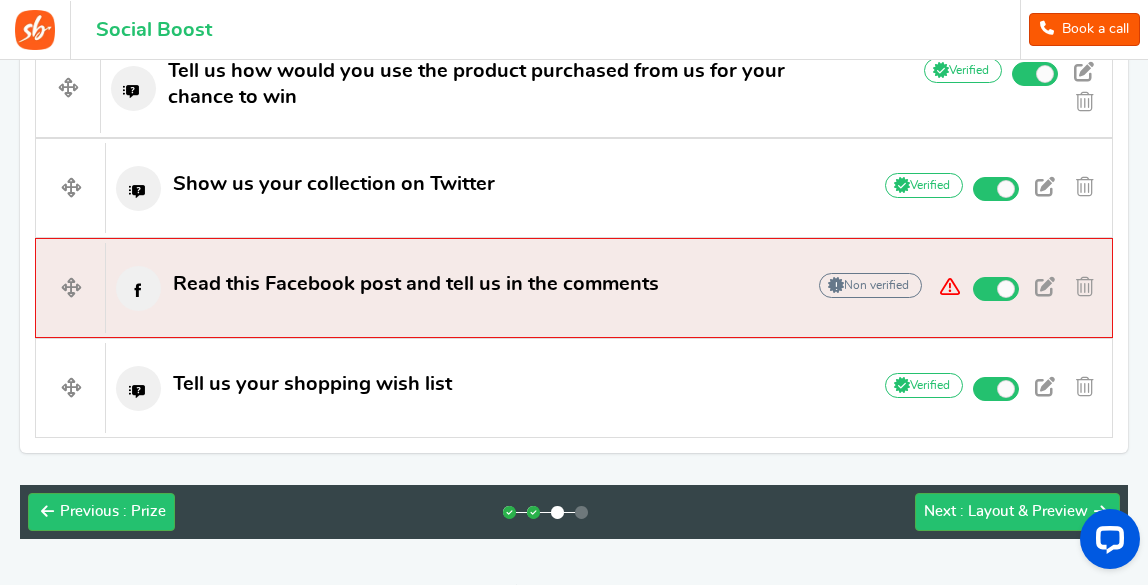scroll, scrollTop: 960, scrollLeft: 0, axis: vertical 